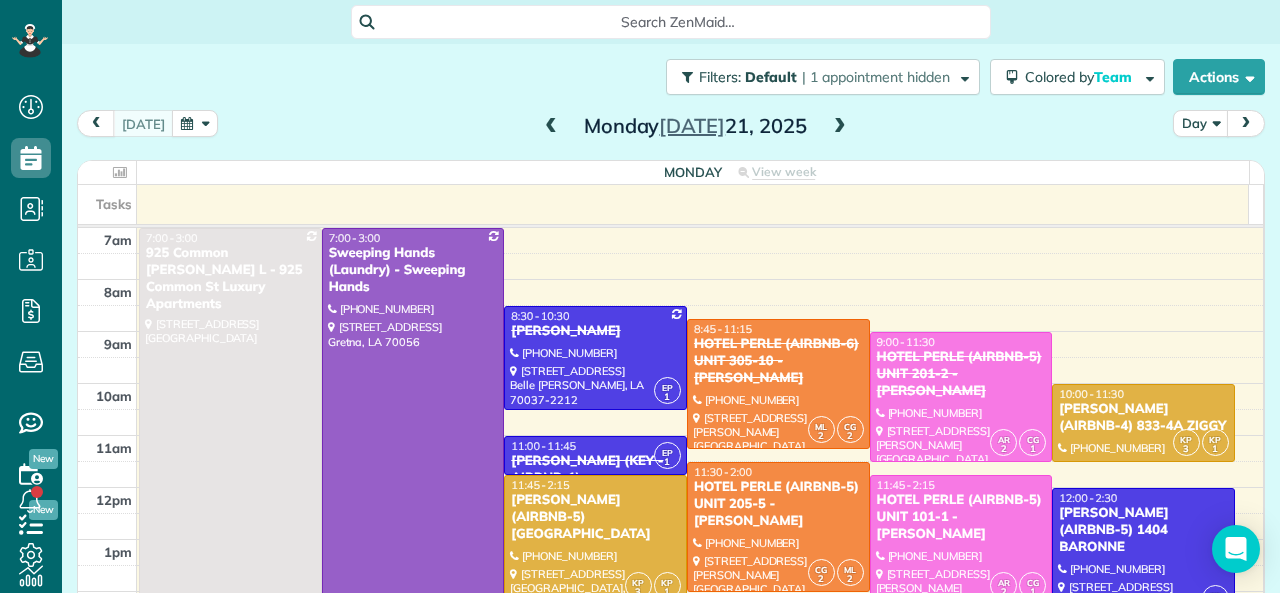 scroll, scrollTop: 0, scrollLeft: 0, axis: both 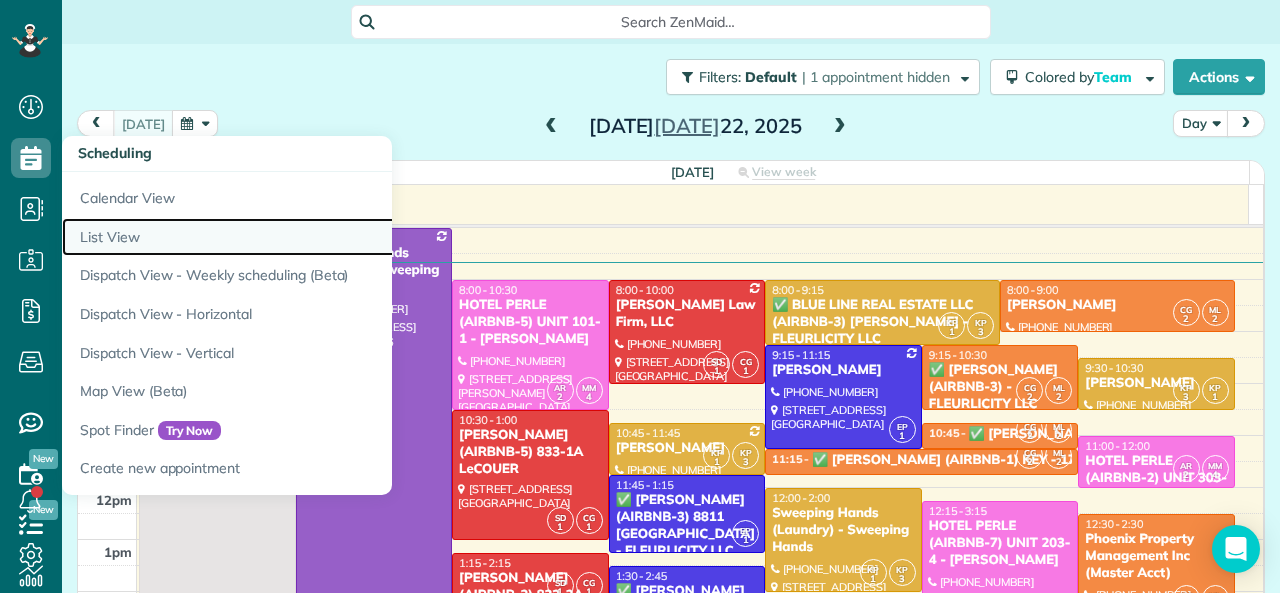 click on "List View" at bounding box center (312, 237) 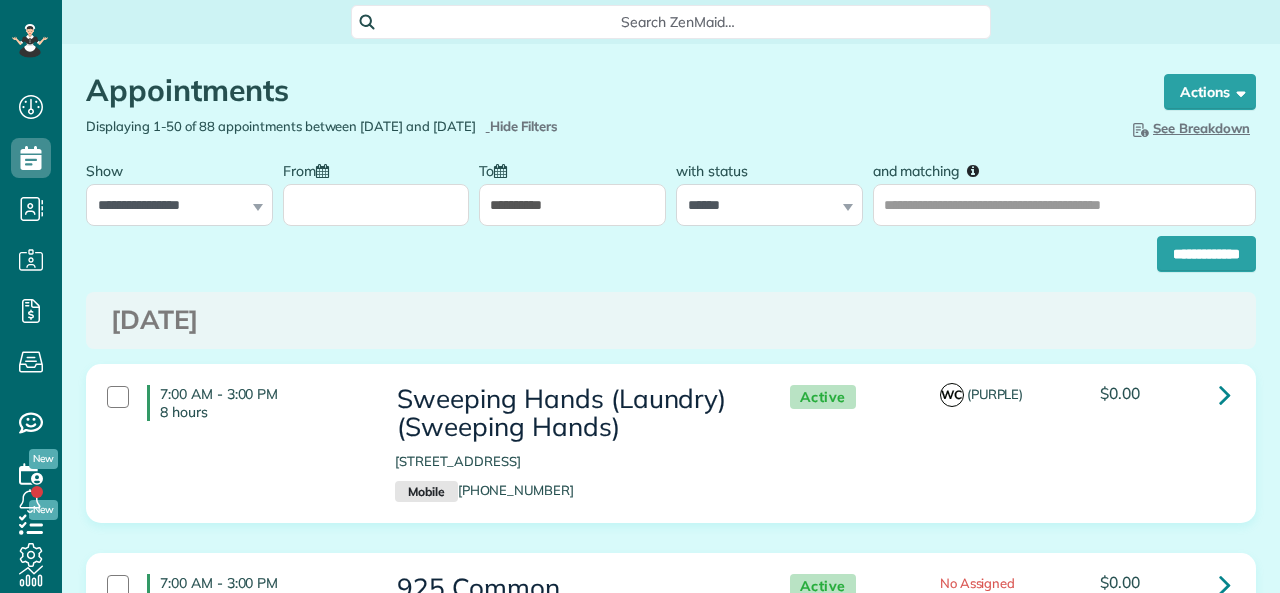scroll, scrollTop: 0, scrollLeft: 0, axis: both 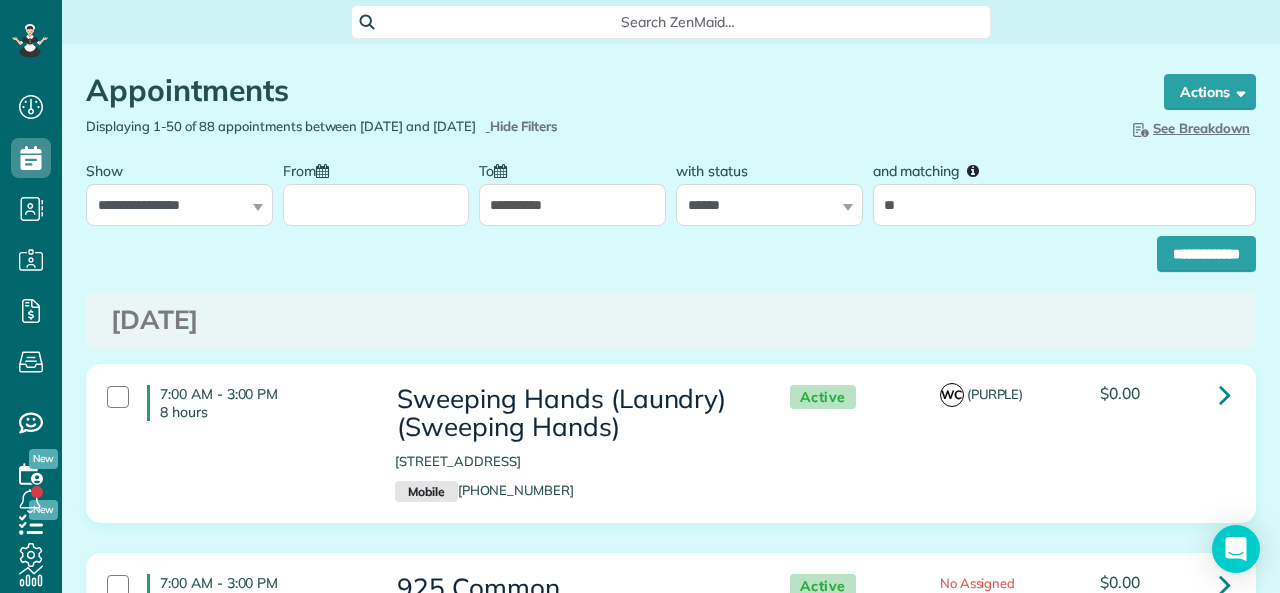 type on "*****" 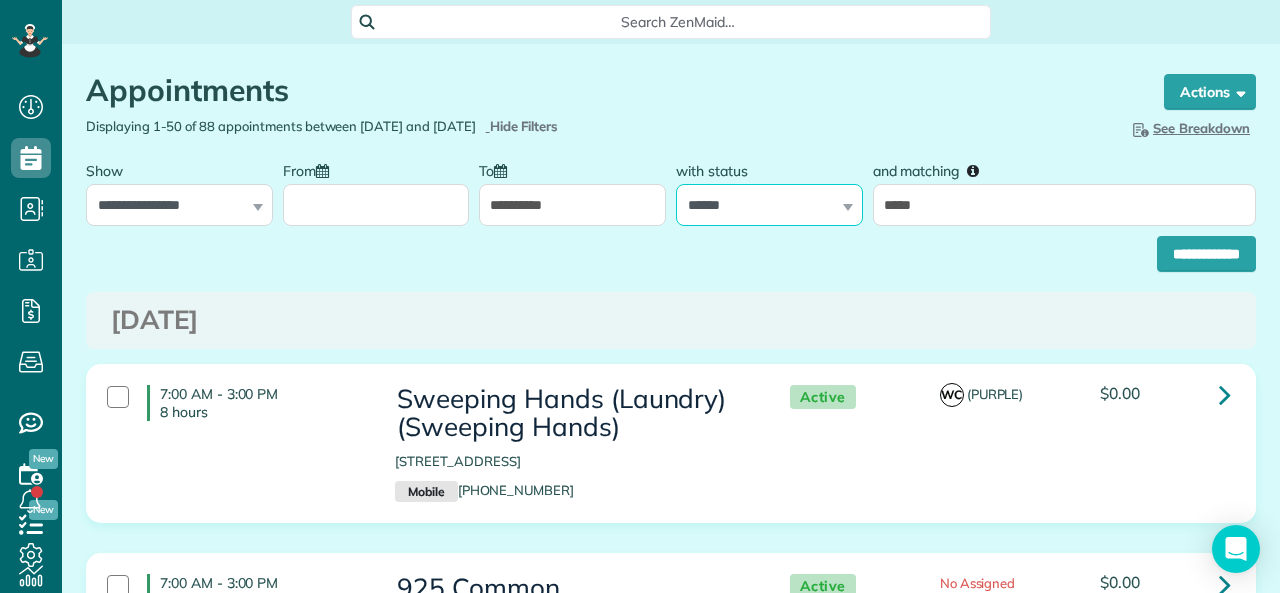 drag, startPoint x: 804, startPoint y: 207, endPoint x: 790, endPoint y: 218, distance: 17.804493 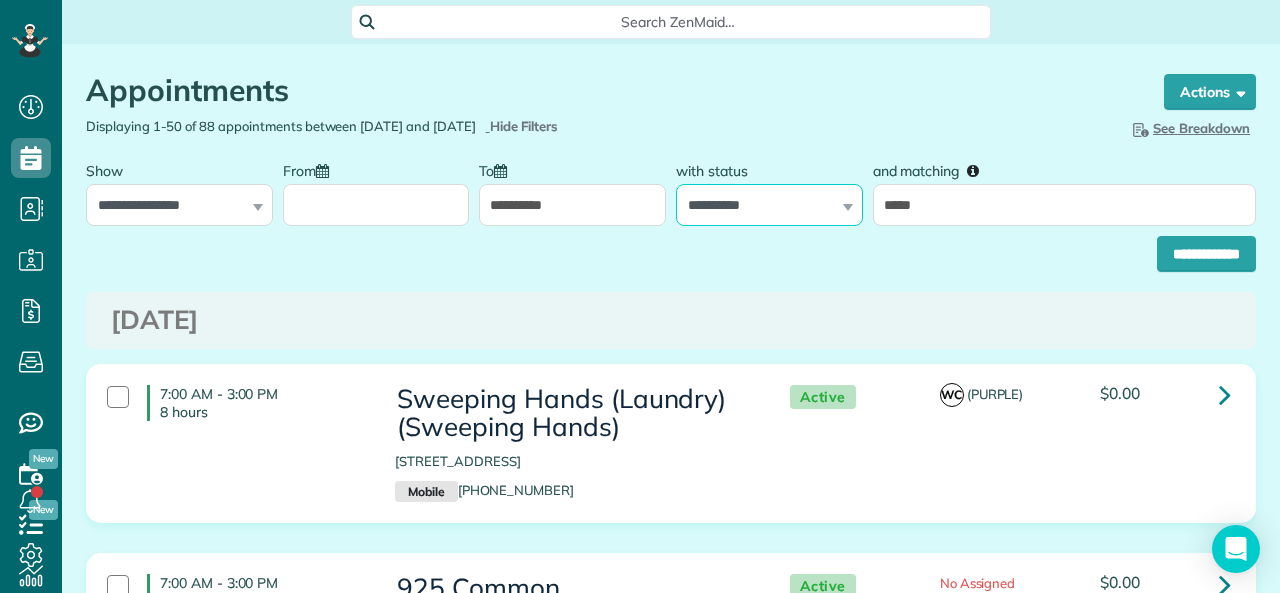click on "**********" at bounding box center [769, 205] 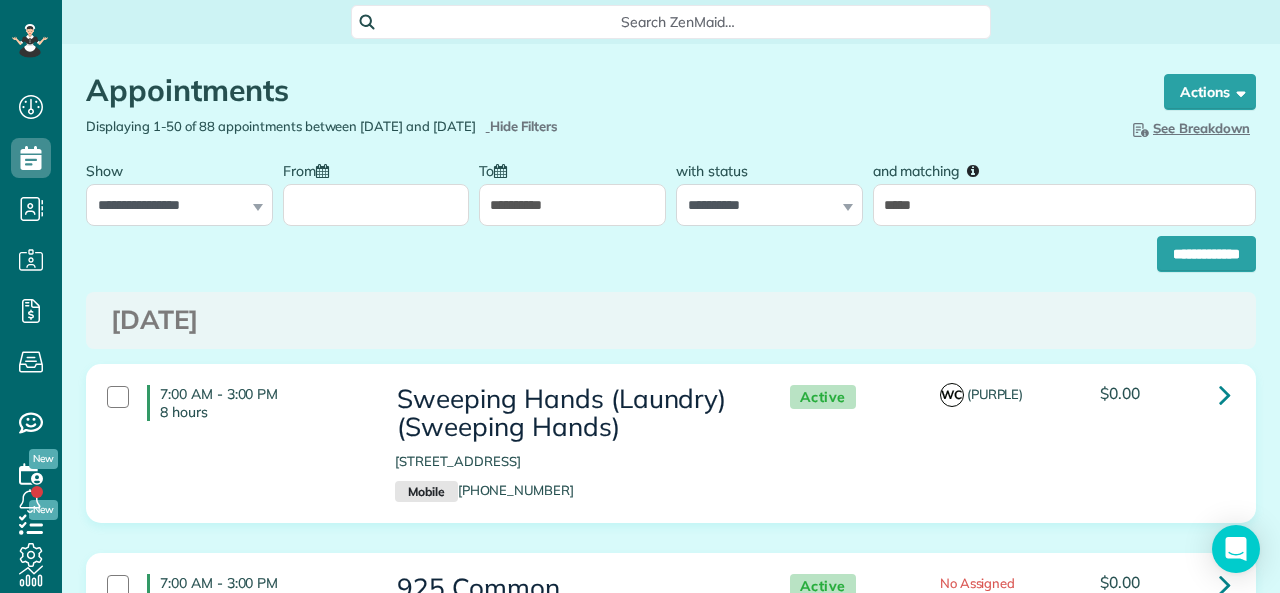click on "From" at bounding box center (376, 205) 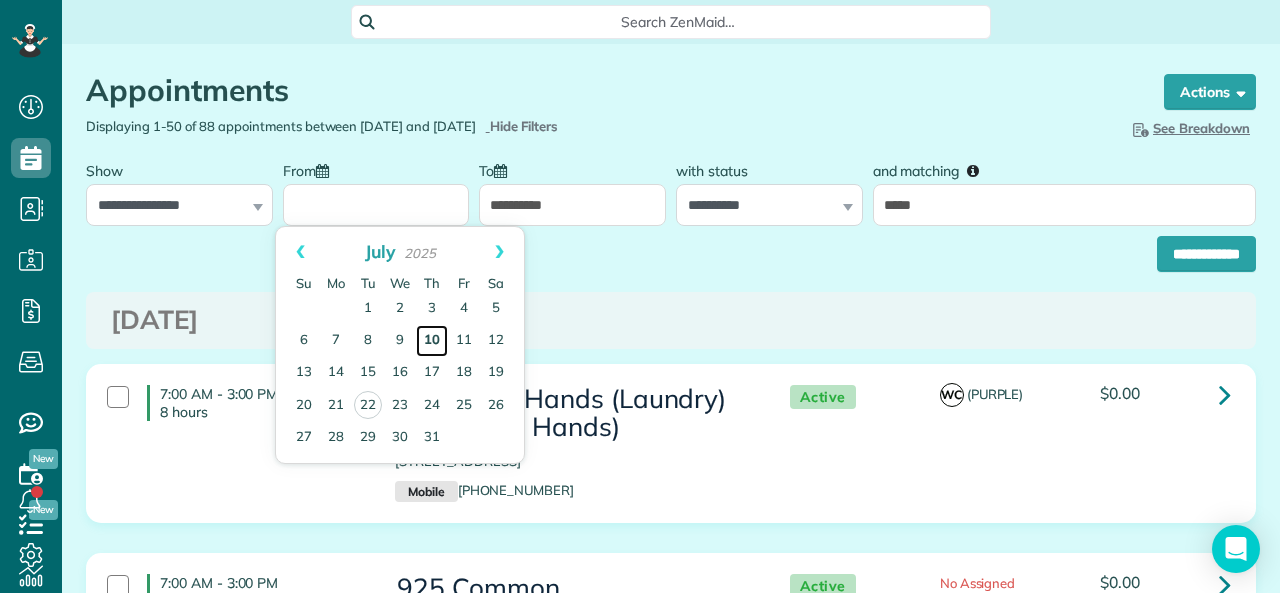click on "10" at bounding box center (432, 341) 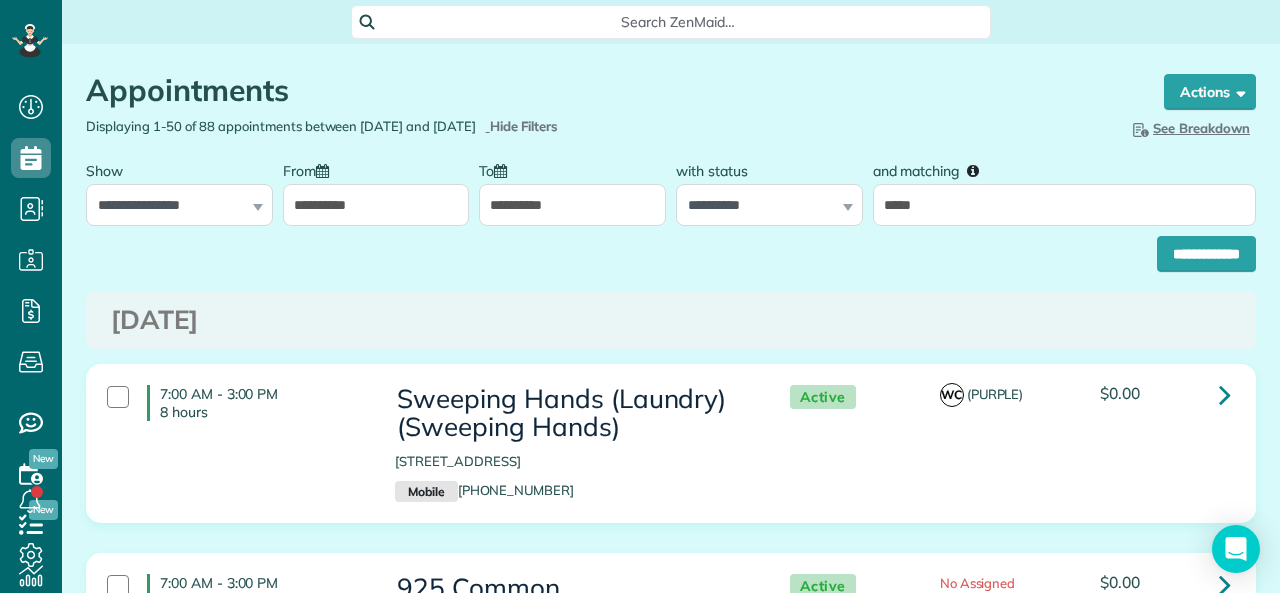 click on "Appointments
the List View [2 min]
Schedule Changes
Actions
Create Appointment
Create Task
Clock In/Out
Send Work Orders
Print Route Sheets
Today's Emails/Texts
Export data (Owner Only)..
Bulk Actions
Set status to: Active
Set status to: Stand-By" at bounding box center (671, 5583) 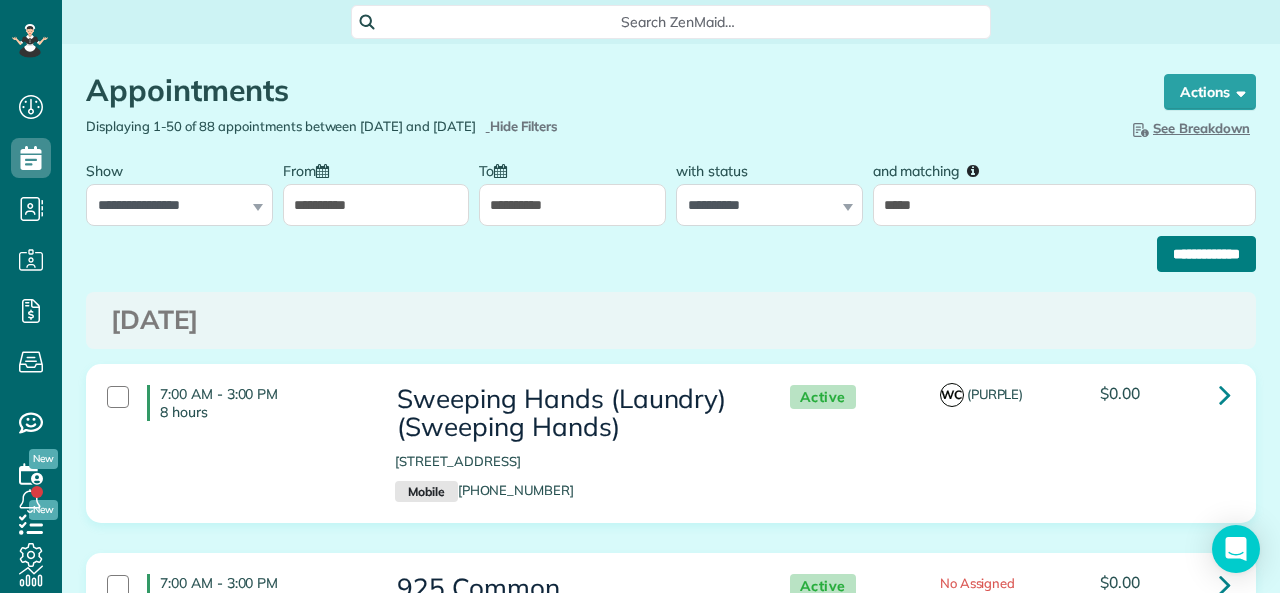 click on "**********" at bounding box center (1206, 254) 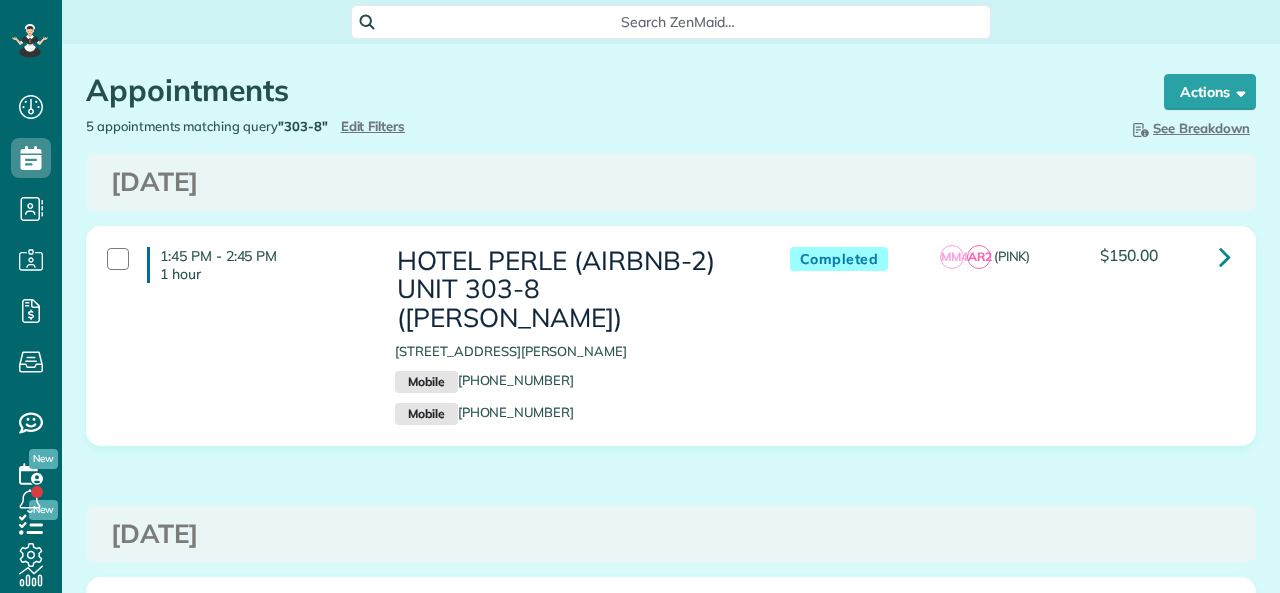 scroll, scrollTop: 0, scrollLeft: 0, axis: both 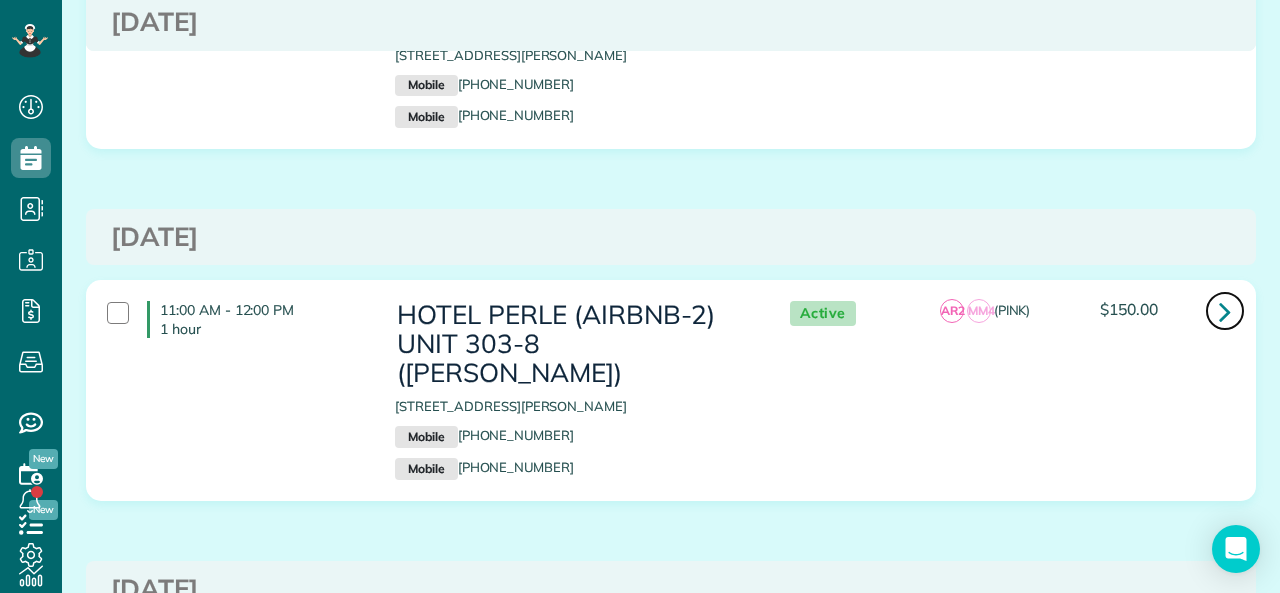 click at bounding box center (1225, 311) 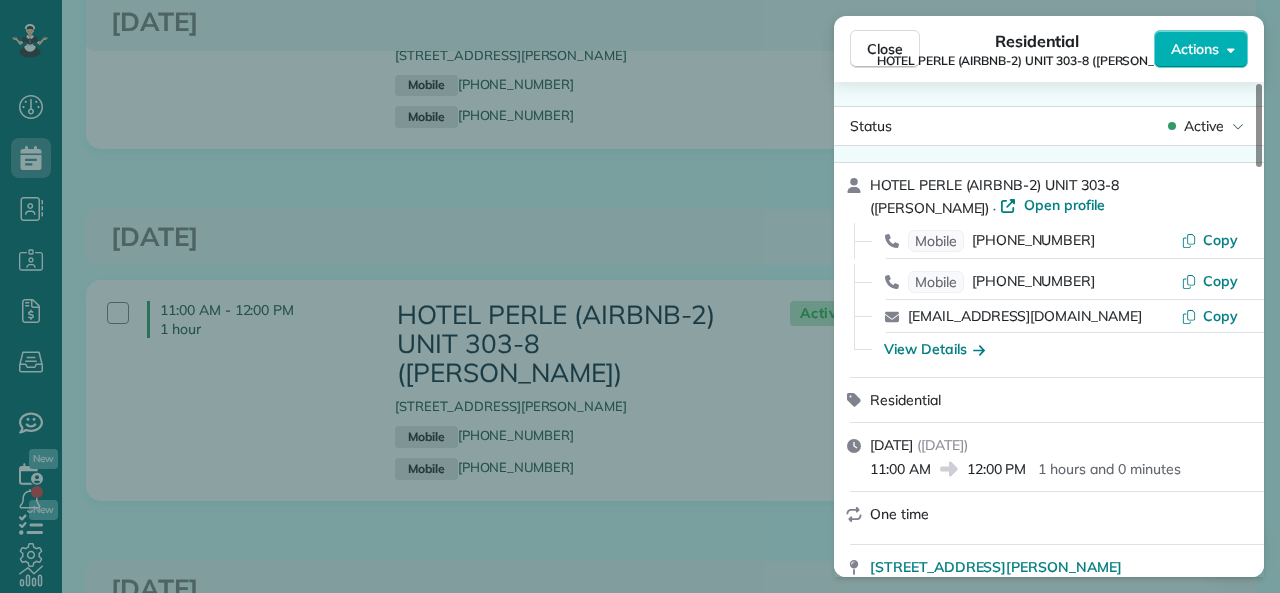 scroll, scrollTop: 0, scrollLeft: 0, axis: both 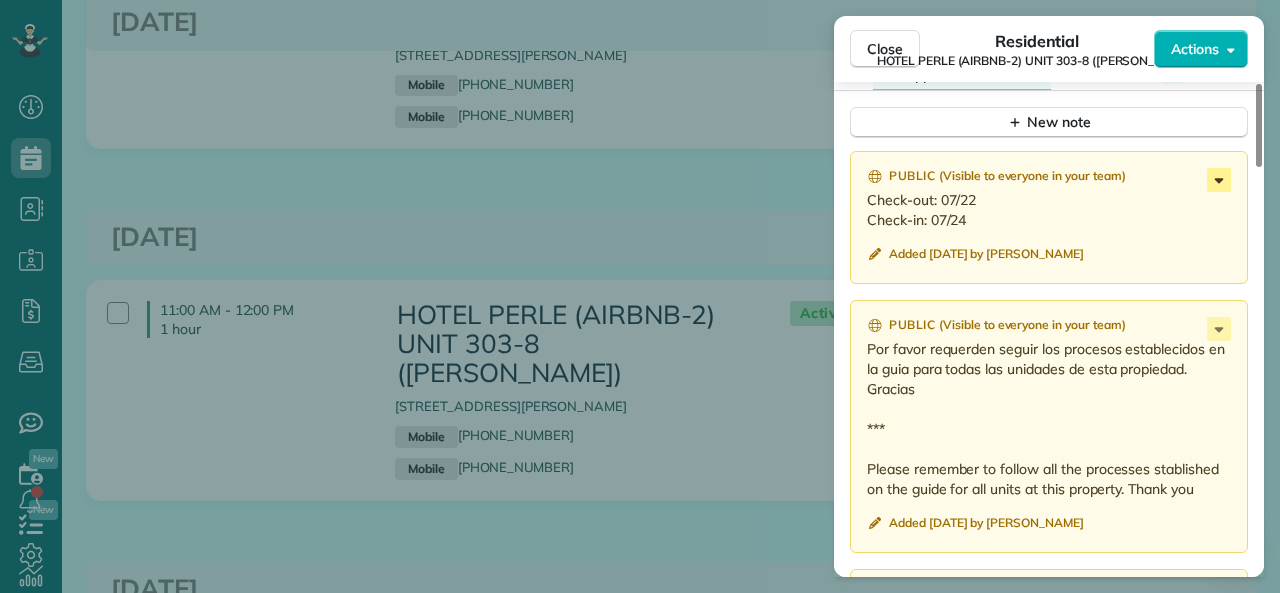 click 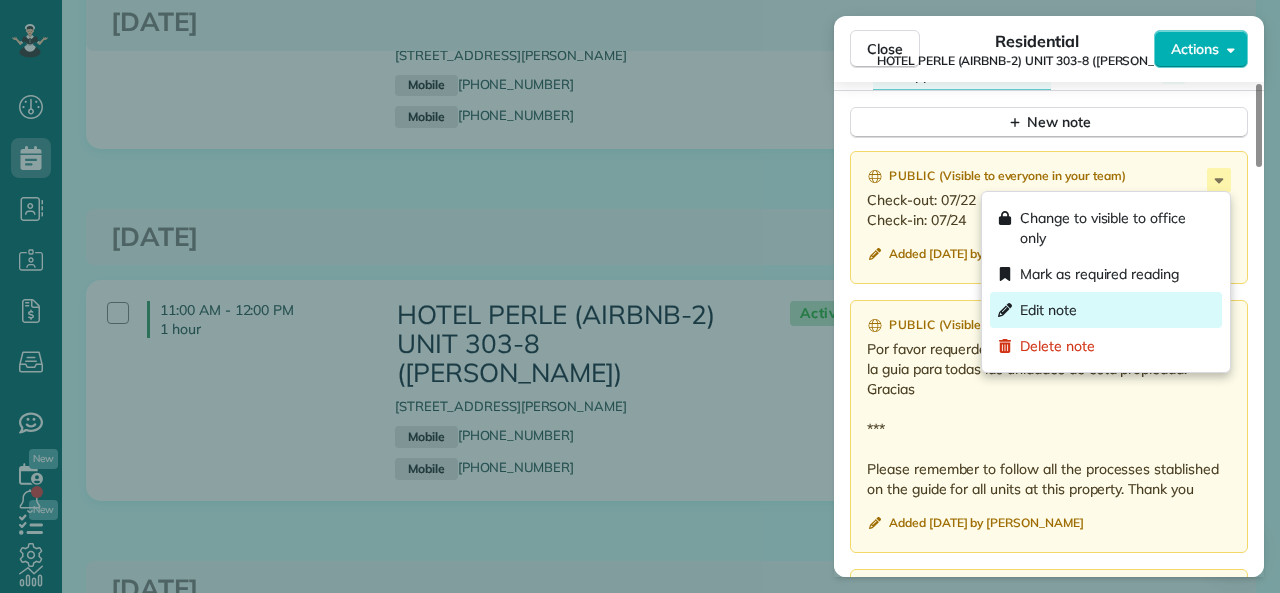 click on "Edit note" at bounding box center [1106, 310] 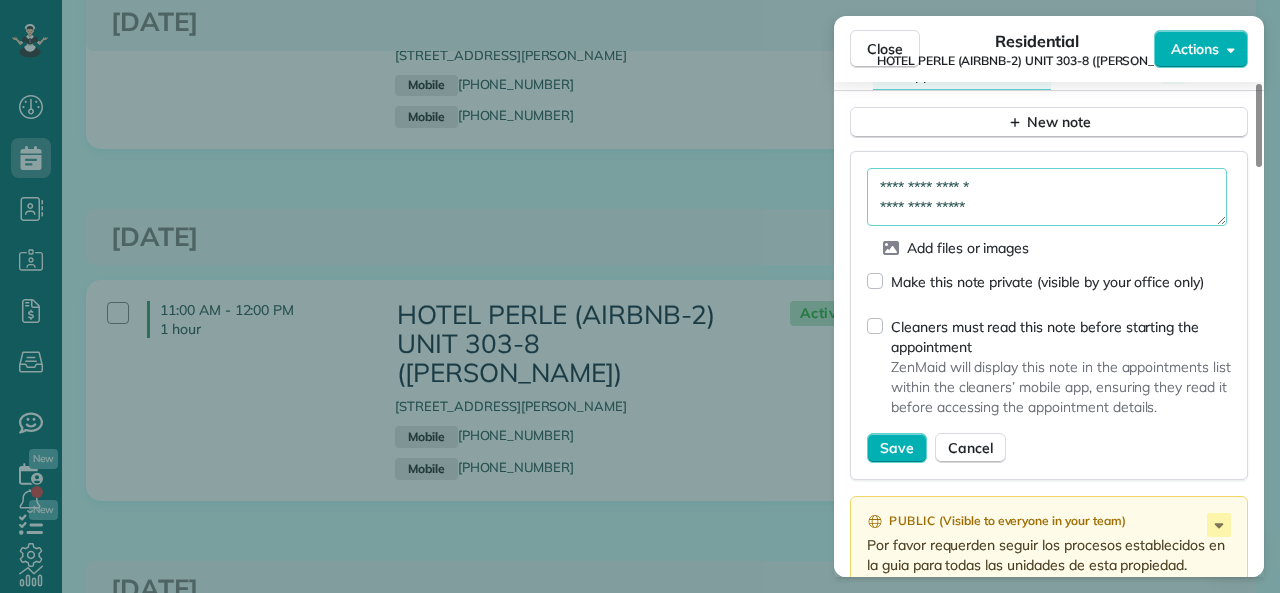 drag, startPoint x: 944, startPoint y: 205, endPoint x: 981, endPoint y: 207, distance: 37.054016 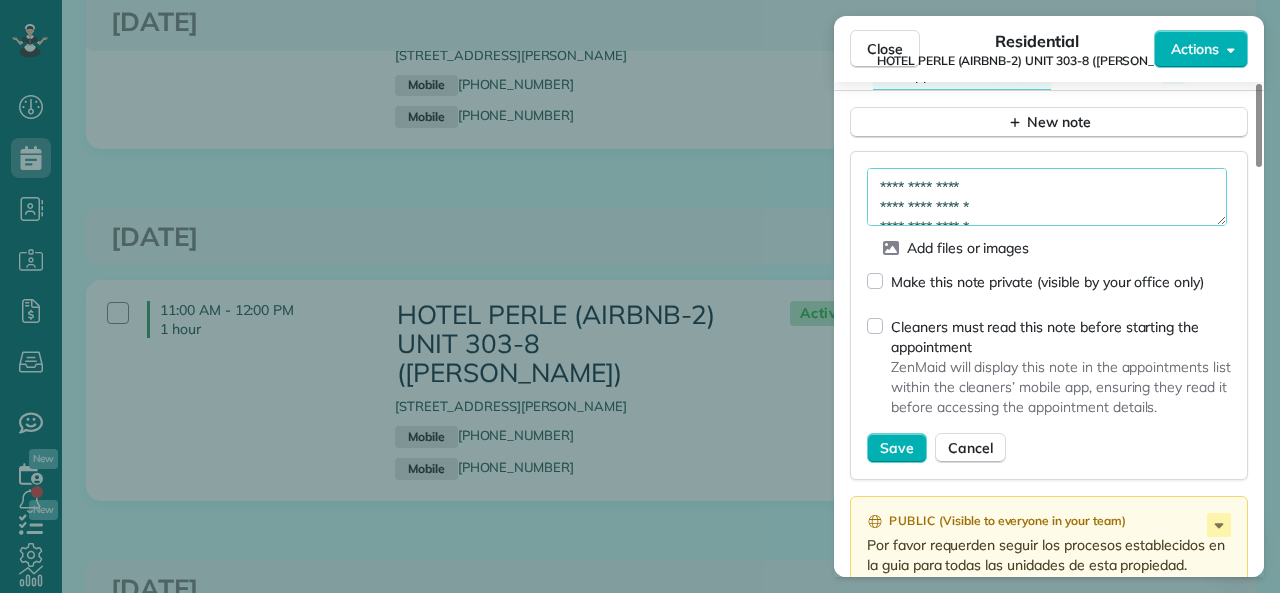 scroll, scrollTop: 12, scrollLeft: 0, axis: vertical 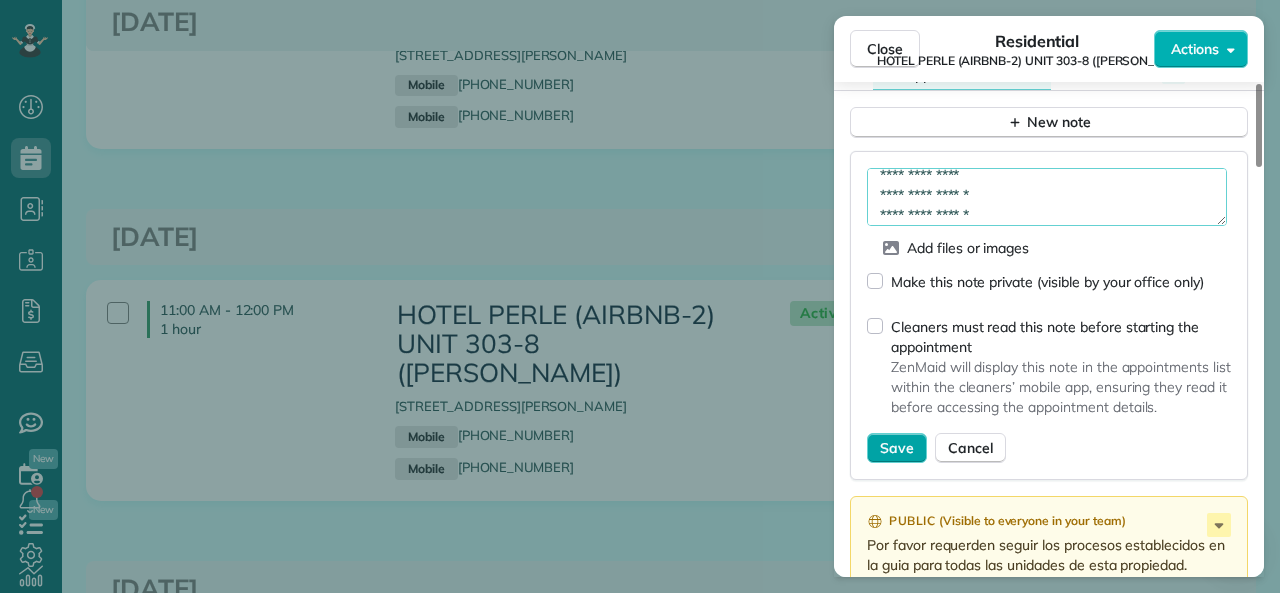 type on "**********" 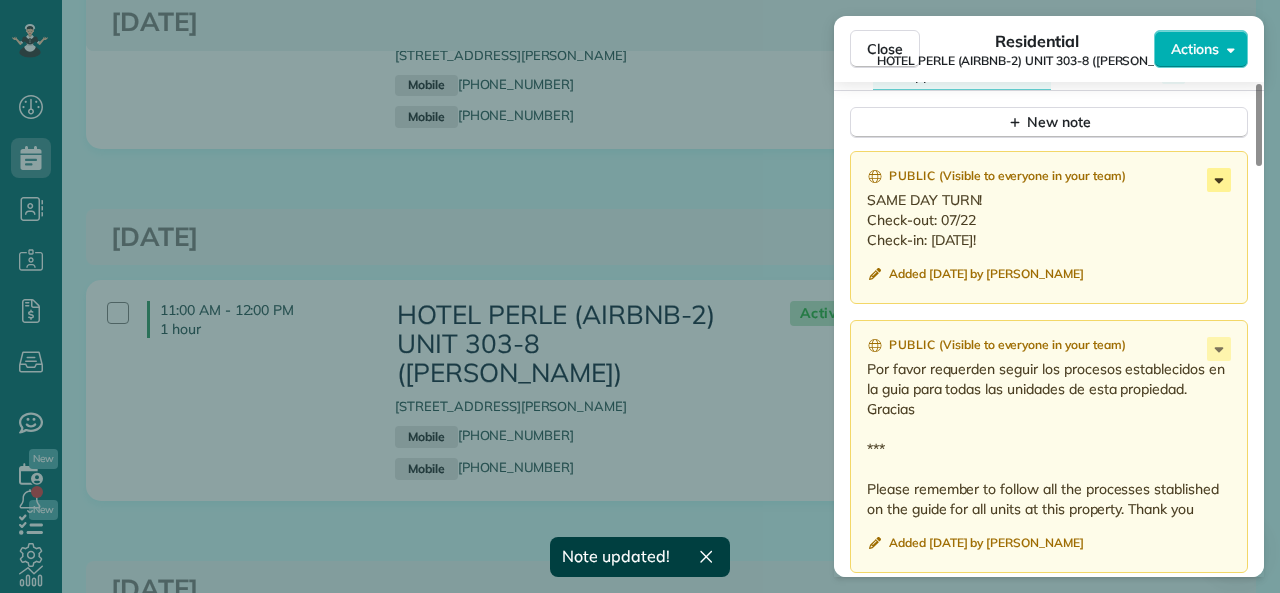 click 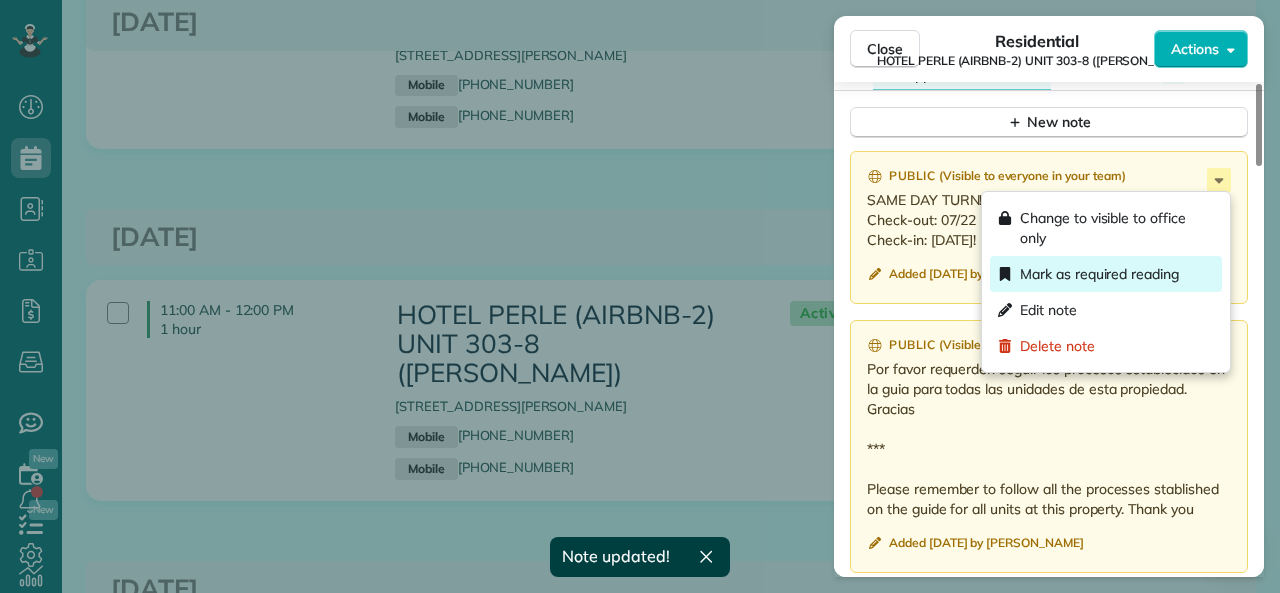 click on "Mark as required reading" at bounding box center [1099, 274] 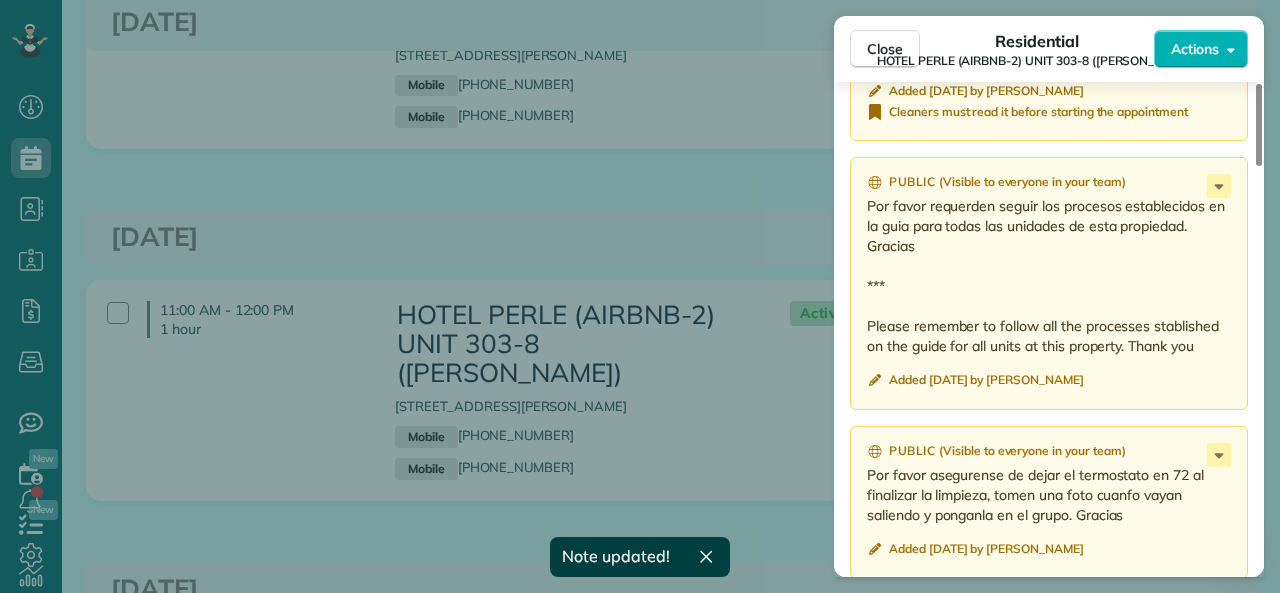 scroll, scrollTop: 1978, scrollLeft: 0, axis: vertical 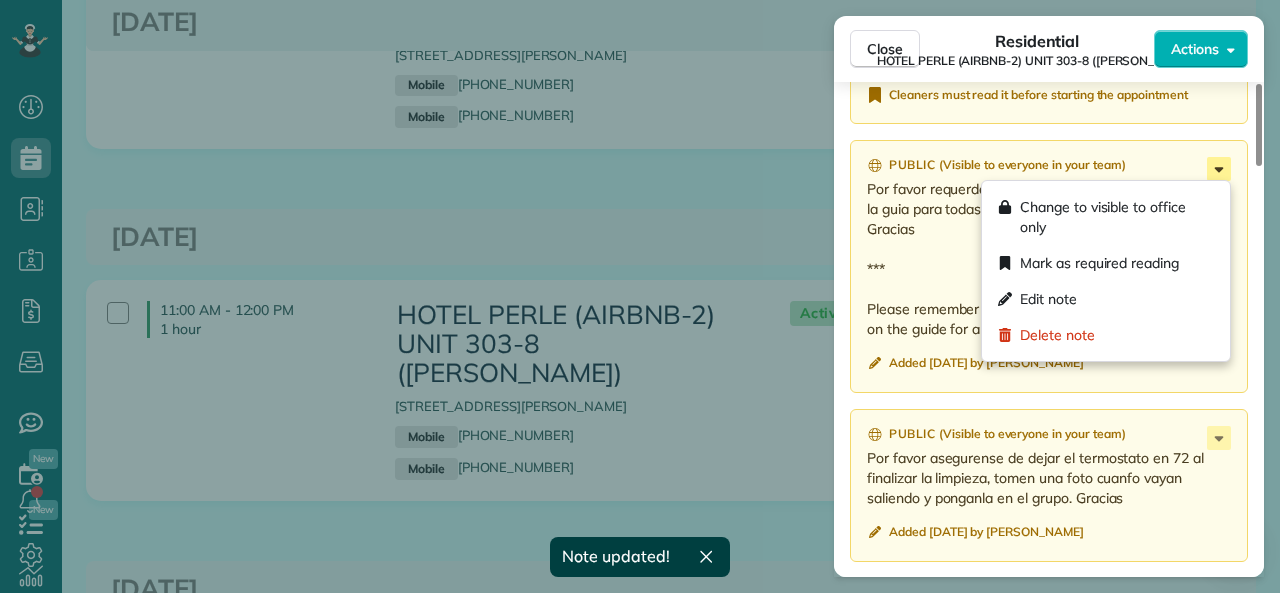 click 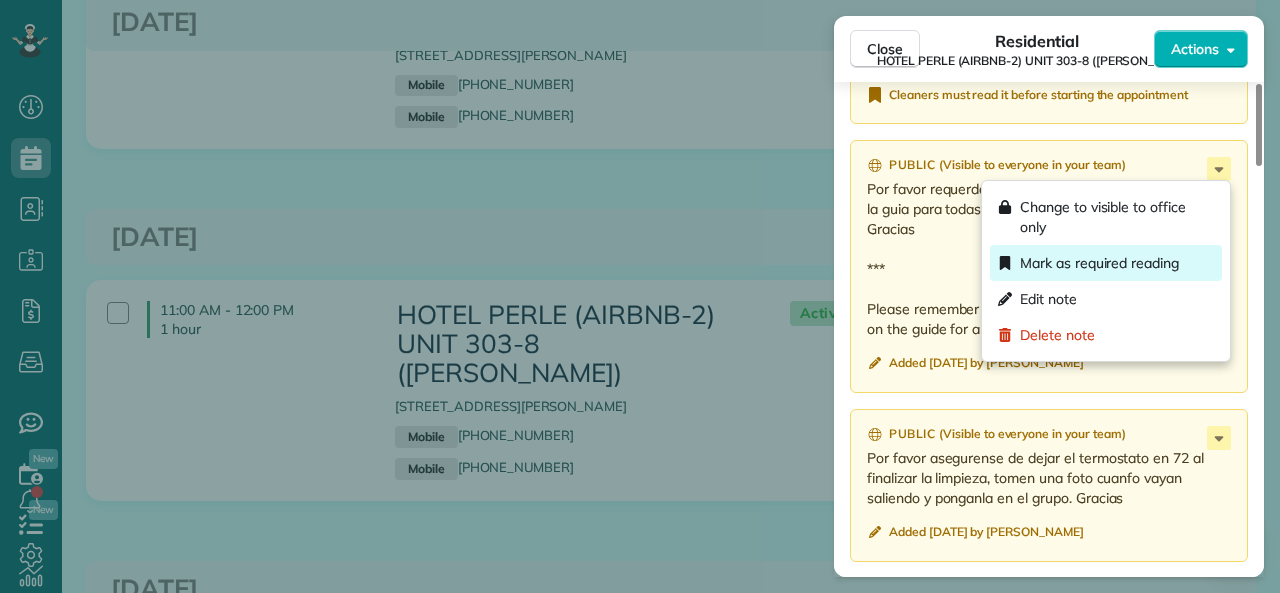 click on "Mark as required reading" at bounding box center (1099, 263) 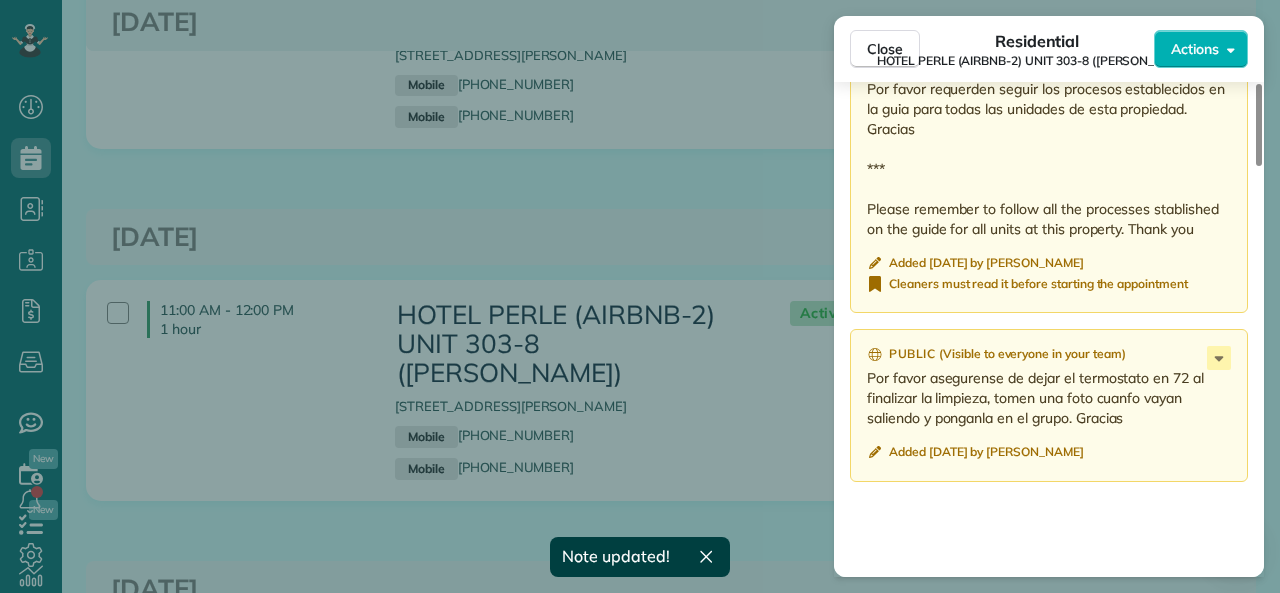 scroll, scrollTop: 2178, scrollLeft: 0, axis: vertical 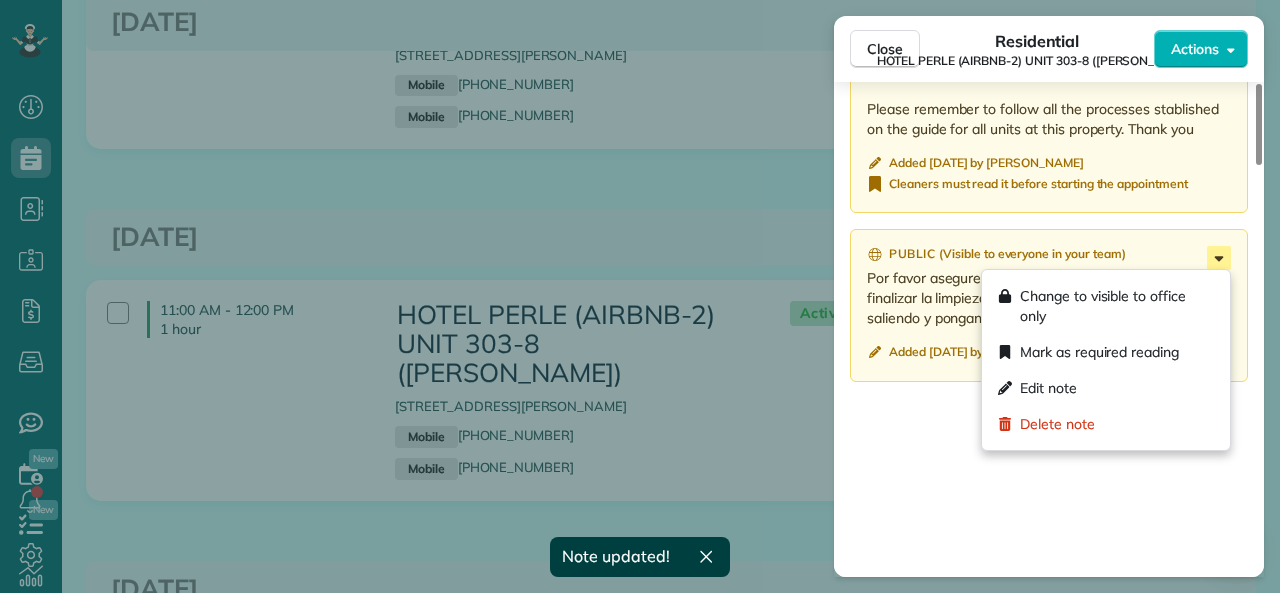 click 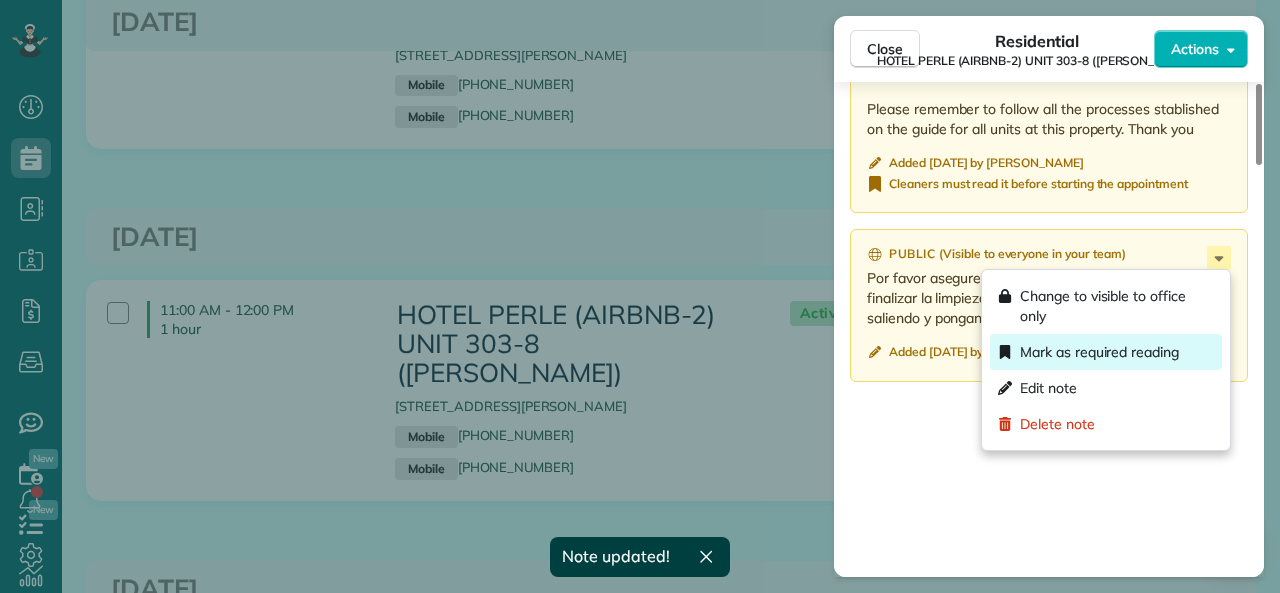click on "Mark as required reading" at bounding box center [1099, 352] 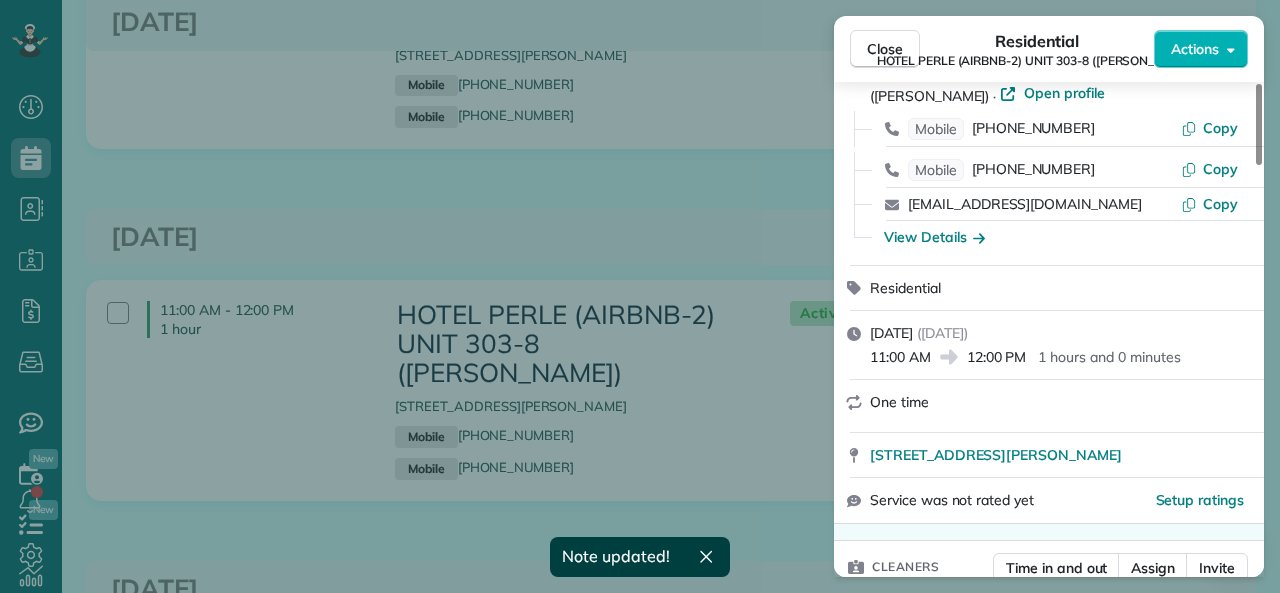 scroll, scrollTop: 0, scrollLeft: 0, axis: both 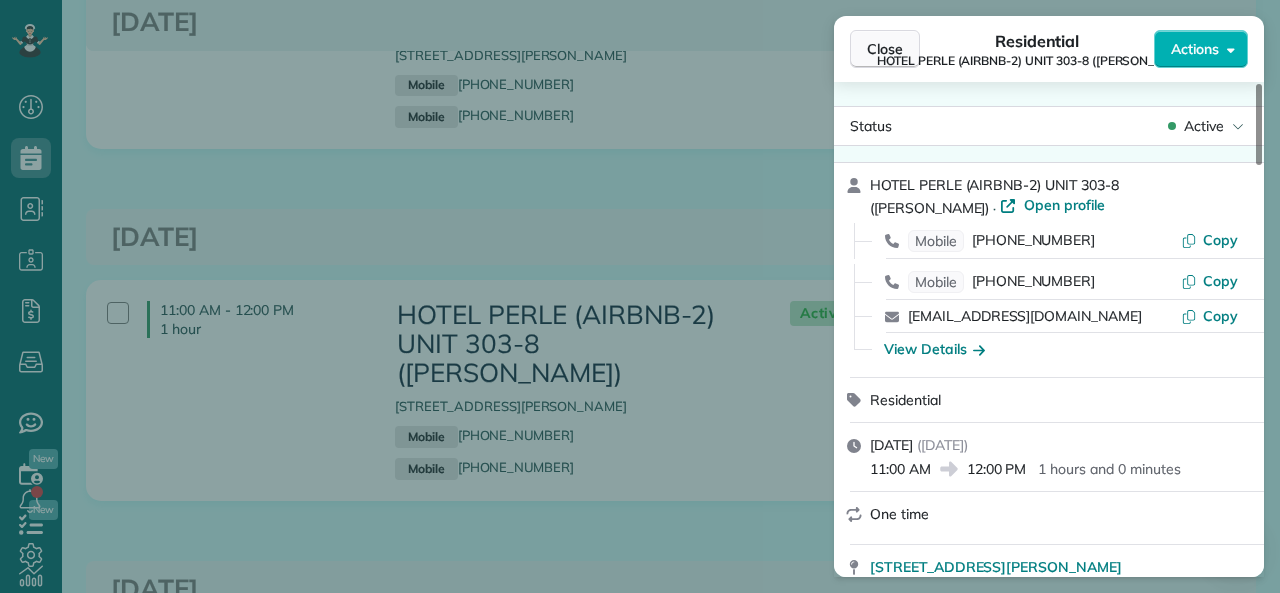 click on "Close" at bounding box center (885, 49) 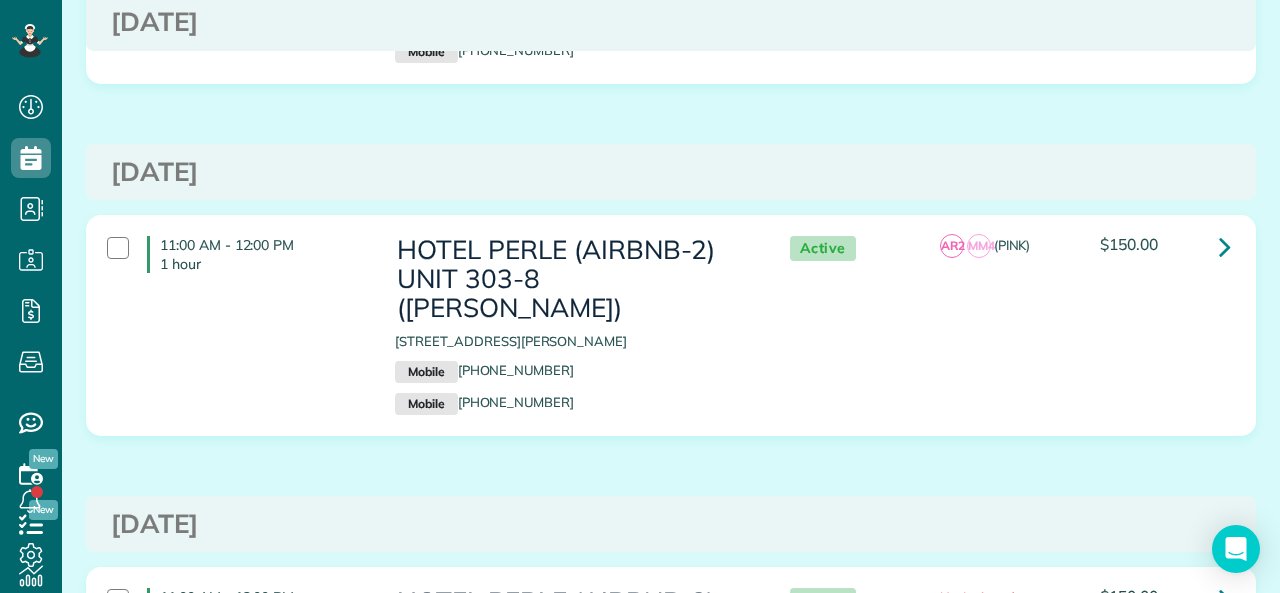 scroll, scrollTop: 1100, scrollLeft: 0, axis: vertical 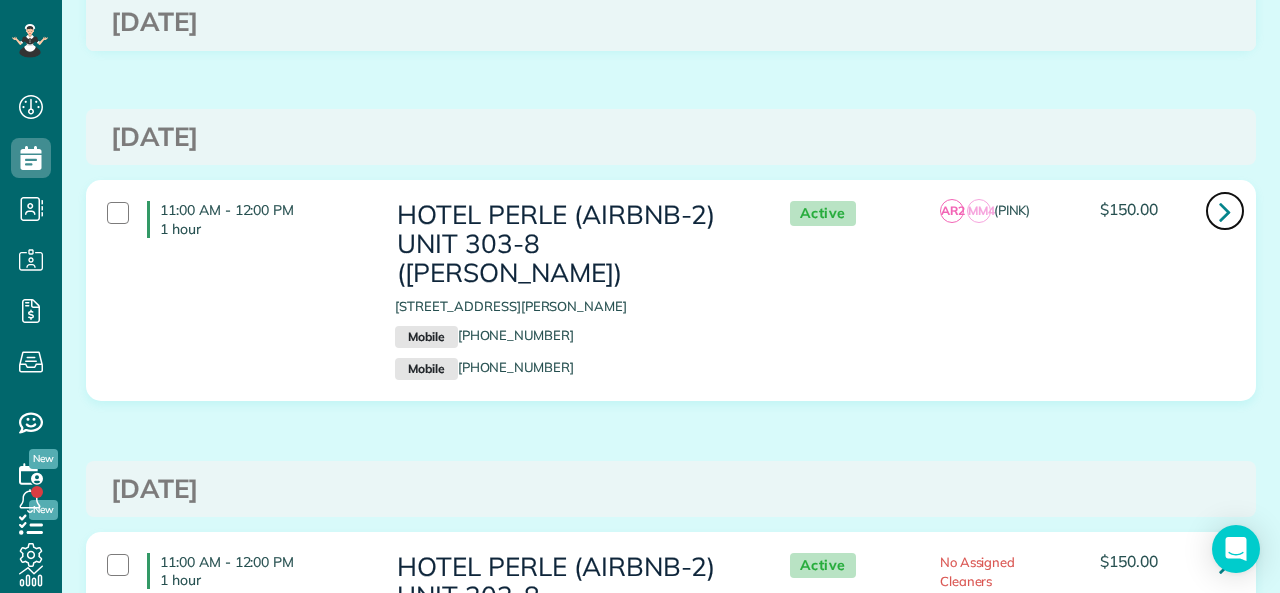 click at bounding box center [1225, 211] 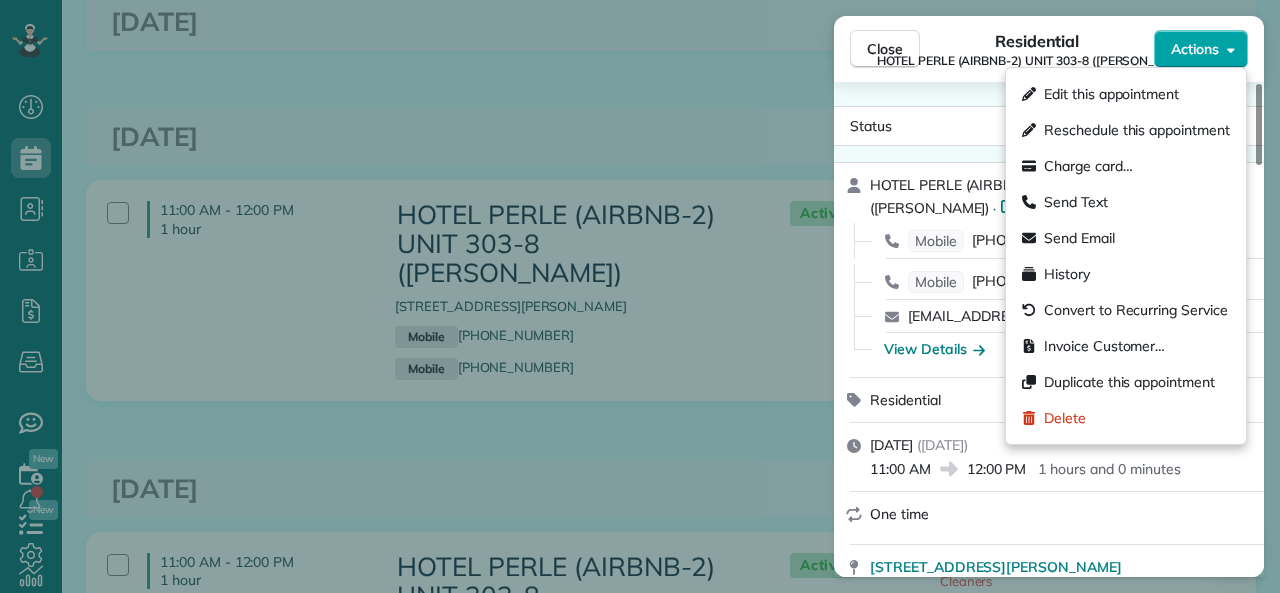 click on "Actions" at bounding box center [1195, 49] 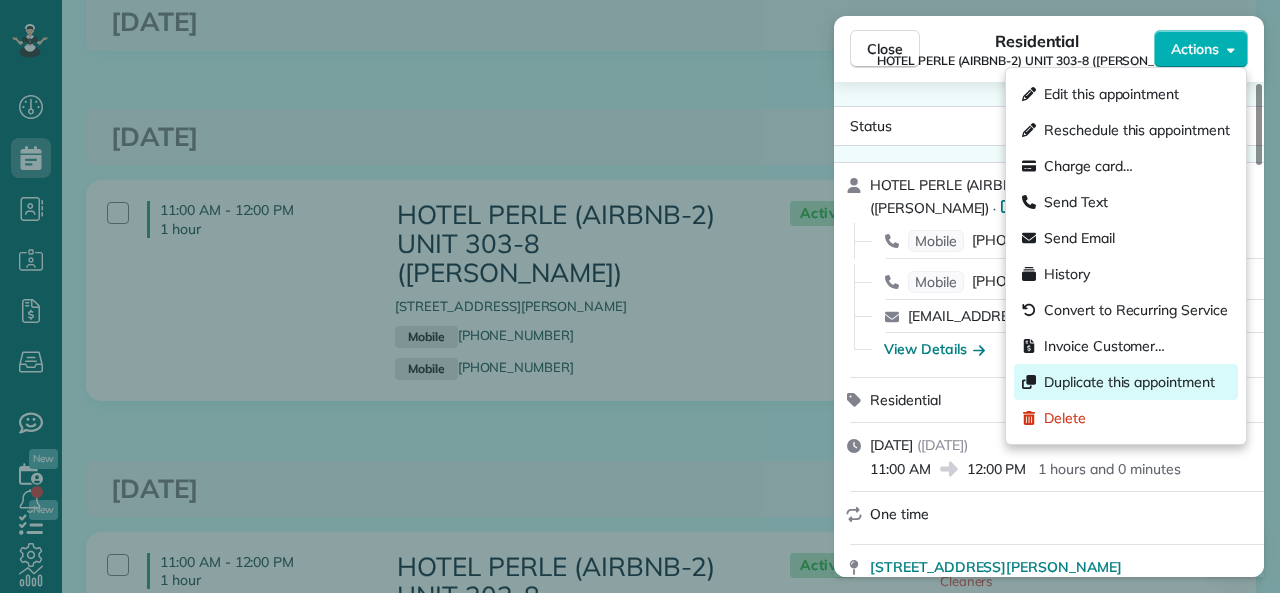 click on "Duplicate this appointment" at bounding box center [1129, 382] 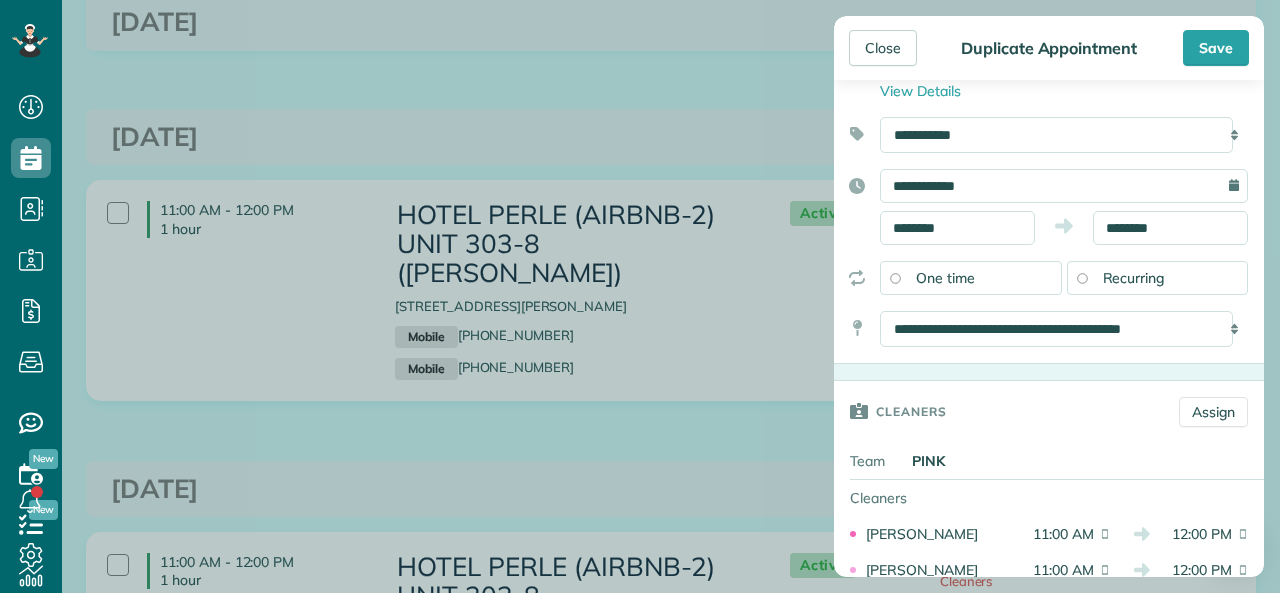 scroll, scrollTop: 0, scrollLeft: 0, axis: both 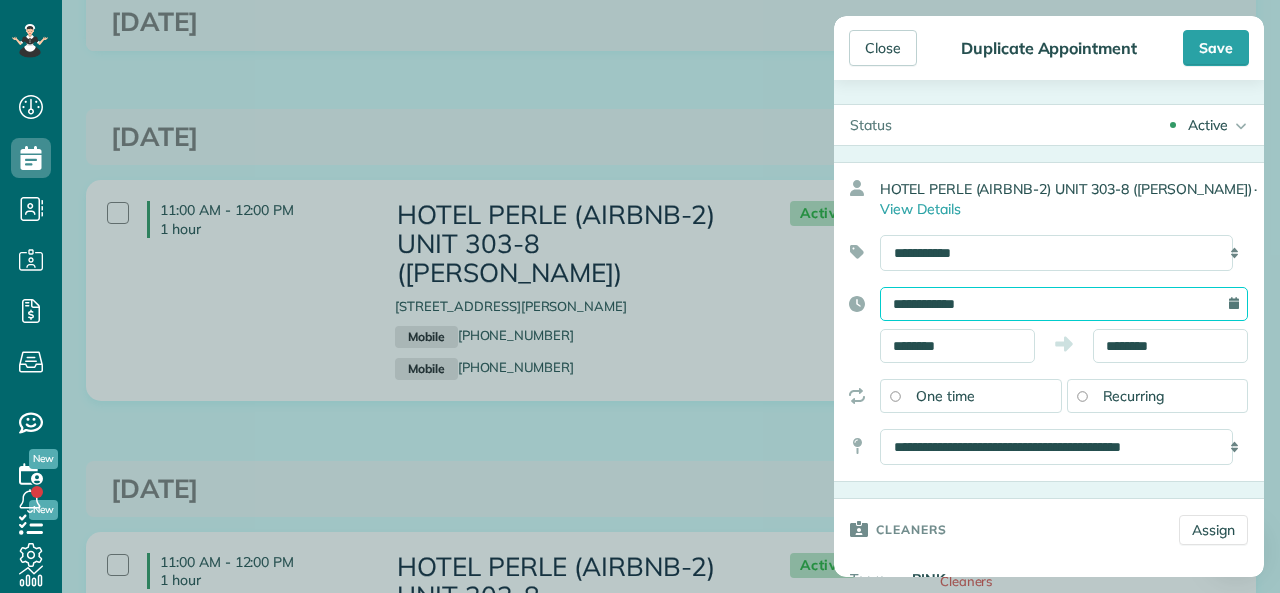 click on "**********" at bounding box center [1064, 304] 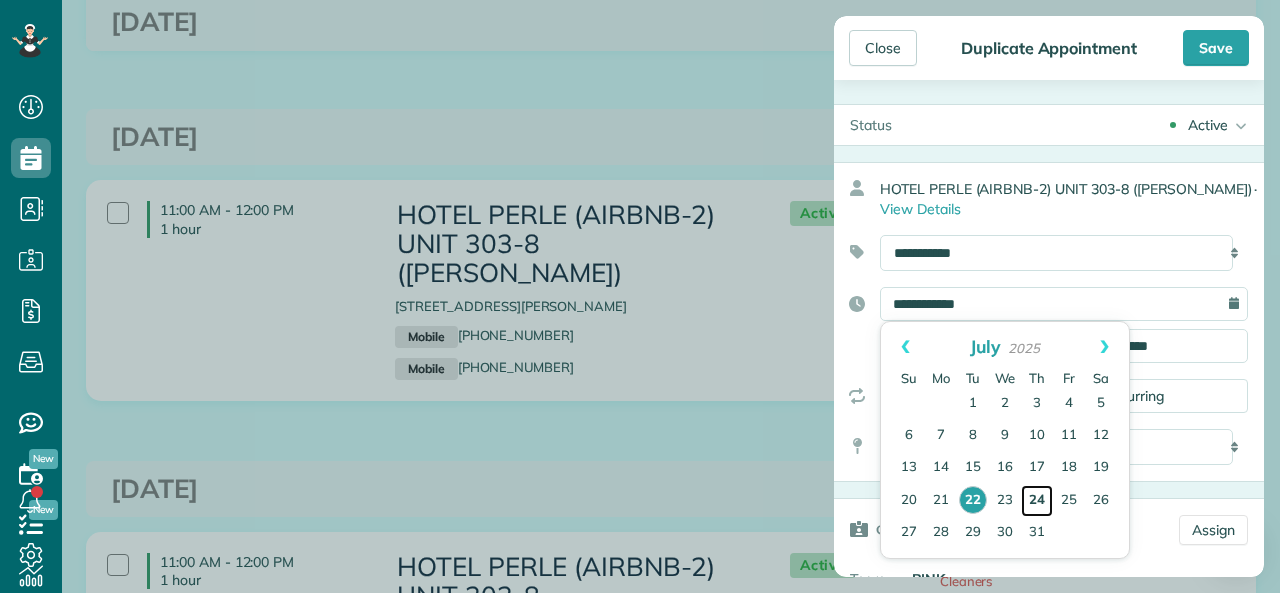 click on "24" at bounding box center [1037, 501] 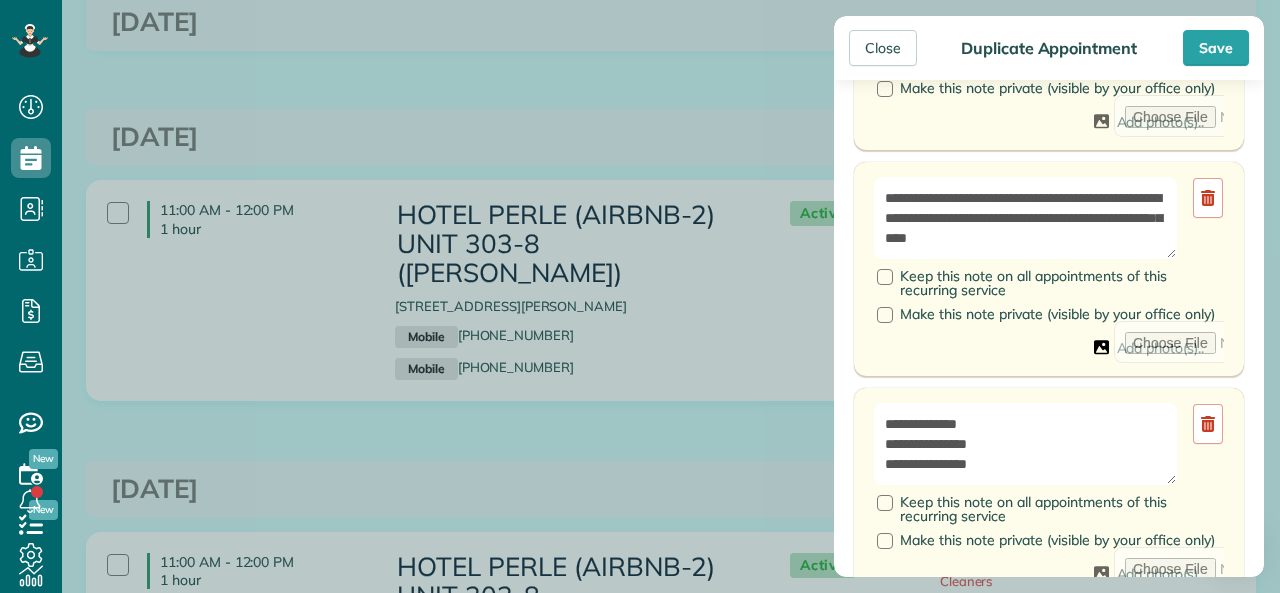 scroll, scrollTop: 1200, scrollLeft: 0, axis: vertical 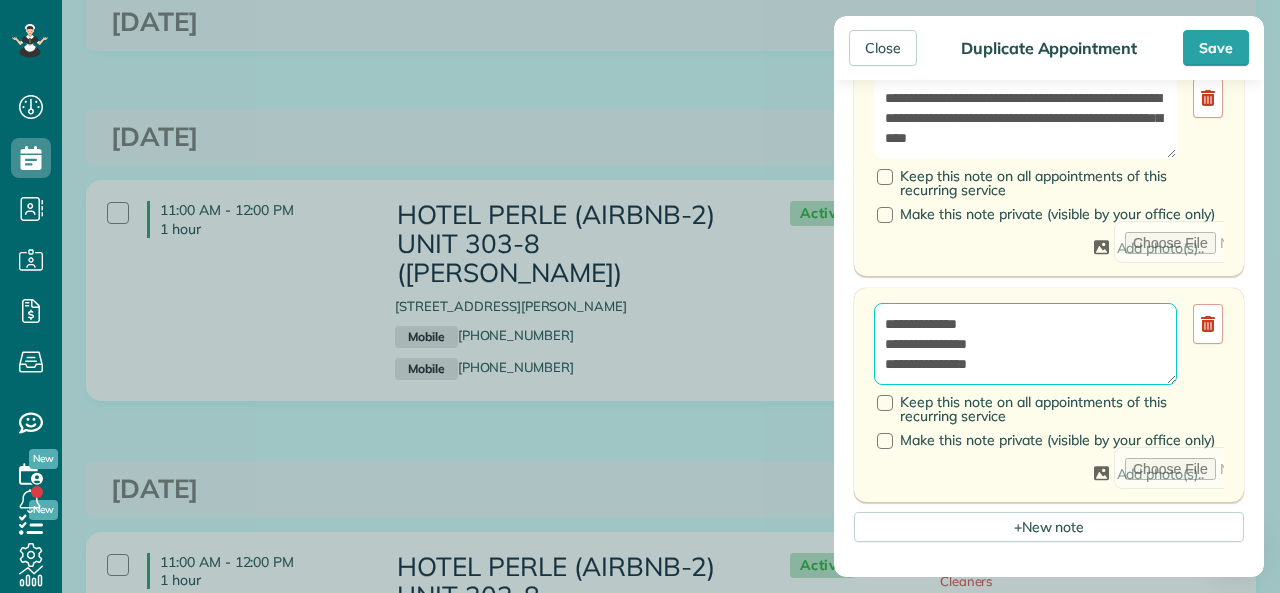 click on "**********" at bounding box center (1025, 344) 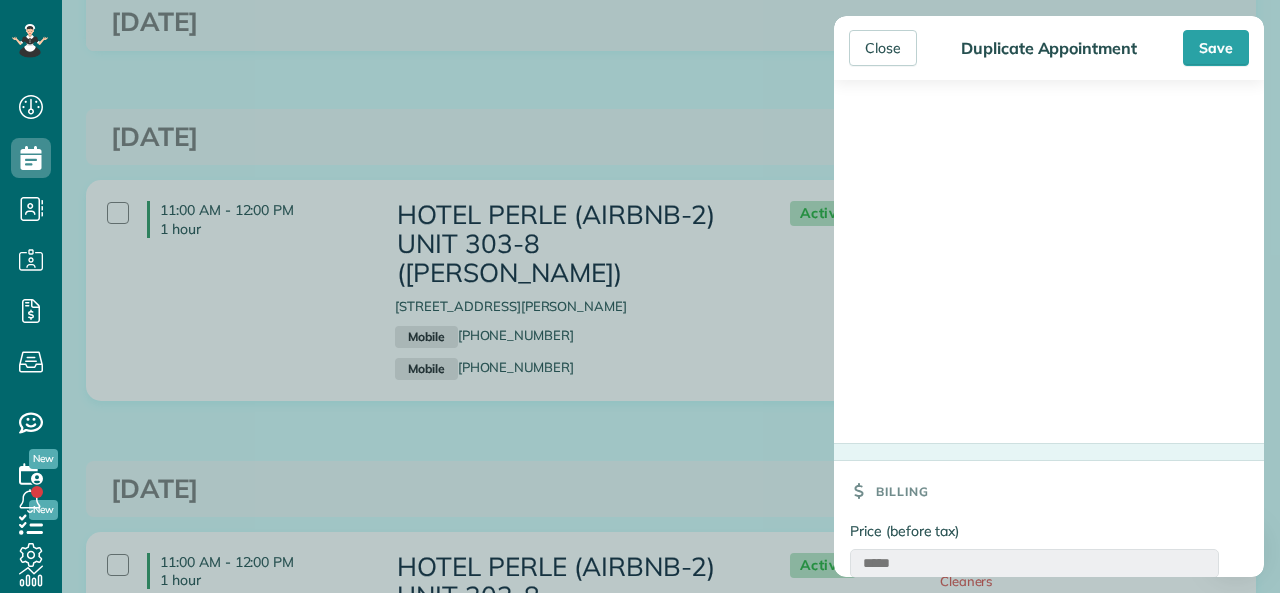 scroll, scrollTop: 2355, scrollLeft: 0, axis: vertical 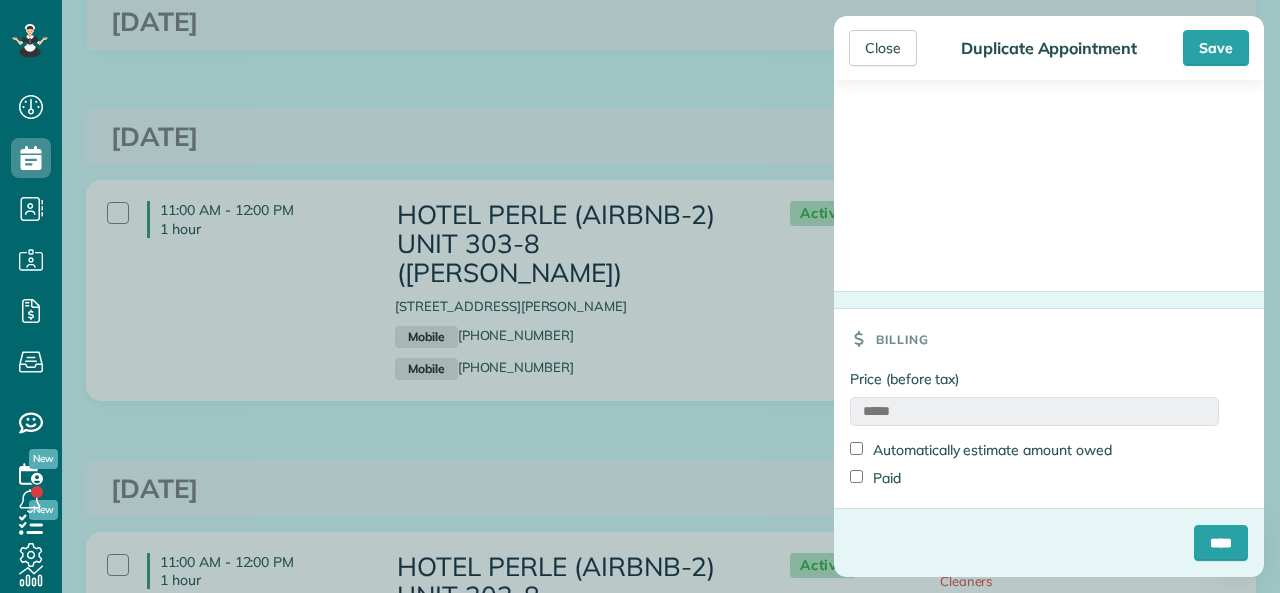 type on "**********" 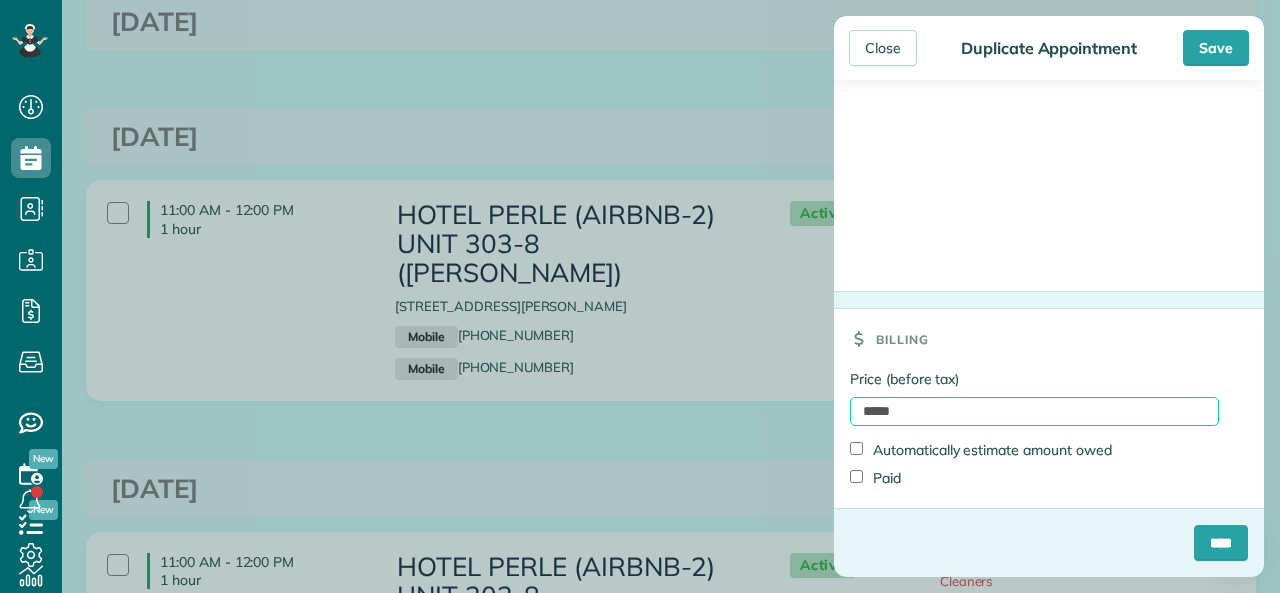 click on "*****" at bounding box center [1034, 411] 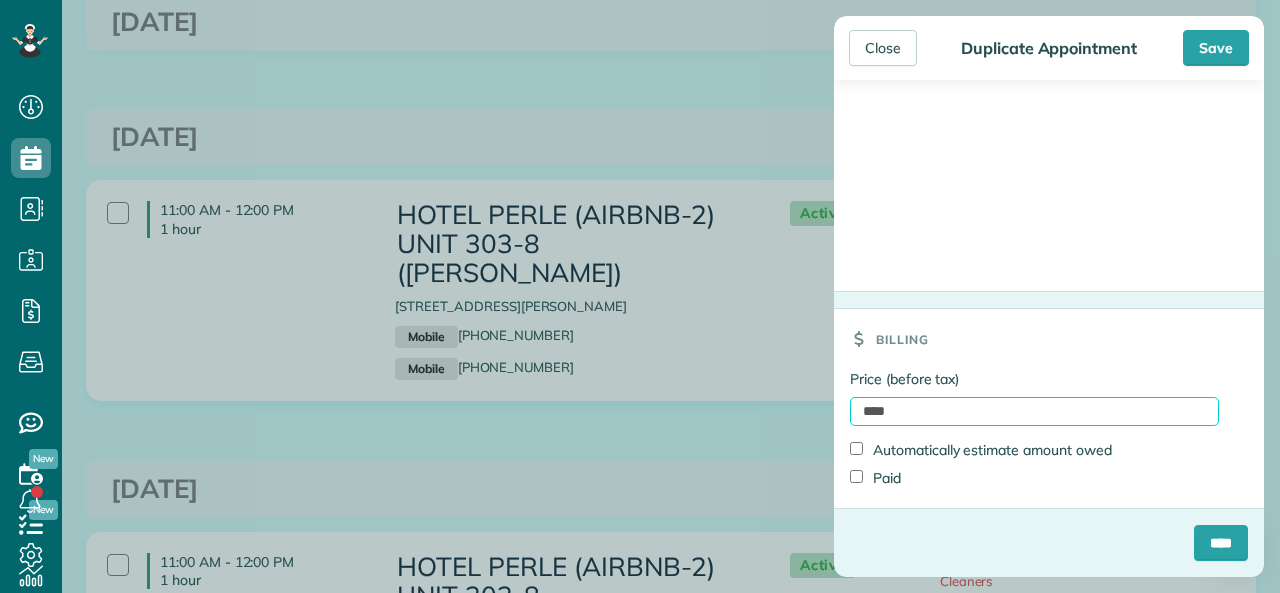 type on "*******" 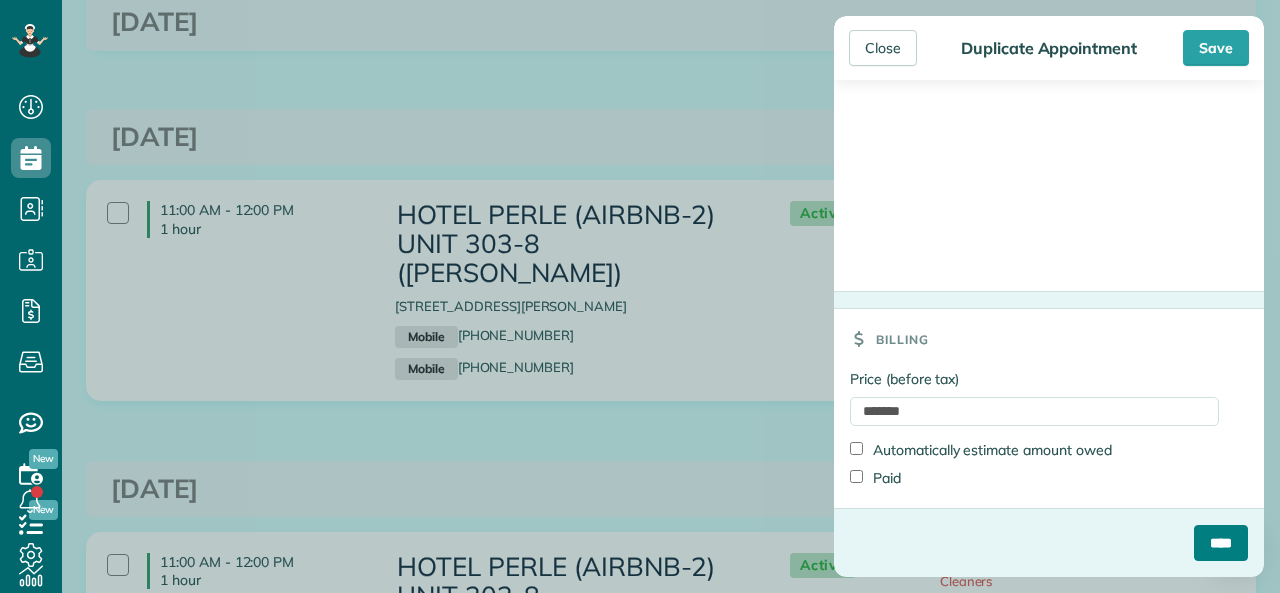 click on "****" at bounding box center (1221, 543) 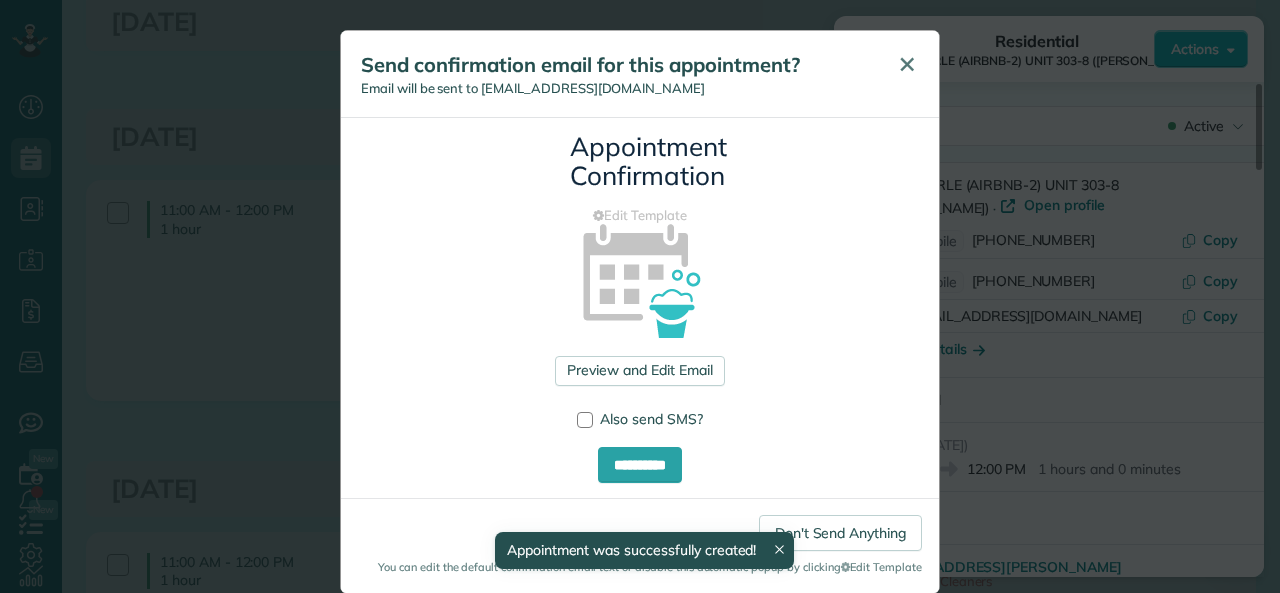 click on "✕" at bounding box center (907, 64) 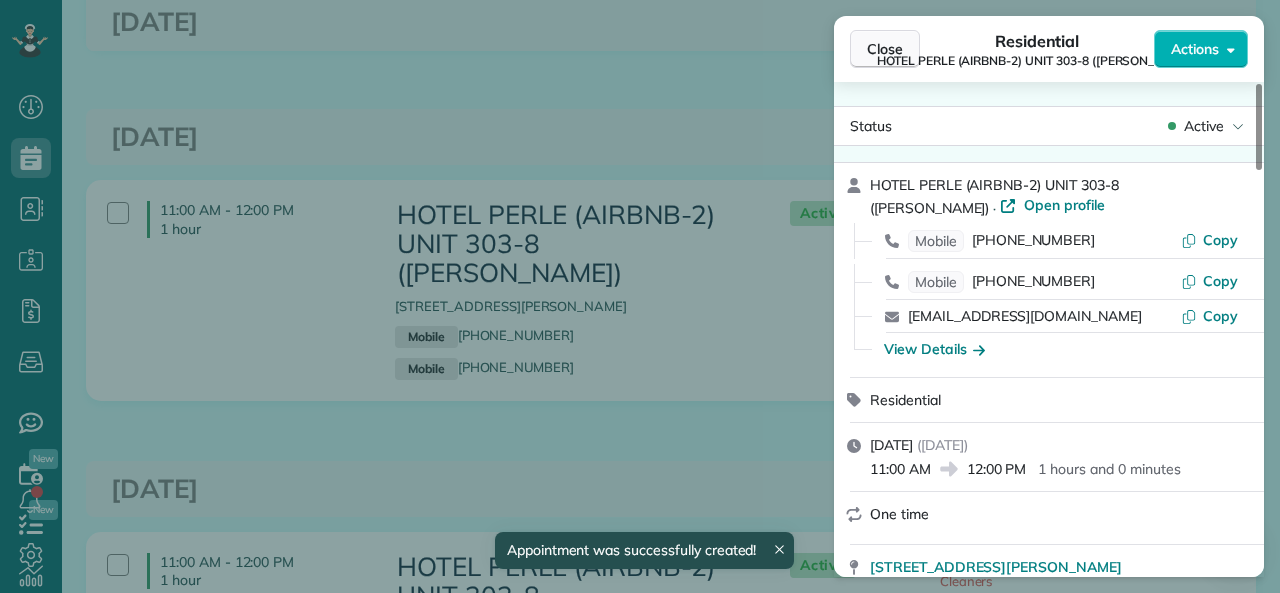 click on "Close" at bounding box center (885, 49) 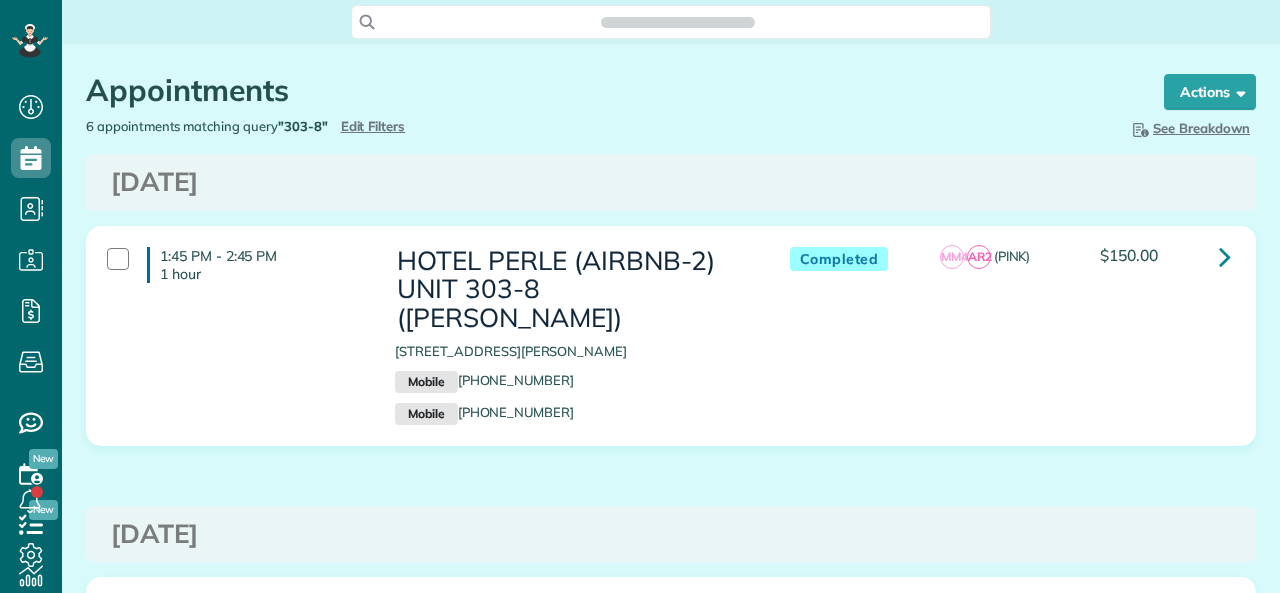 scroll, scrollTop: 0, scrollLeft: 0, axis: both 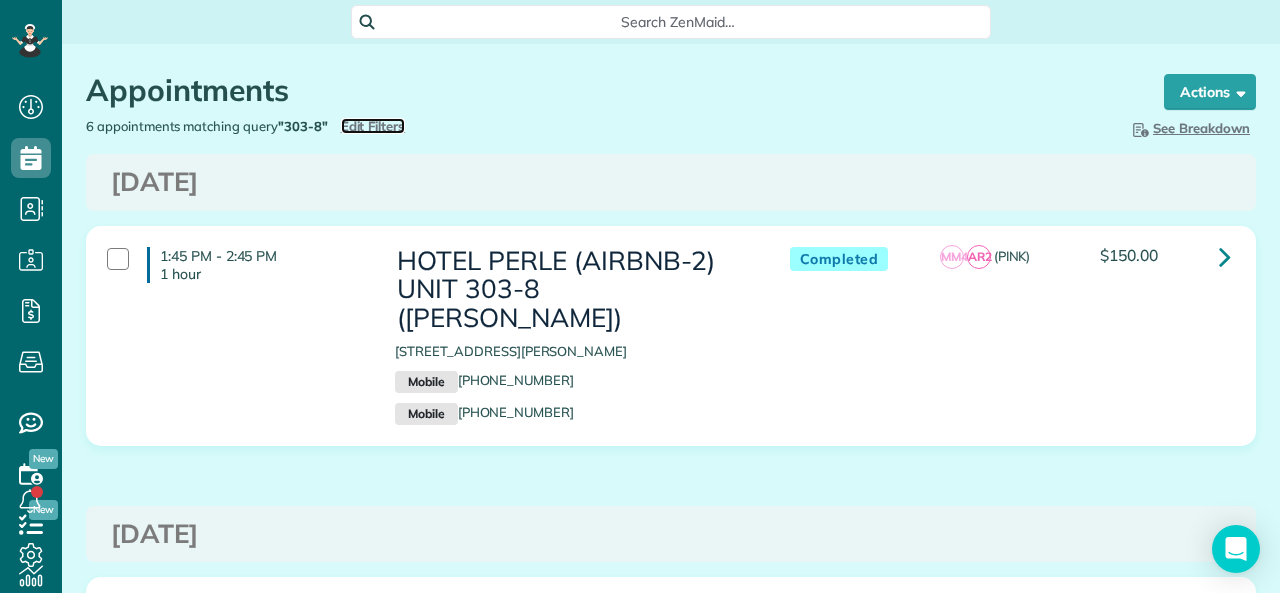 click on "Edit Filters" at bounding box center [373, 126] 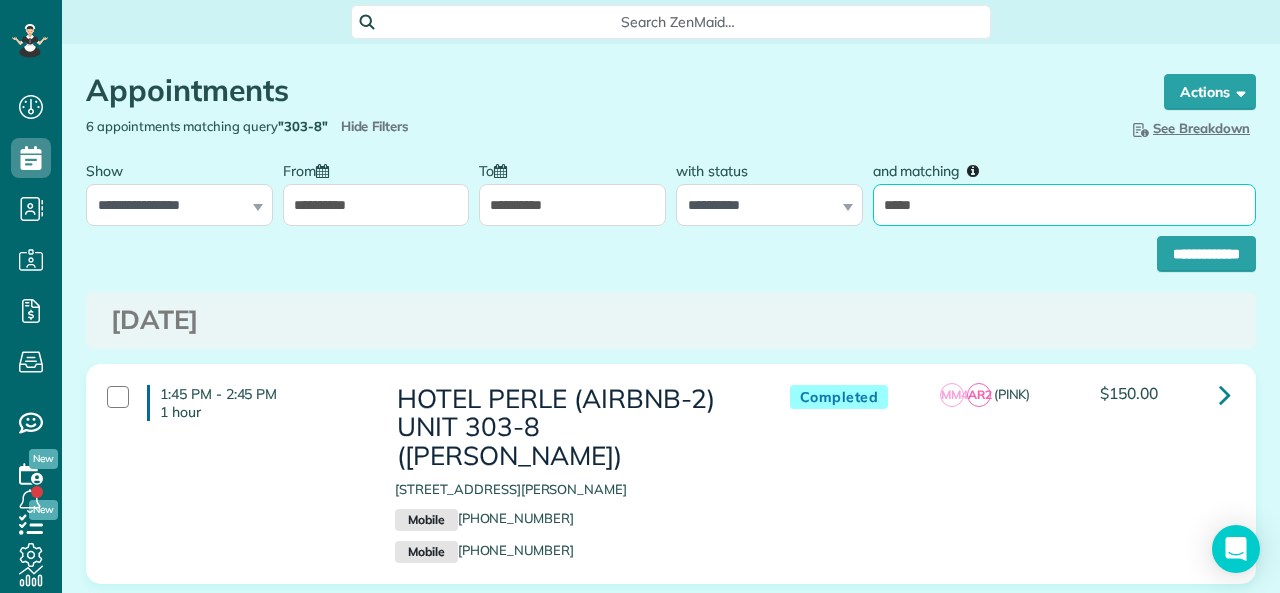 click on "*****" at bounding box center [1064, 205] 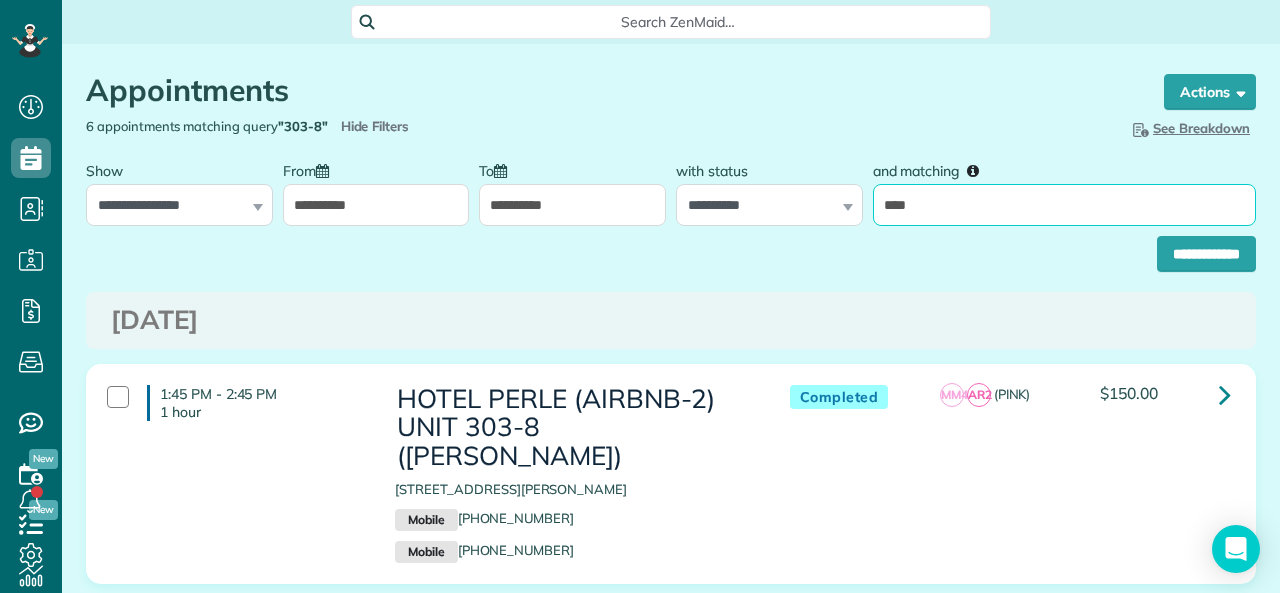 type on "*****" 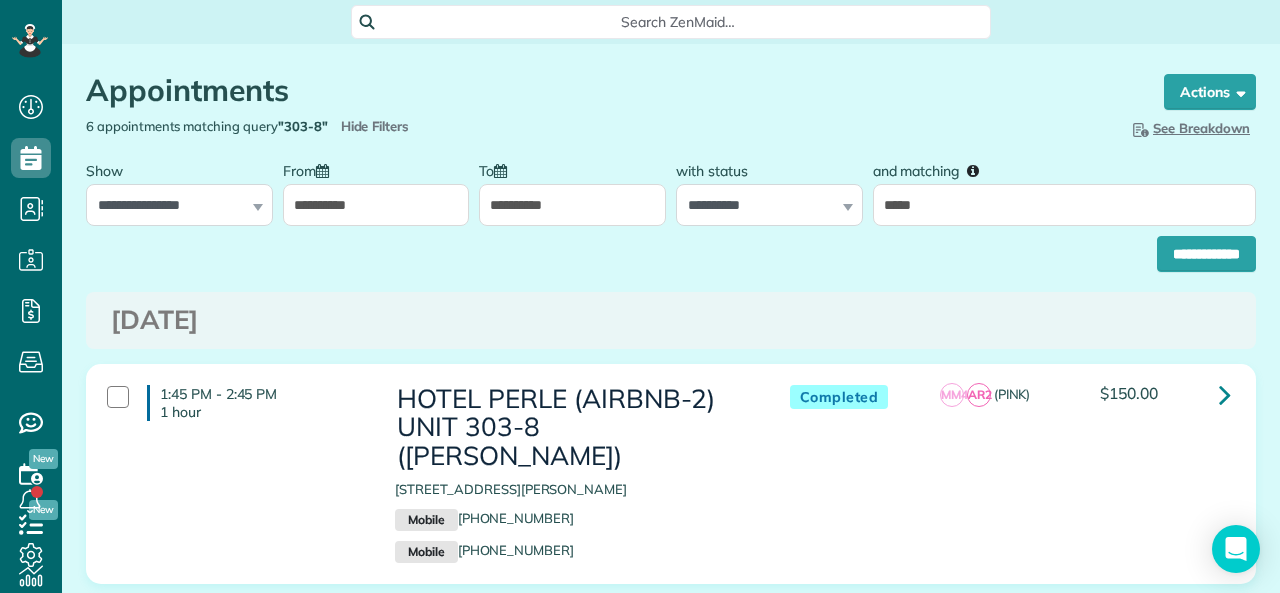 click on "**********" at bounding box center (572, 205) 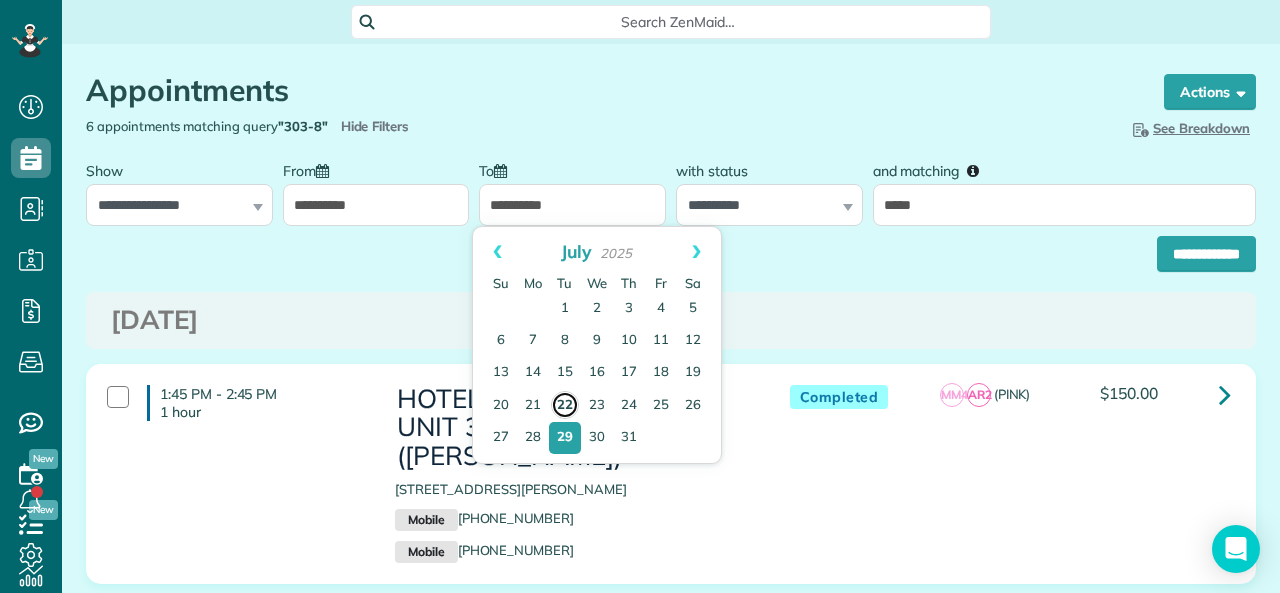 click on "22" at bounding box center [565, 405] 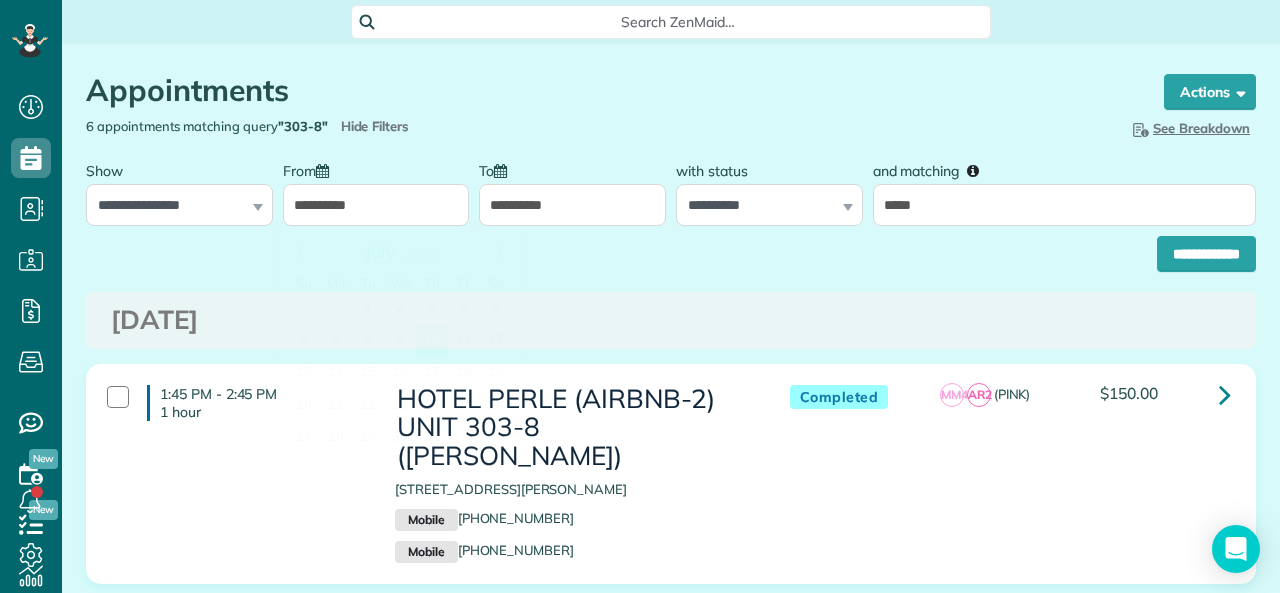 click on "**********" at bounding box center [376, 205] 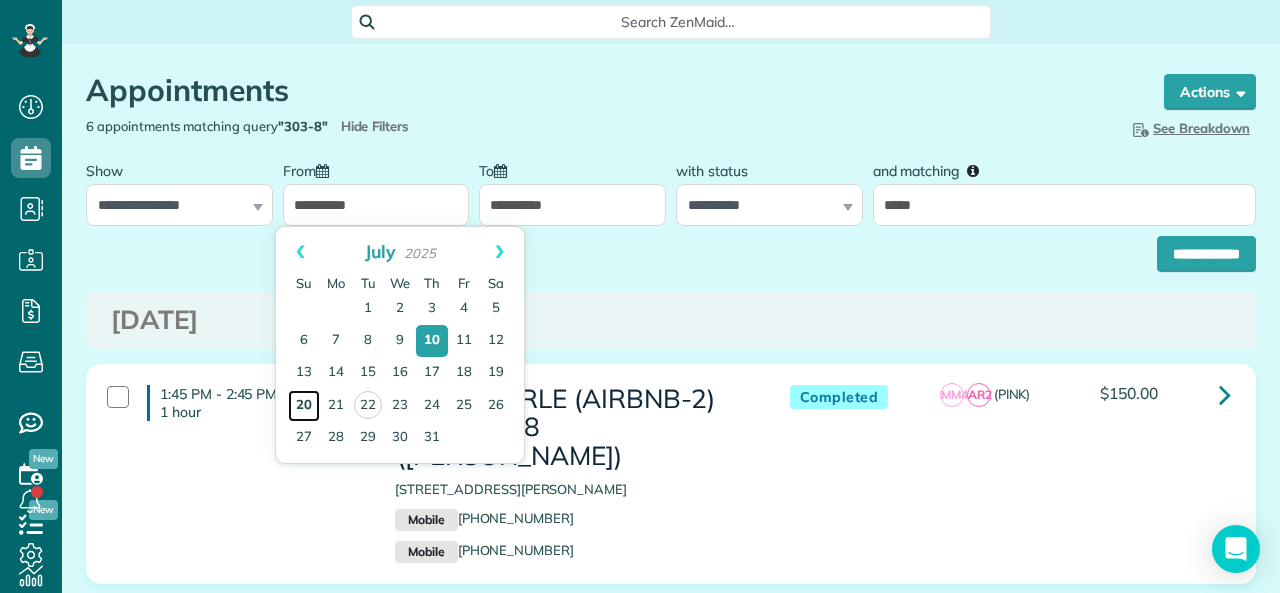 click on "20" at bounding box center [304, 406] 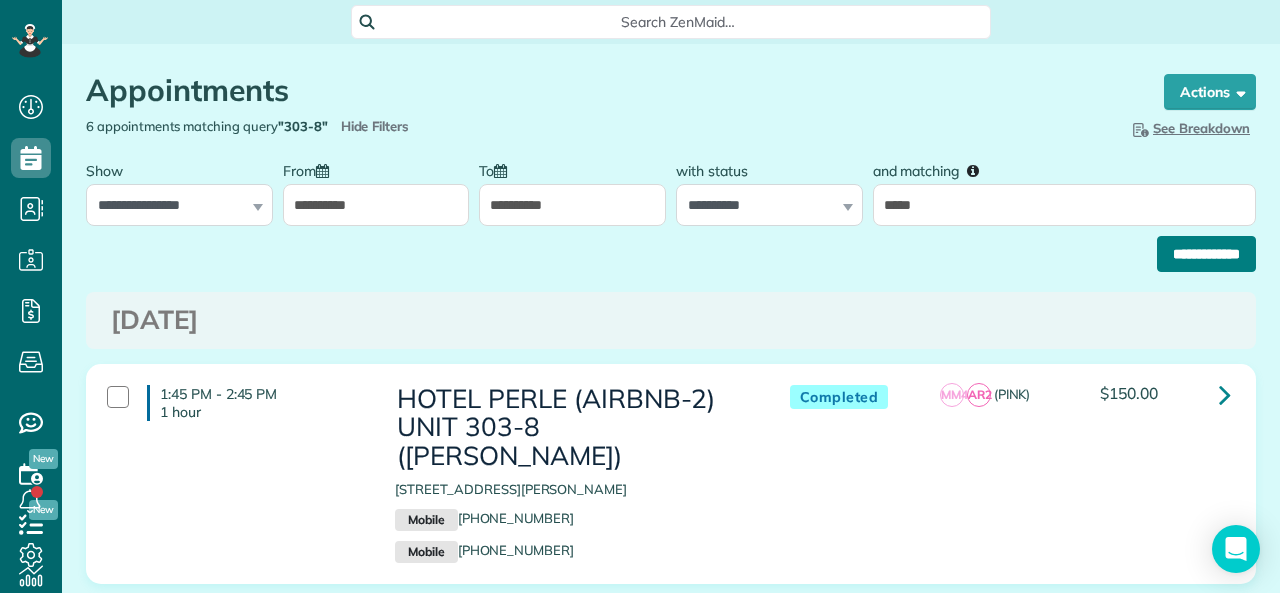 click on "**********" at bounding box center (1206, 254) 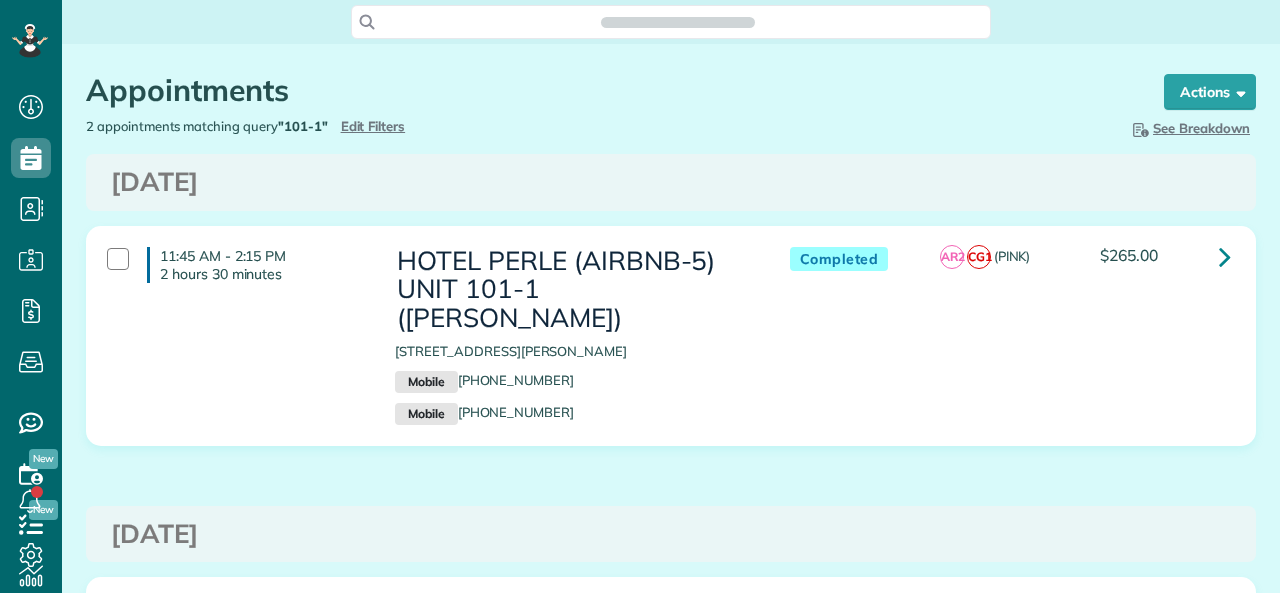 scroll, scrollTop: 0, scrollLeft: 0, axis: both 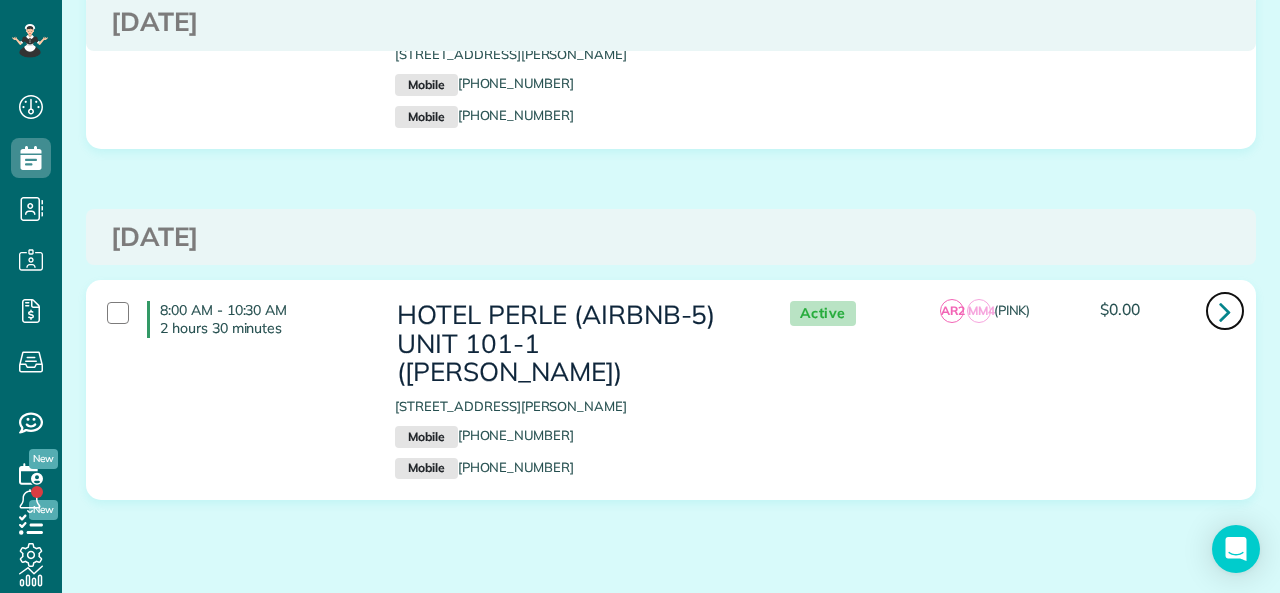 click at bounding box center (1225, 311) 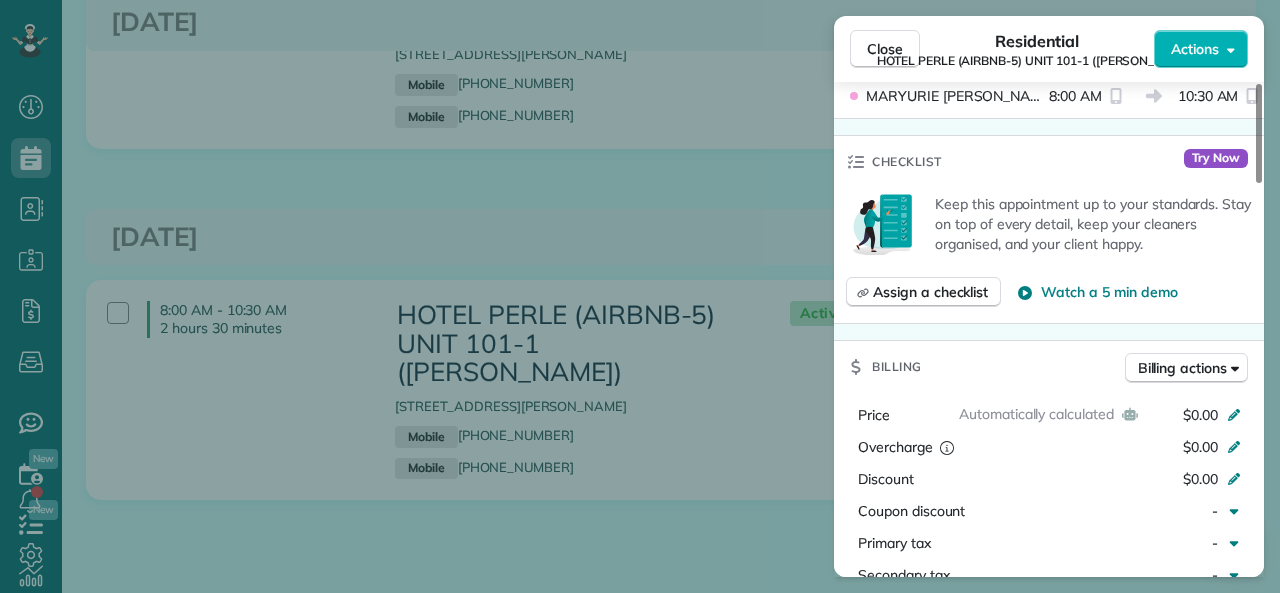 scroll, scrollTop: 800, scrollLeft: 0, axis: vertical 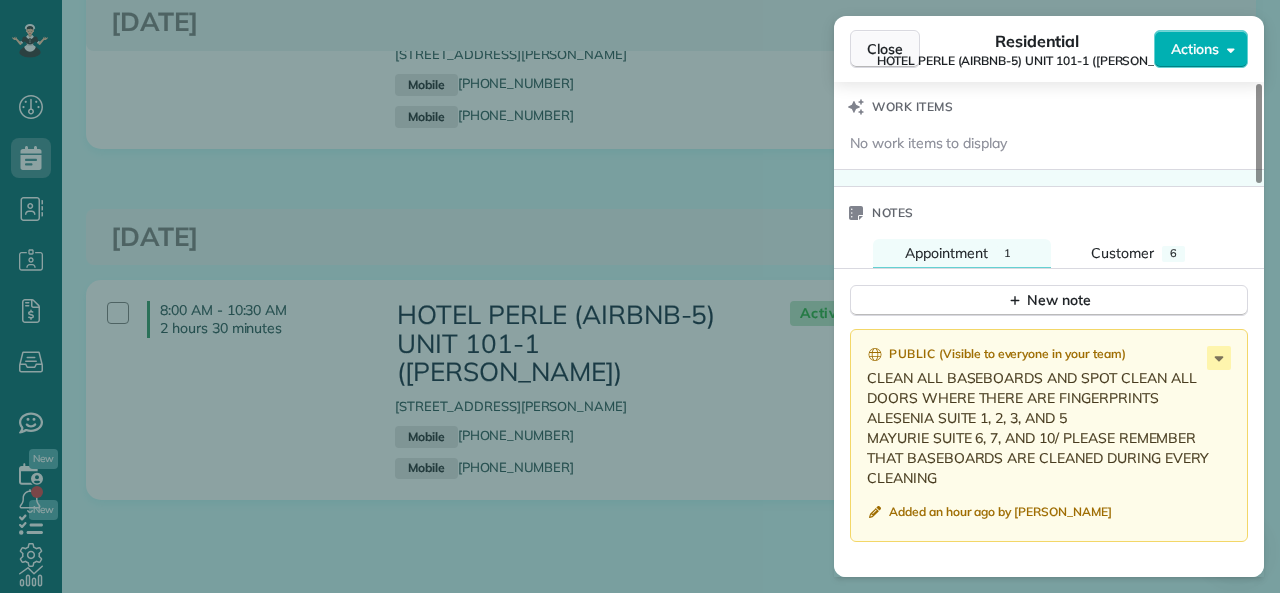 click on "Close" at bounding box center (885, 49) 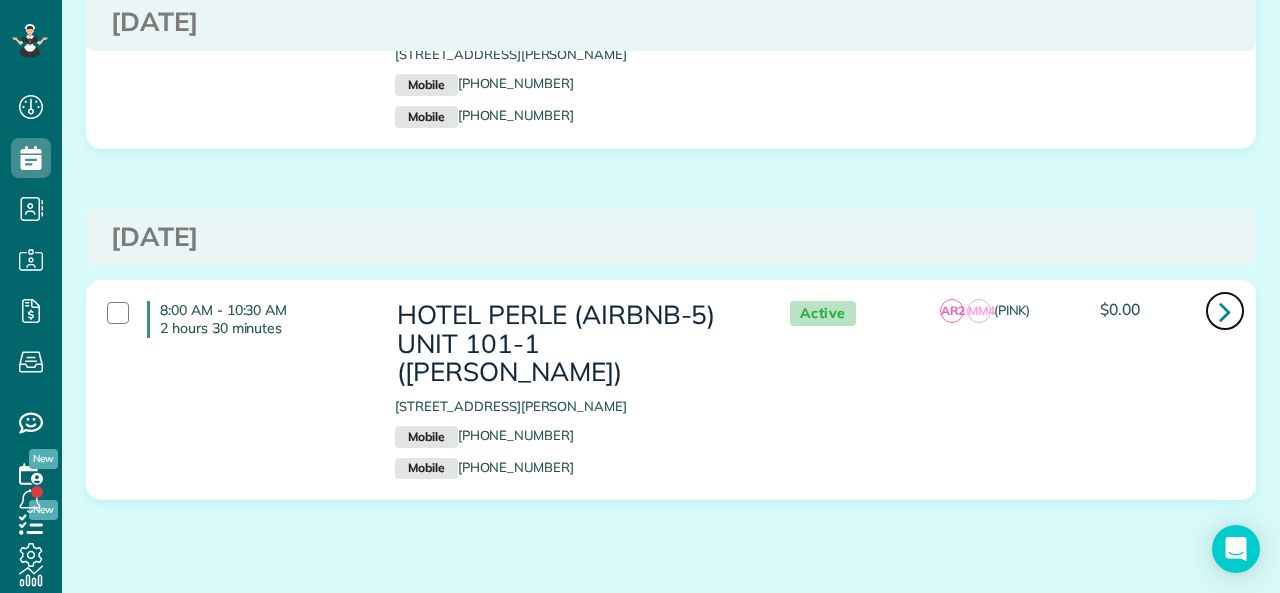 click at bounding box center (1225, 311) 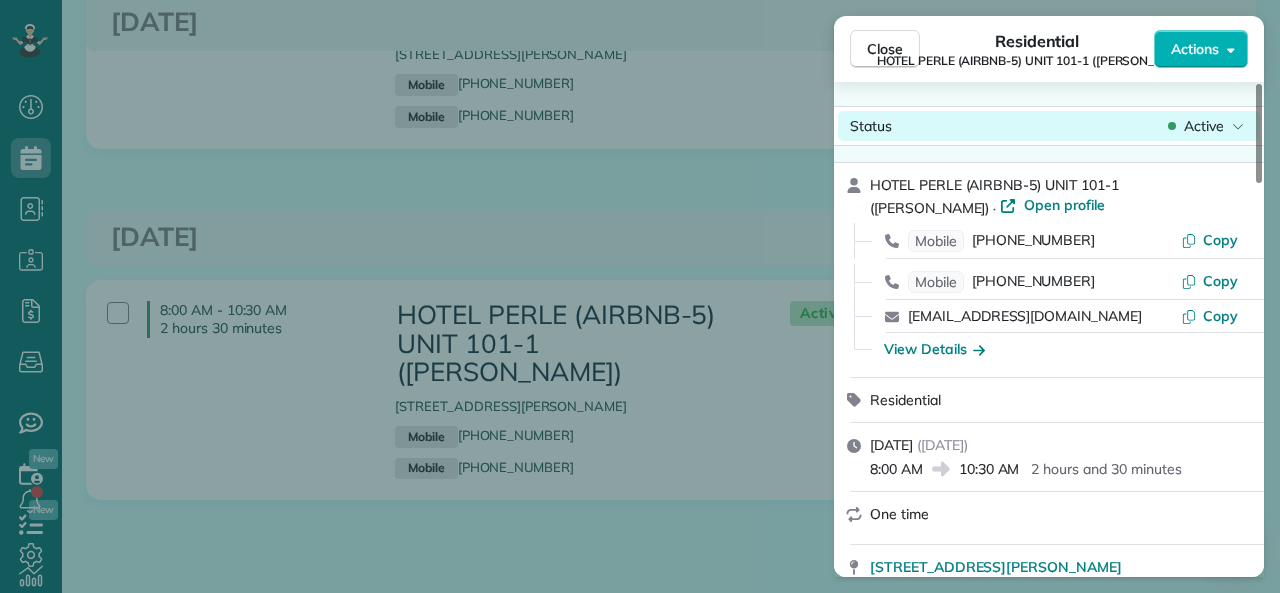 click on "Active" at bounding box center (1204, 126) 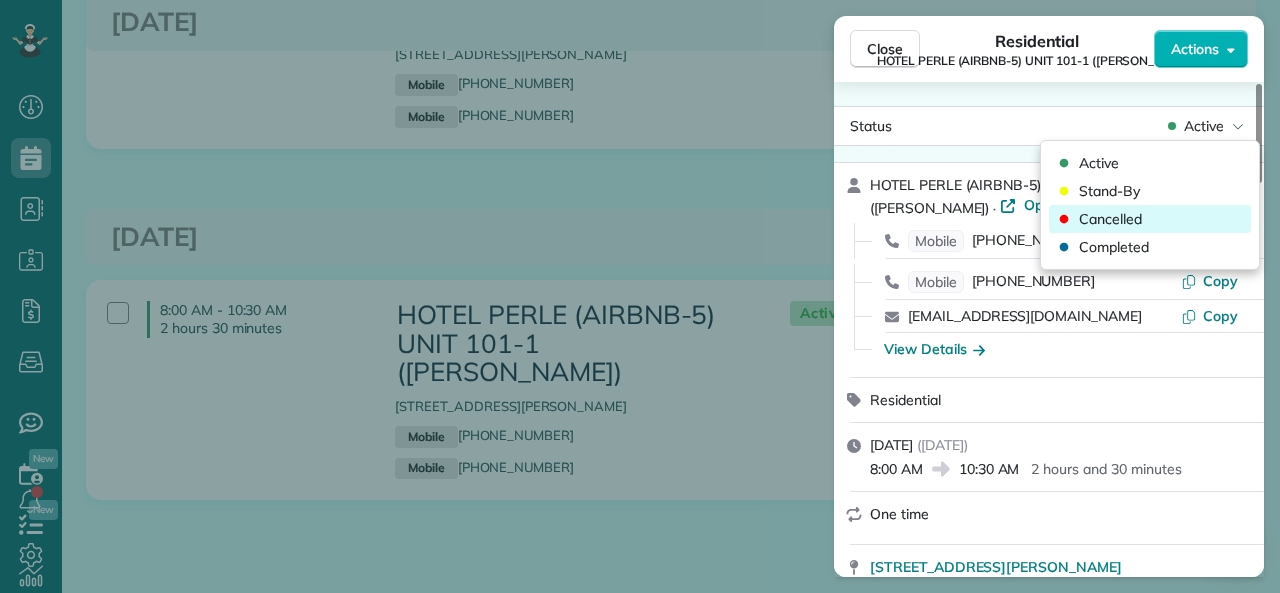 click on "Cancelled" at bounding box center [1110, 219] 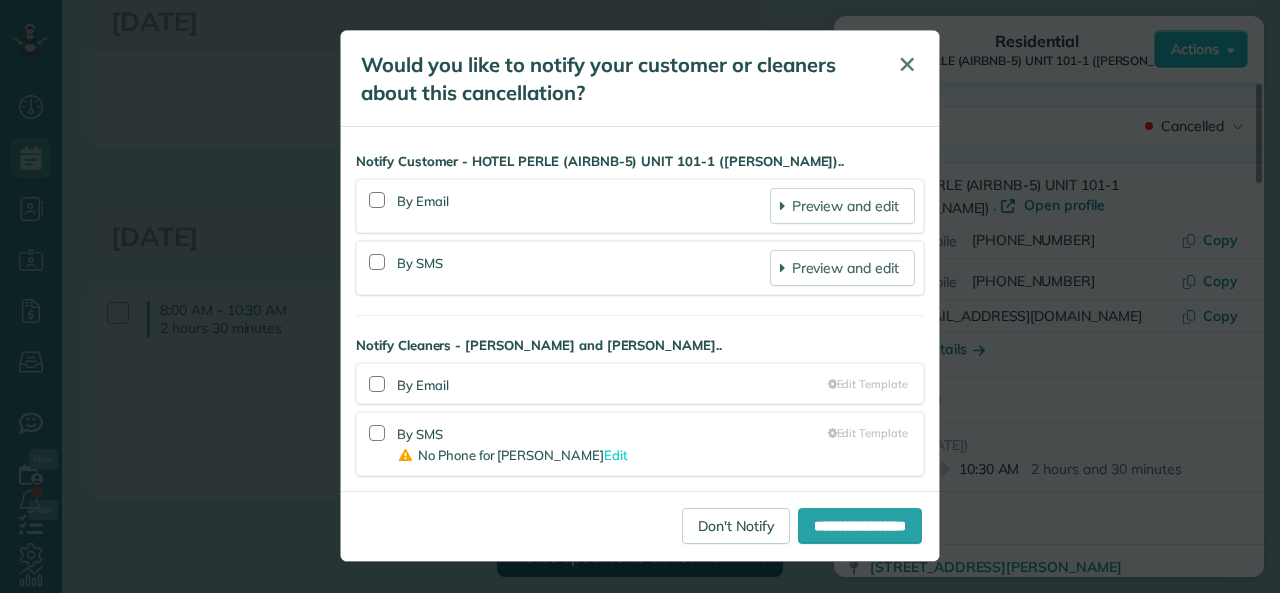 click on "✕" at bounding box center (907, 64) 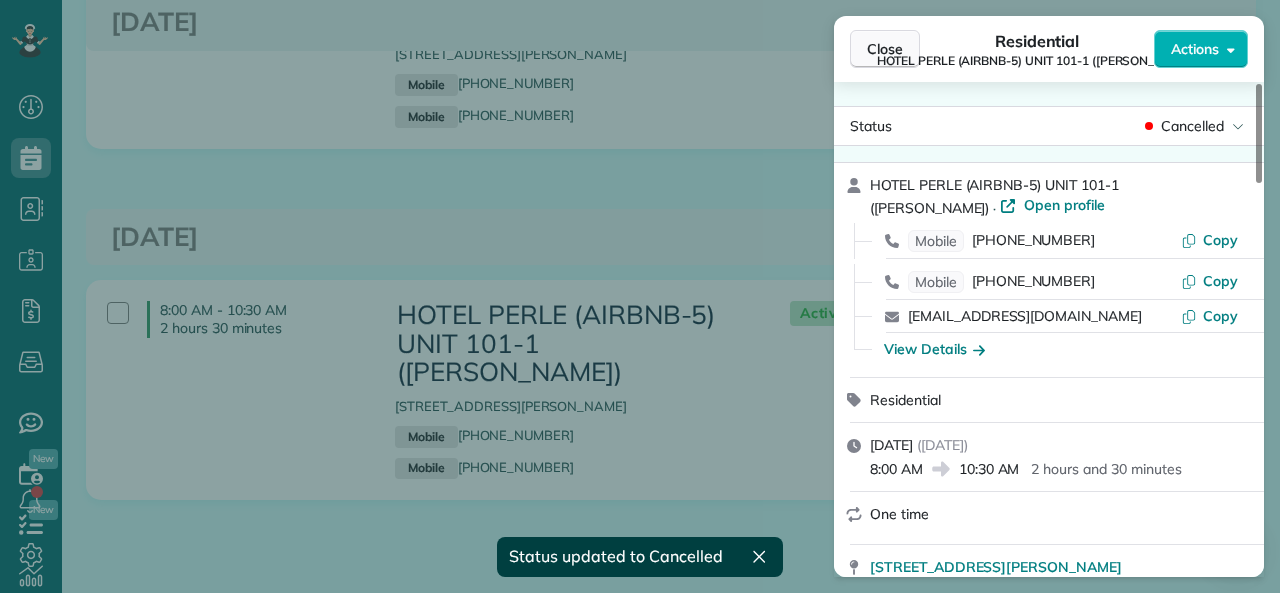 click on "Close" at bounding box center [885, 49] 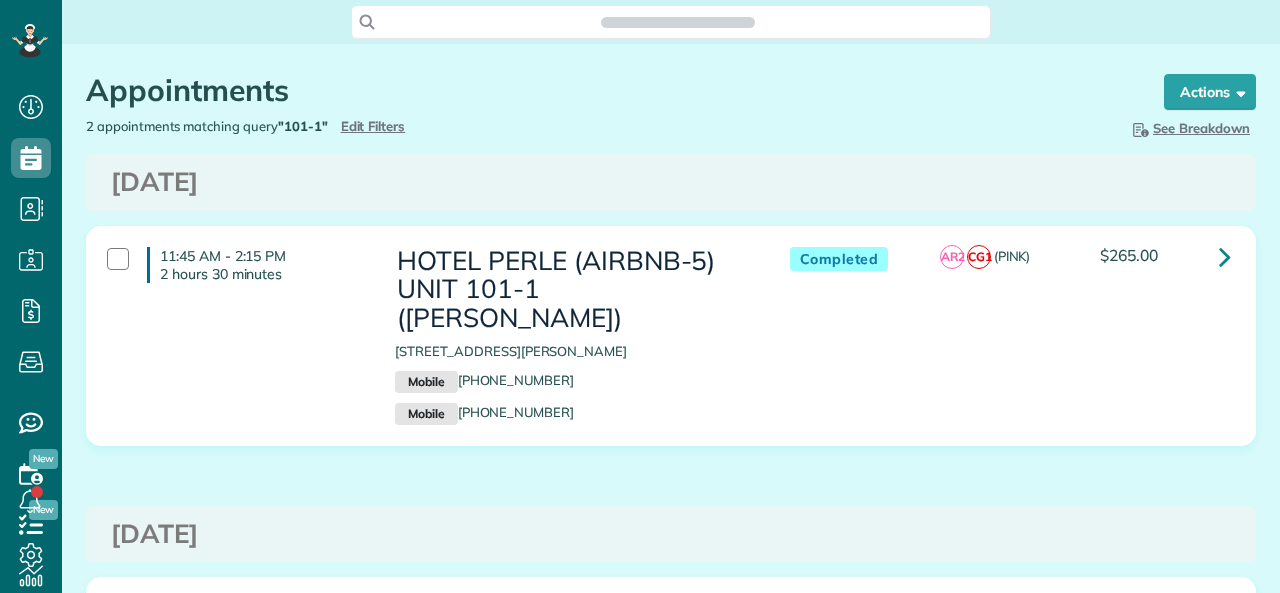 scroll, scrollTop: 0, scrollLeft: 0, axis: both 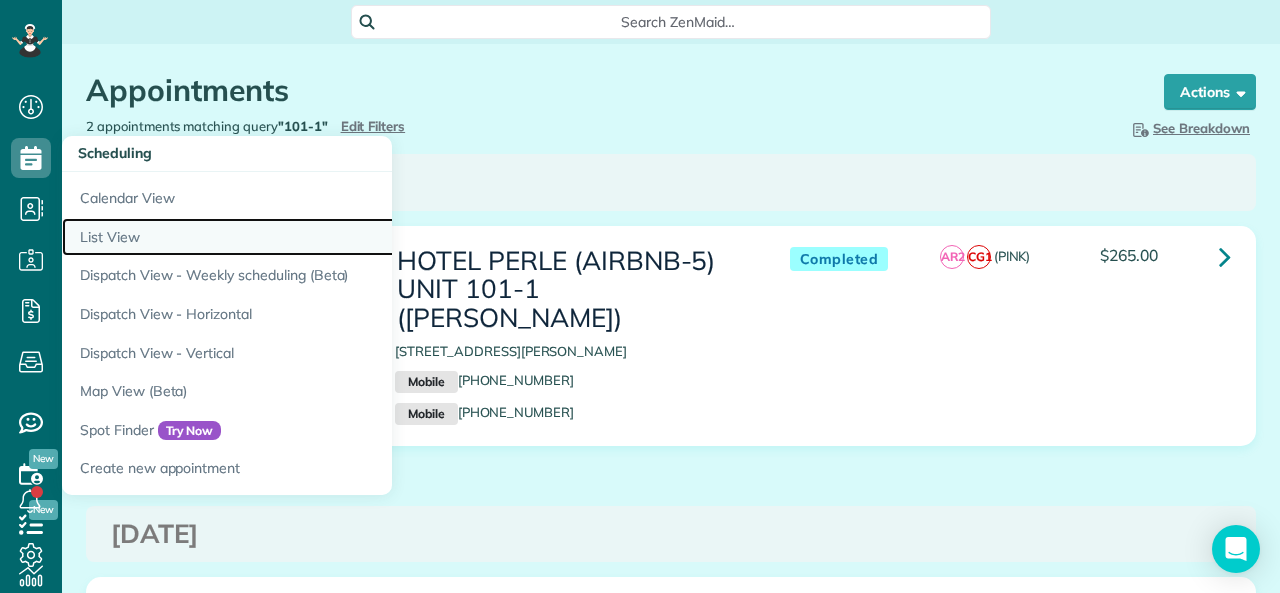 click on "List View" at bounding box center [312, 237] 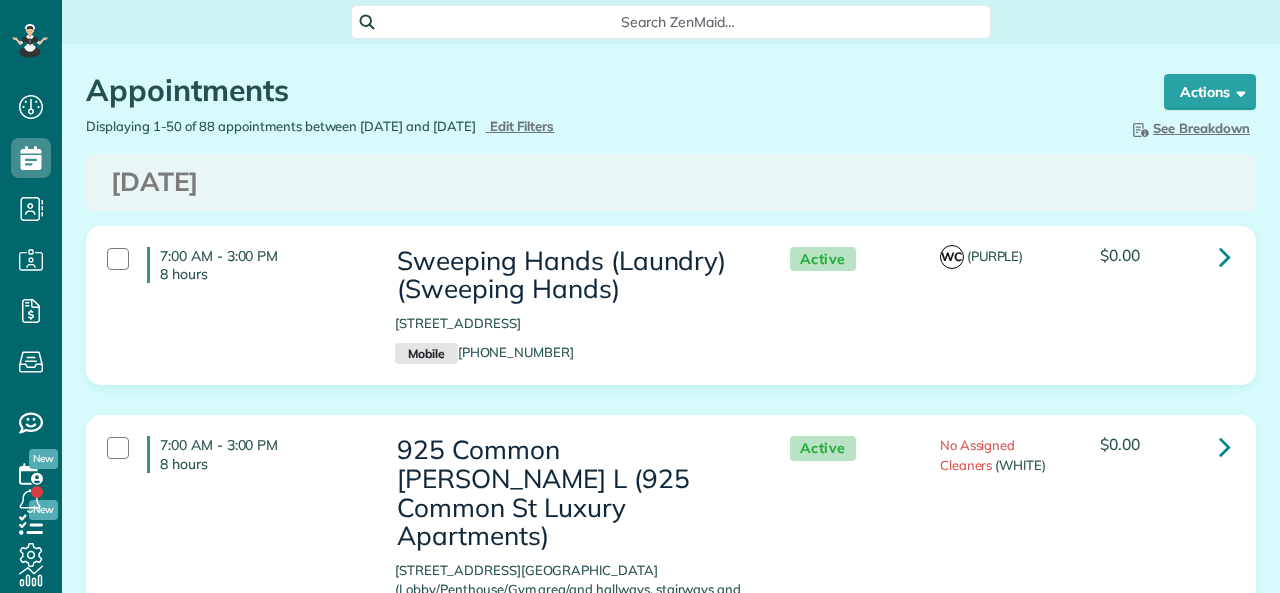 scroll, scrollTop: 0, scrollLeft: 0, axis: both 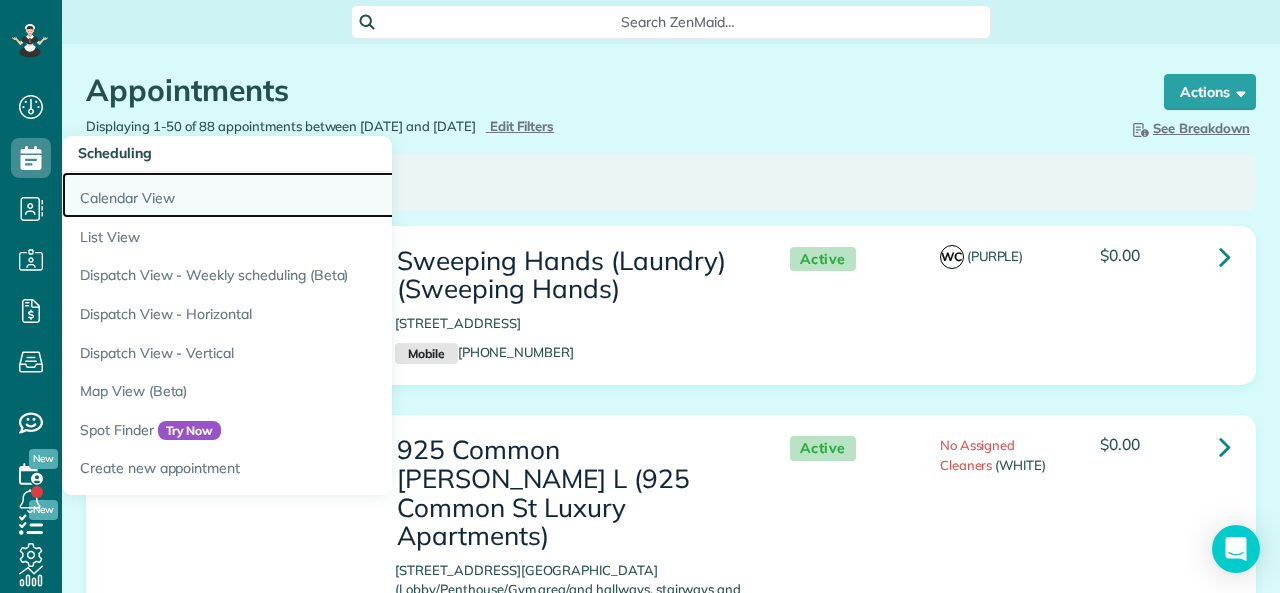 click on "Calendar View" at bounding box center (312, 195) 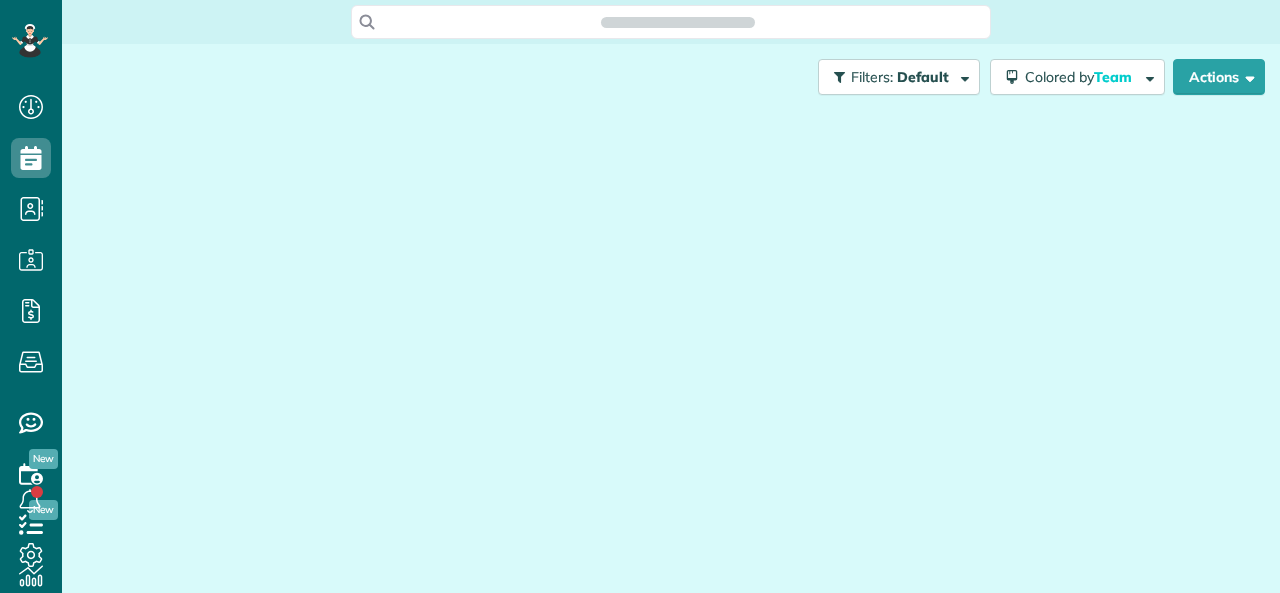 scroll, scrollTop: 0, scrollLeft: 0, axis: both 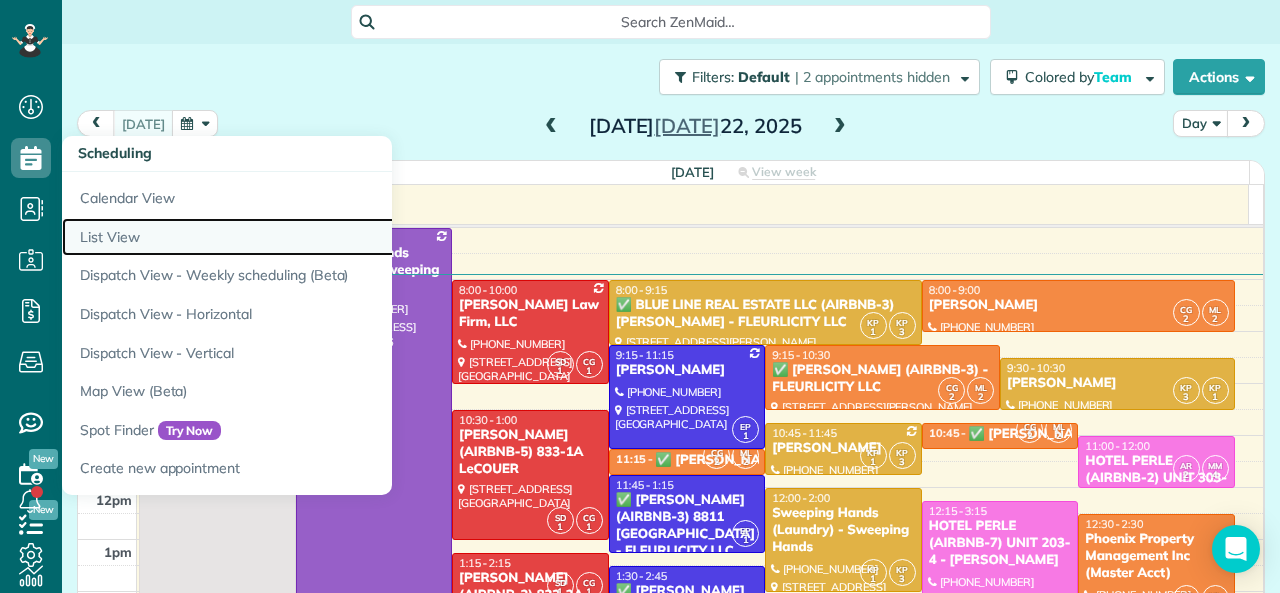 click on "List View" at bounding box center [312, 237] 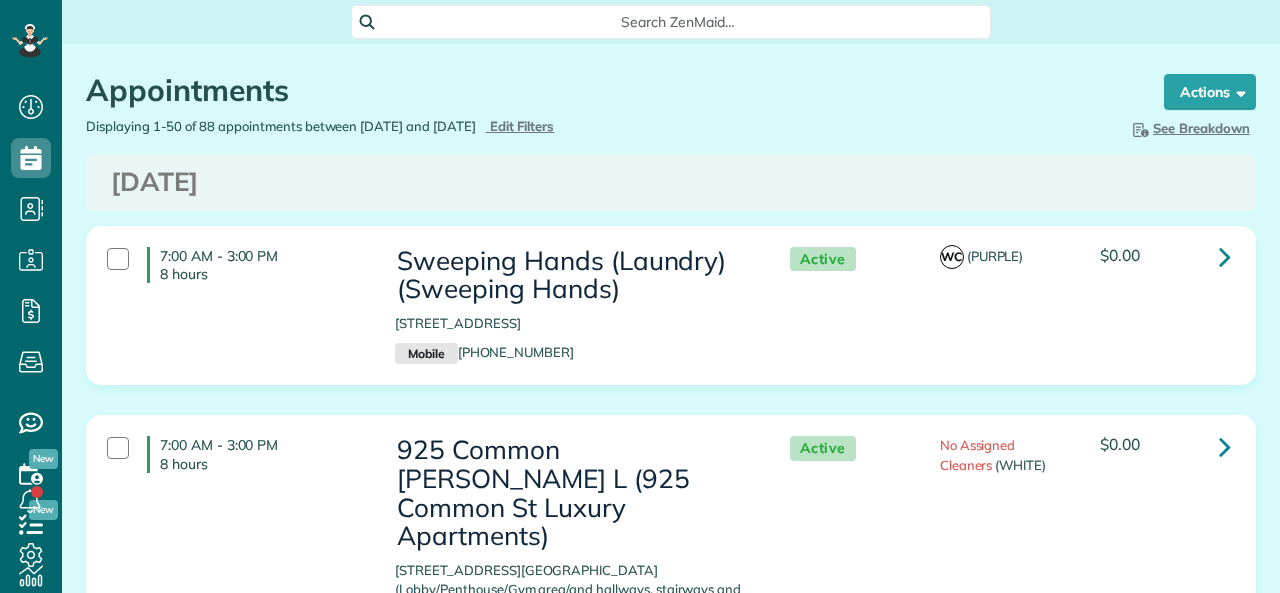 scroll, scrollTop: 0, scrollLeft: 0, axis: both 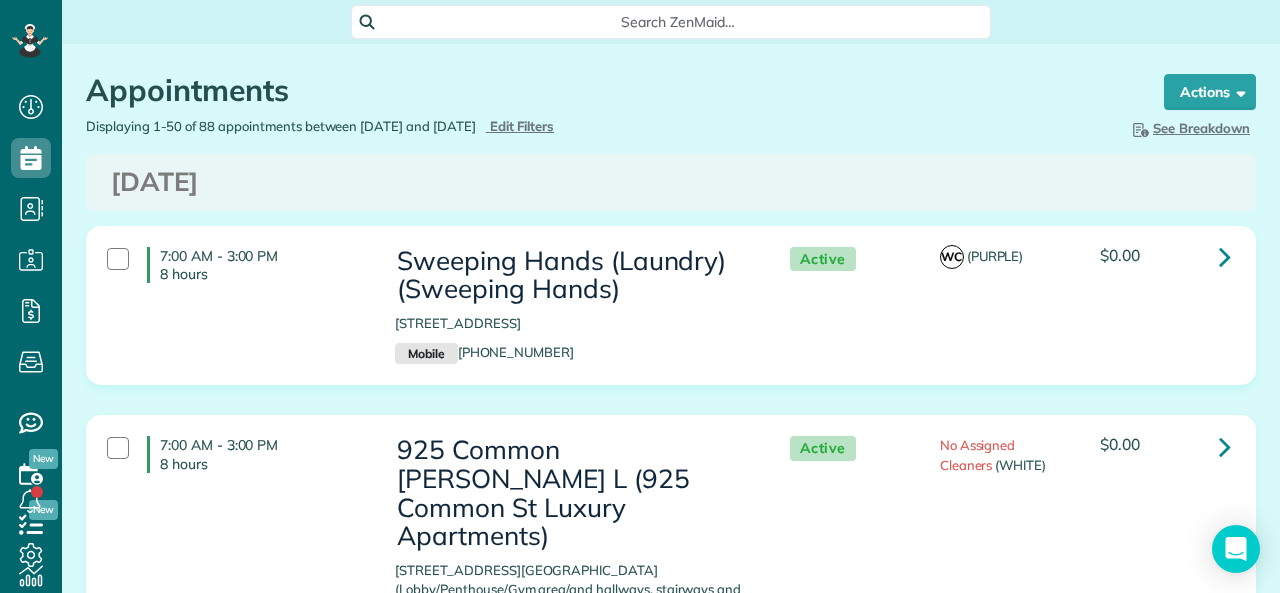 click on "Displaying 1-50 of 88 appointments
between
[DATE] and [DATE]
Hide Filters
Edit Filters" at bounding box center [371, 126] 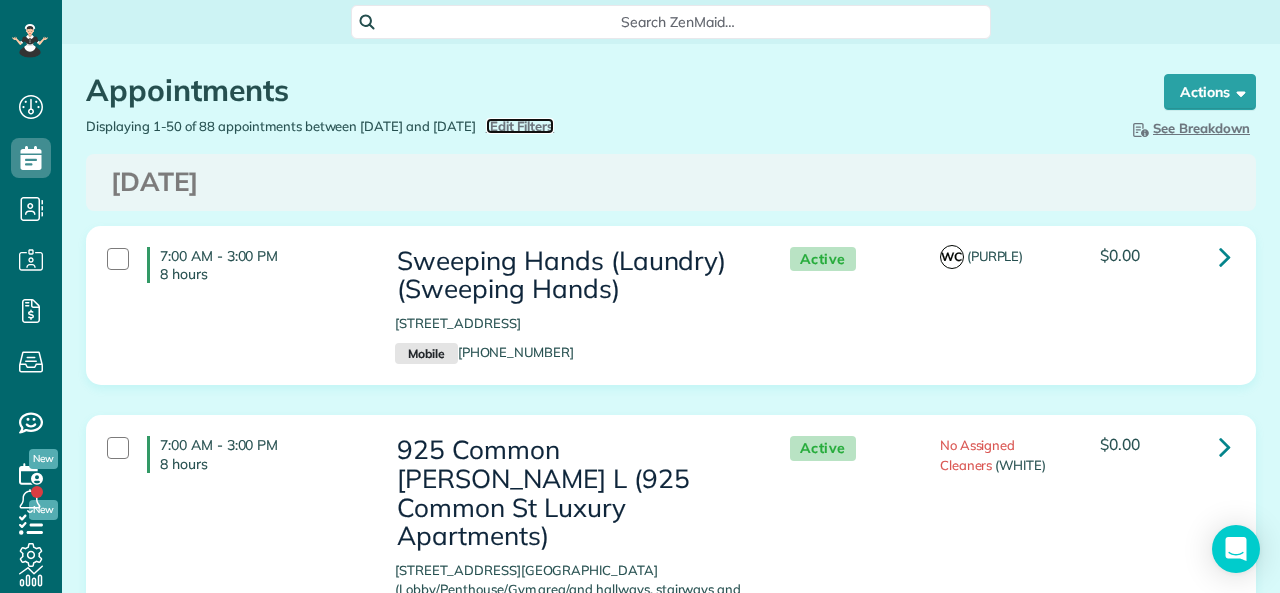 click on "Edit Filters" at bounding box center [522, 126] 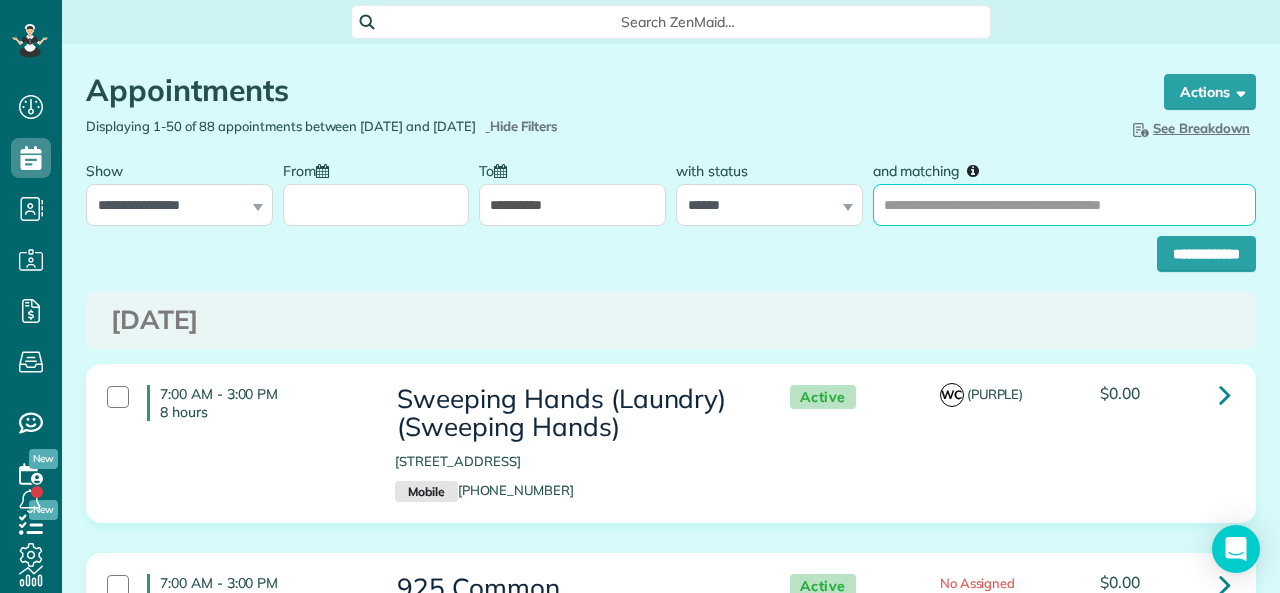 click on "and matching" at bounding box center (1064, 205) 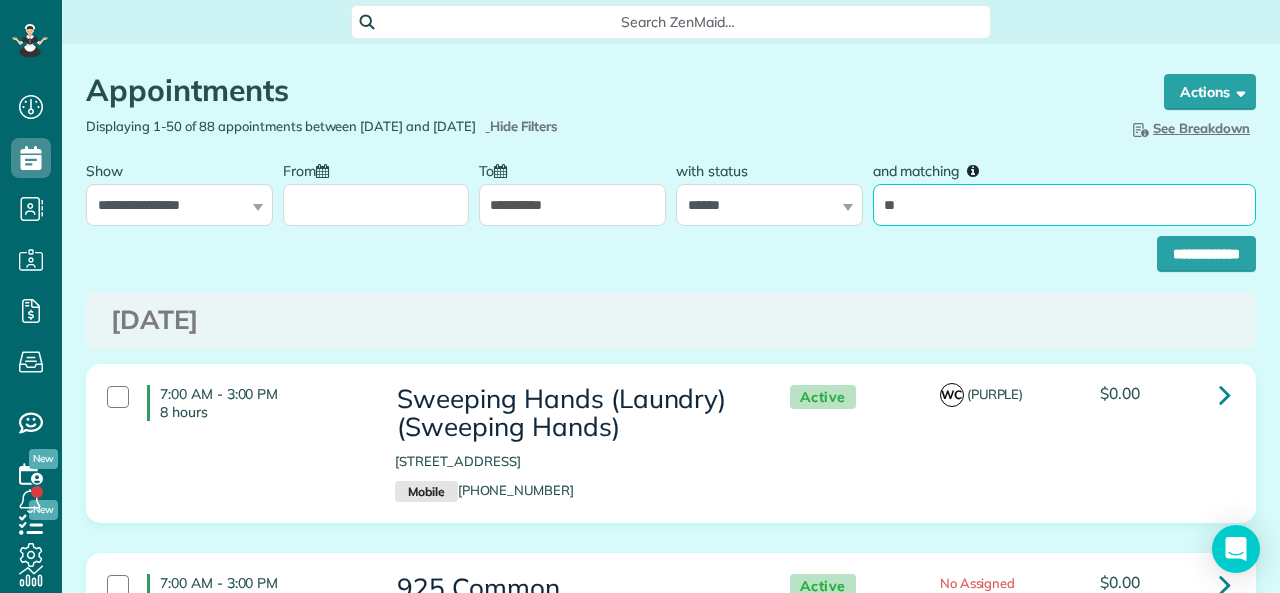 type on "*****" 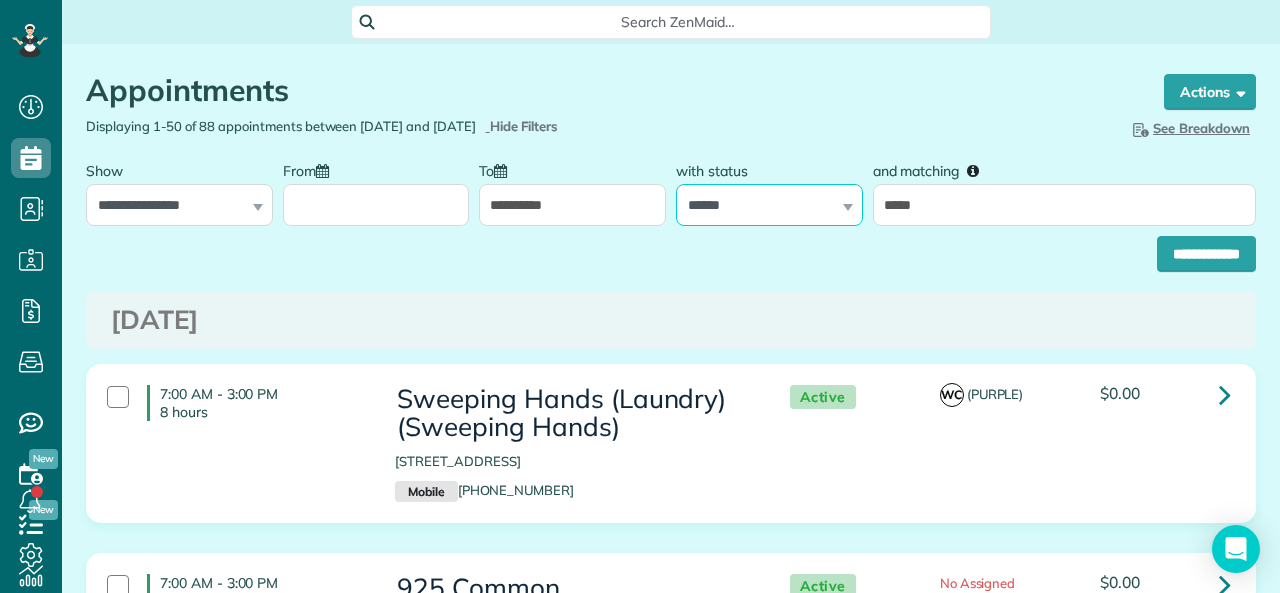 click on "**********" at bounding box center (769, 205) 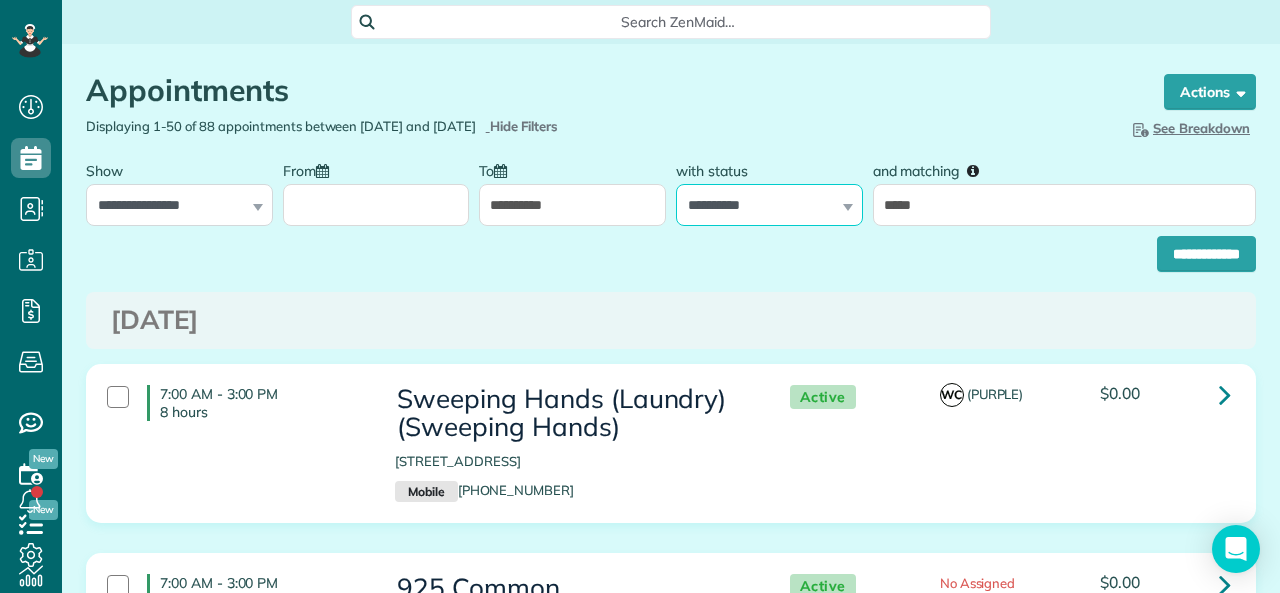 click on "**********" at bounding box center [769, 205] 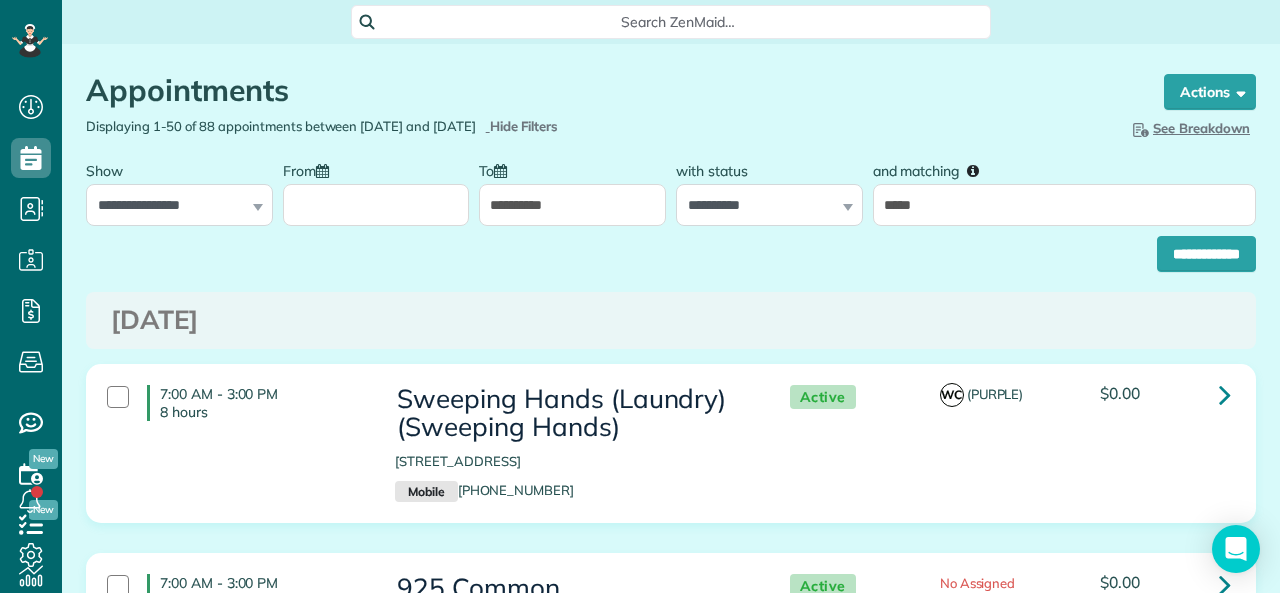 click on "**********" at bounding box center [572, 205] 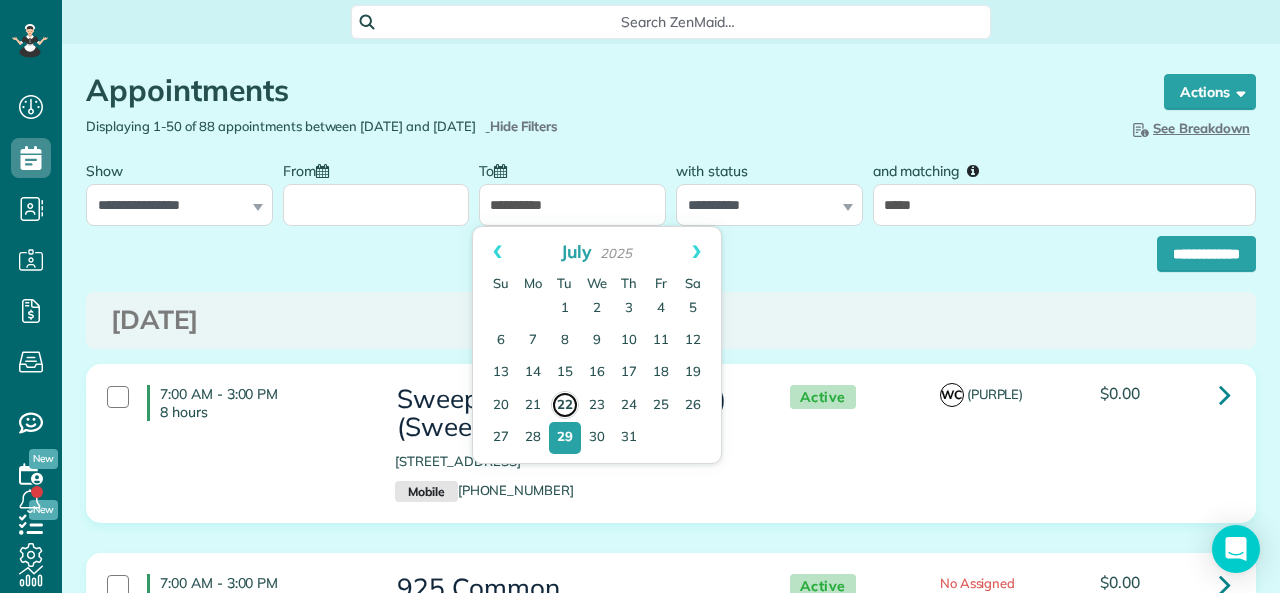 click on "22" at bounding box center [565, 405] 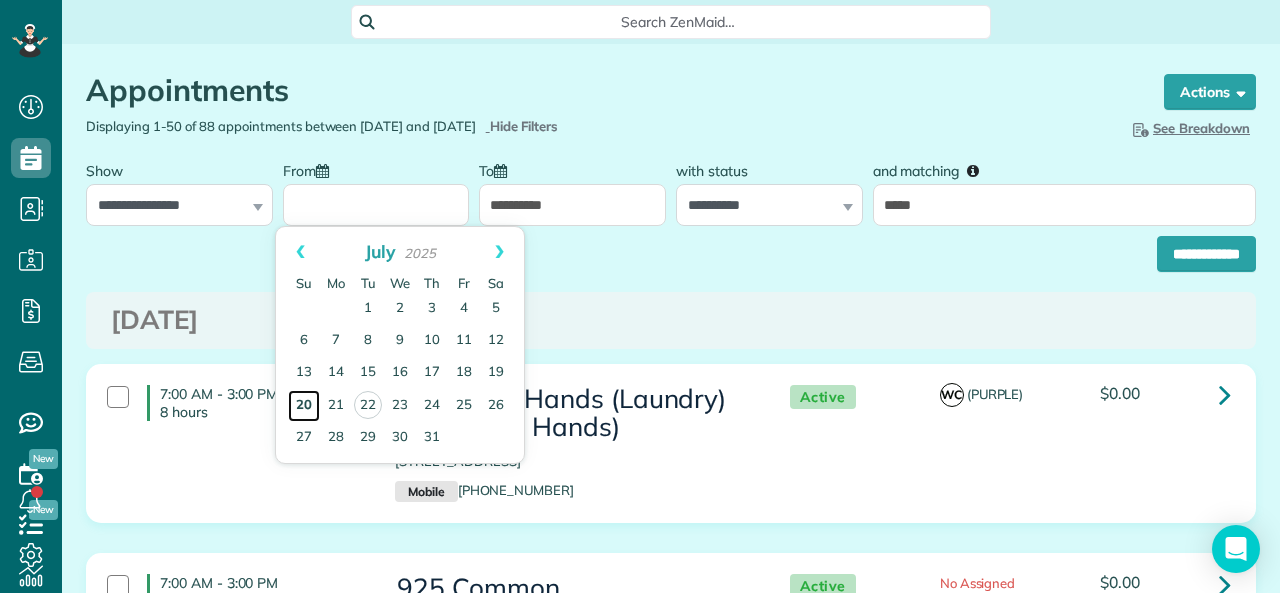 click on "20" at bounding box center [304, 406] 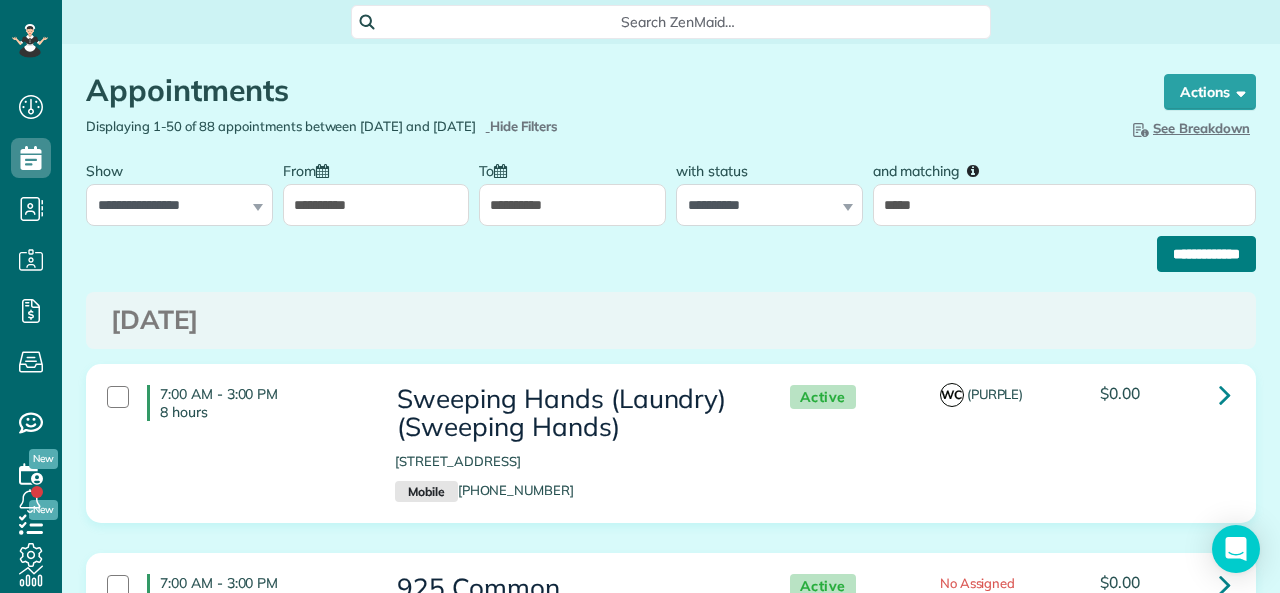 click on "**********" at bounding box center [1206, 254] 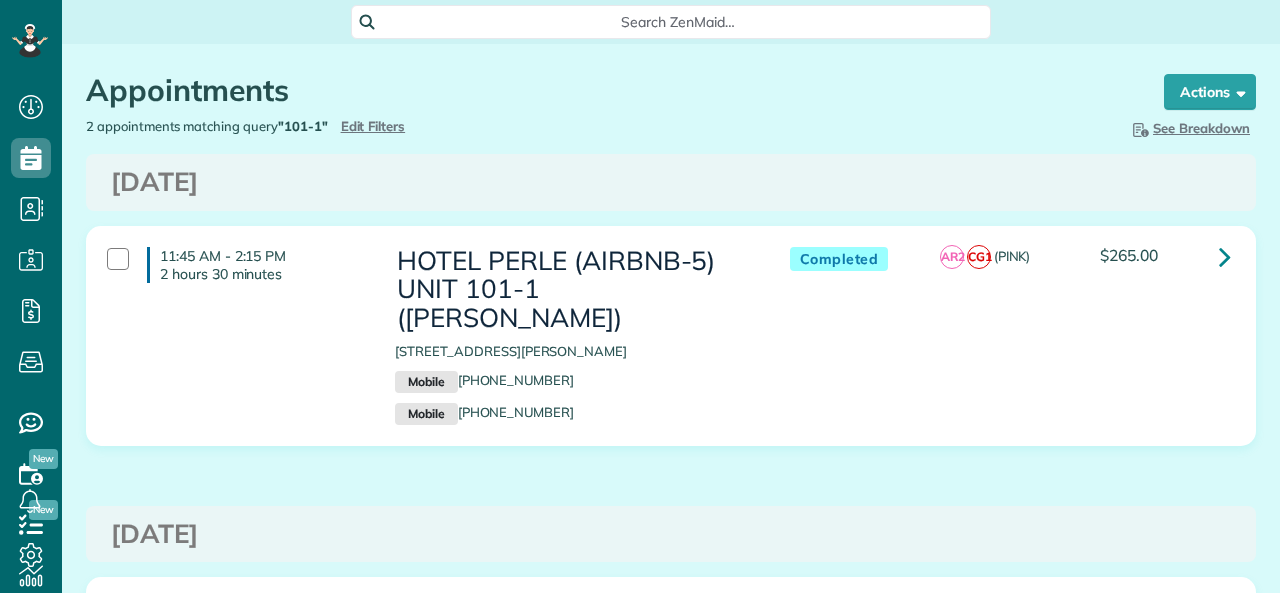 scroll, scrollTop: 0, scrollLeft: 0, axis: both 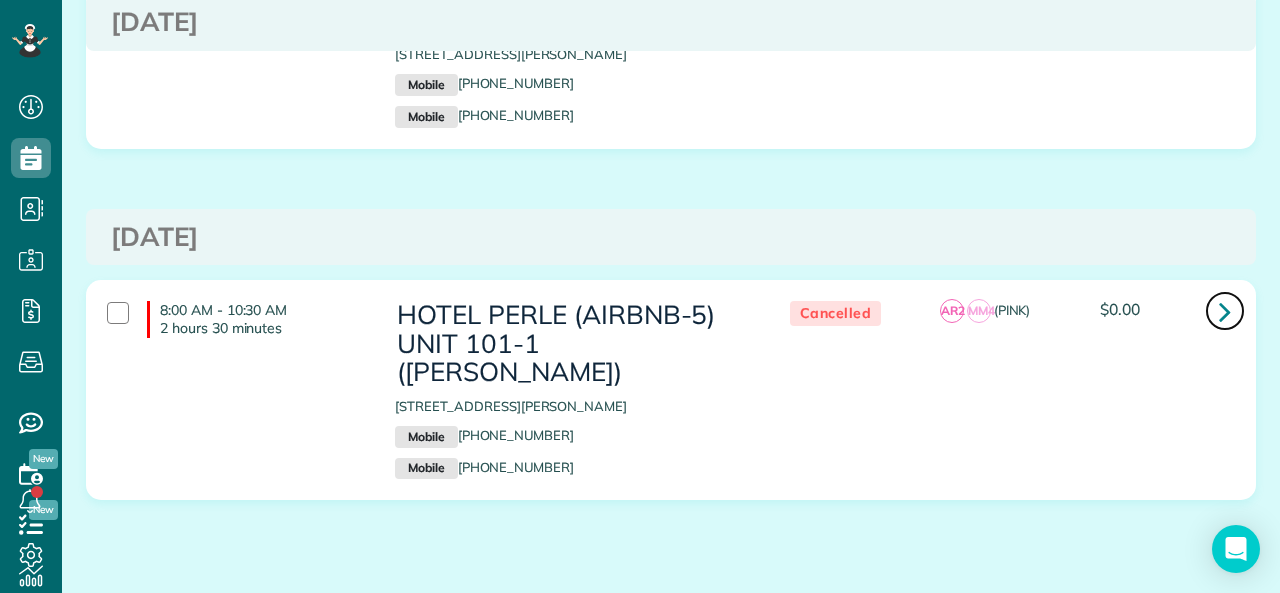 click at bounding box center [1225, 311] 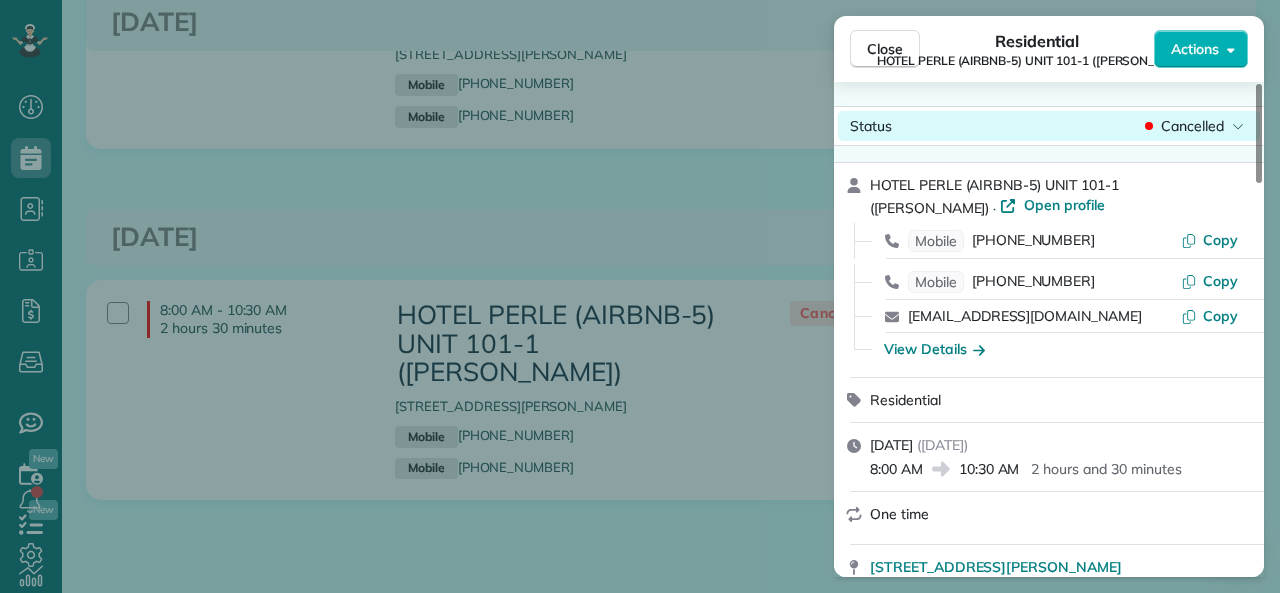 click on "Cancelled" at bounding box center [1192, 126] 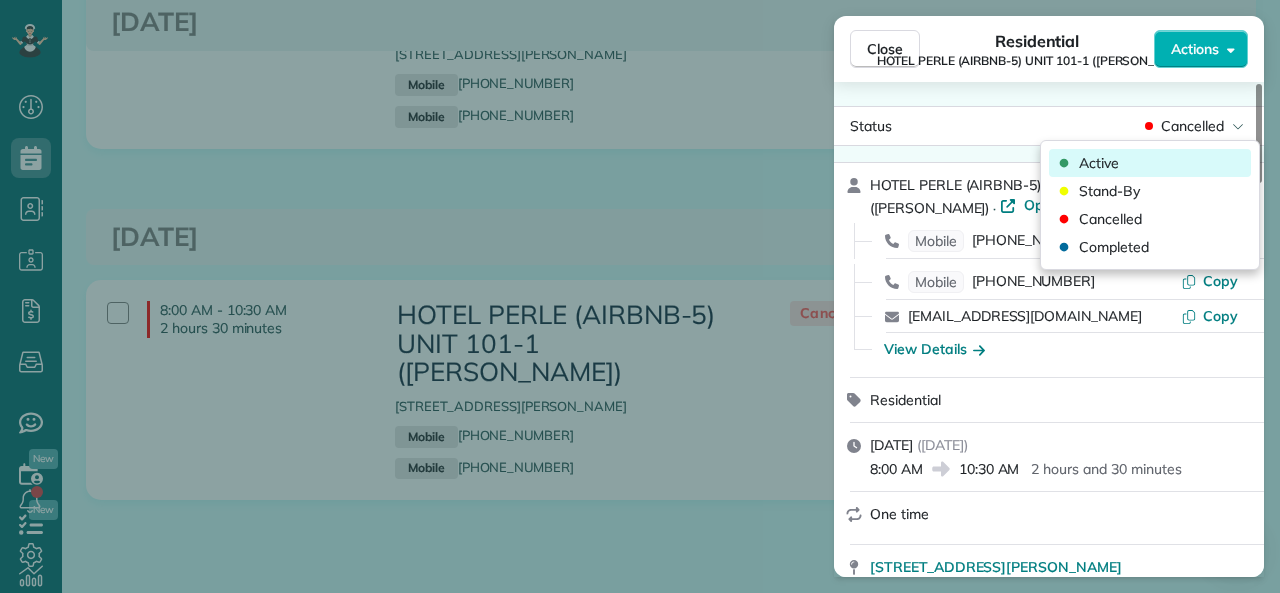 click on "Active" at bounding box center [1099, 163] 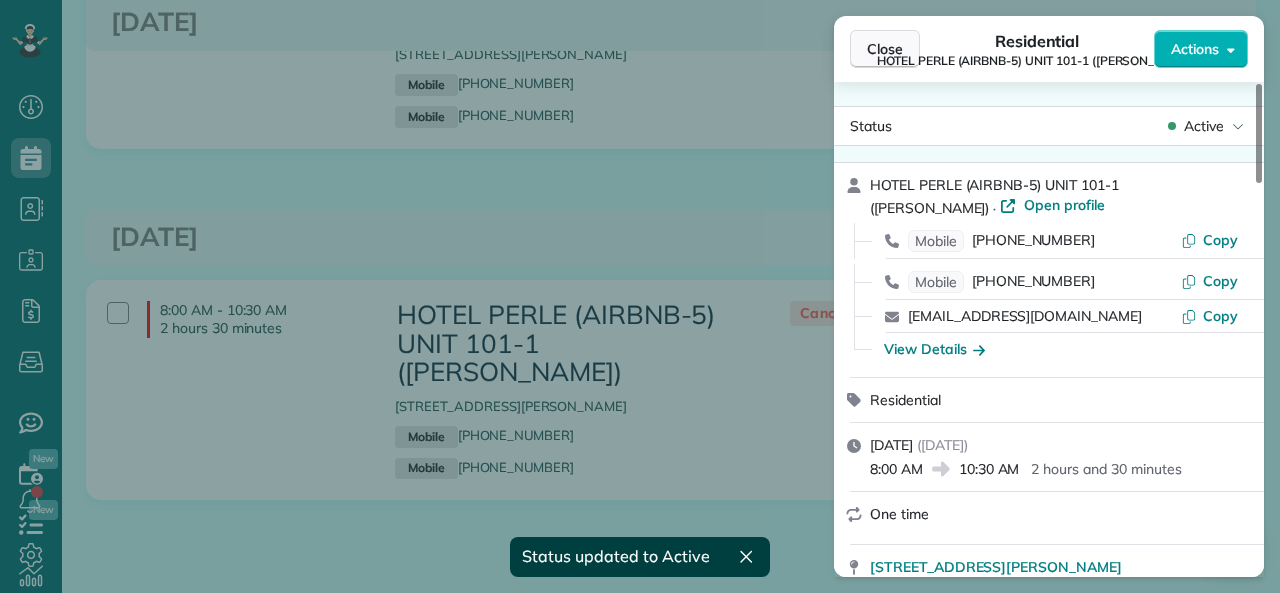 click on "Close" at bounding box center (885, 49) 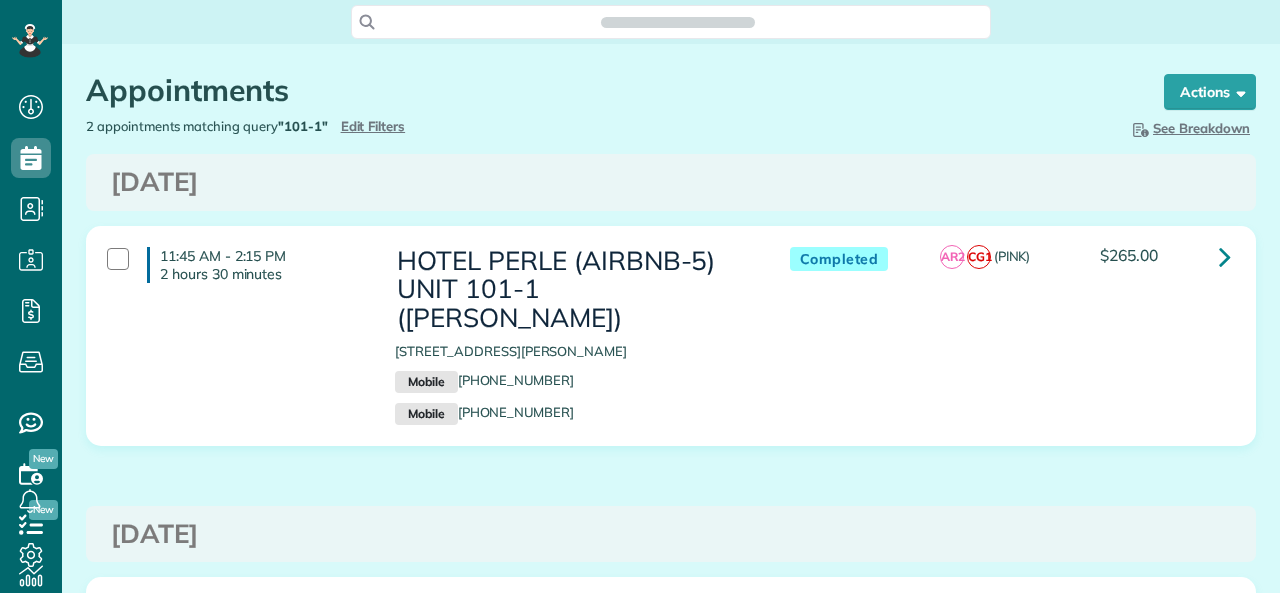 scroll, scrollTop: 0, scrollLeft: 0, axis: both 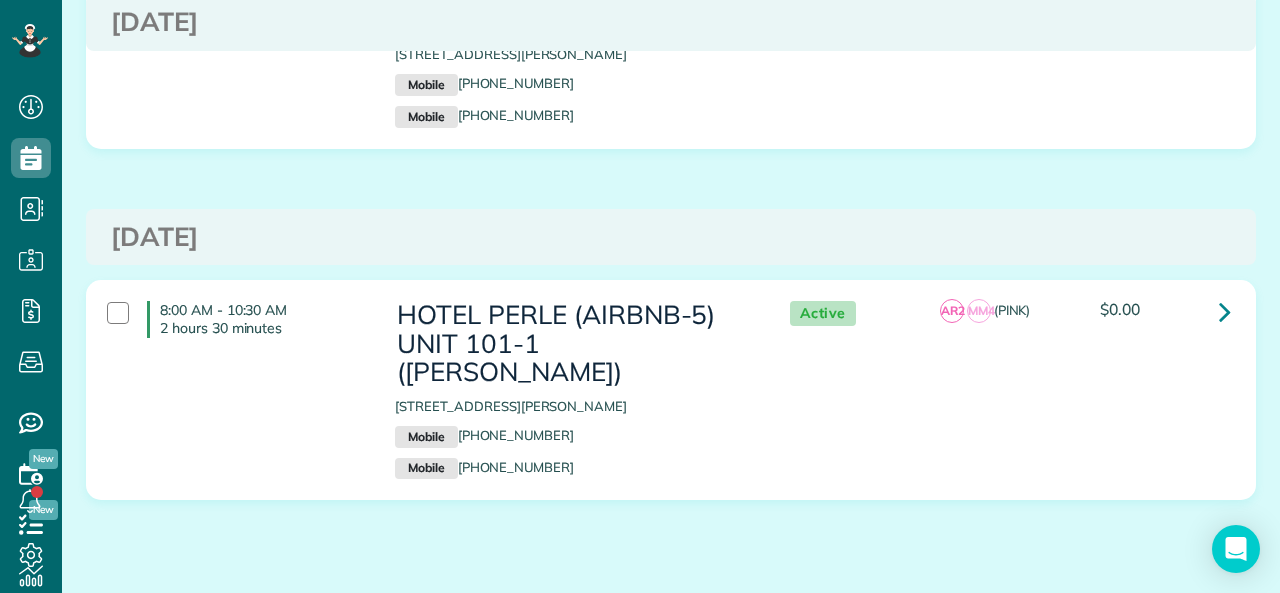click on "$0.00" at bounding box center [1165, 309] 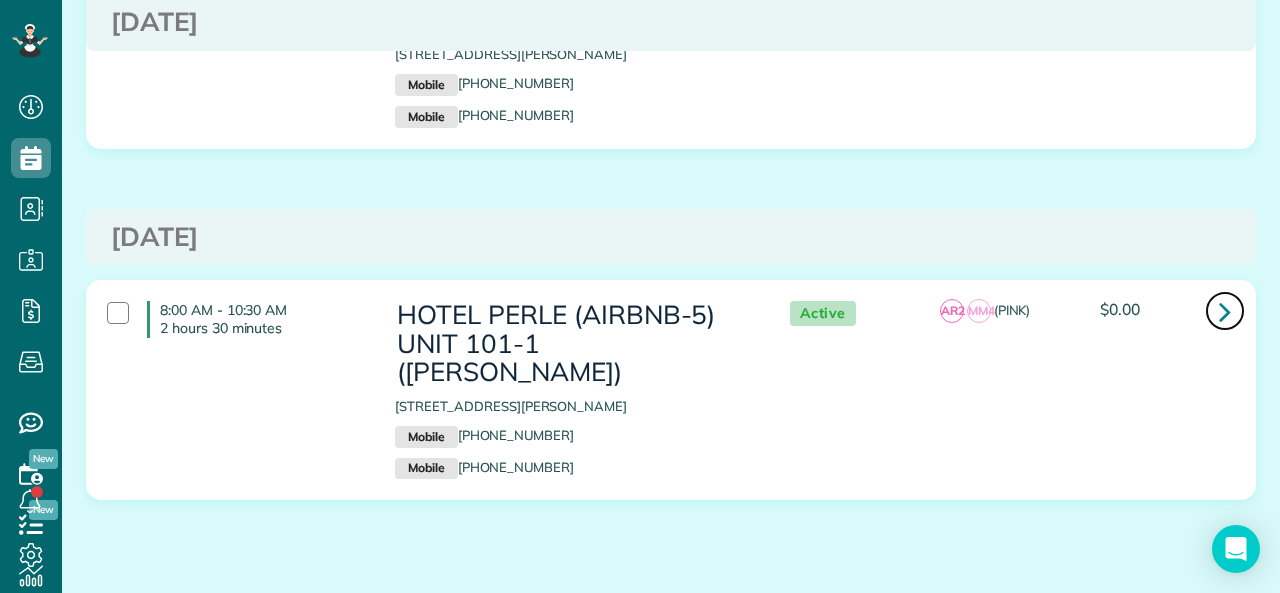 click at bounding box center (1225, 311) 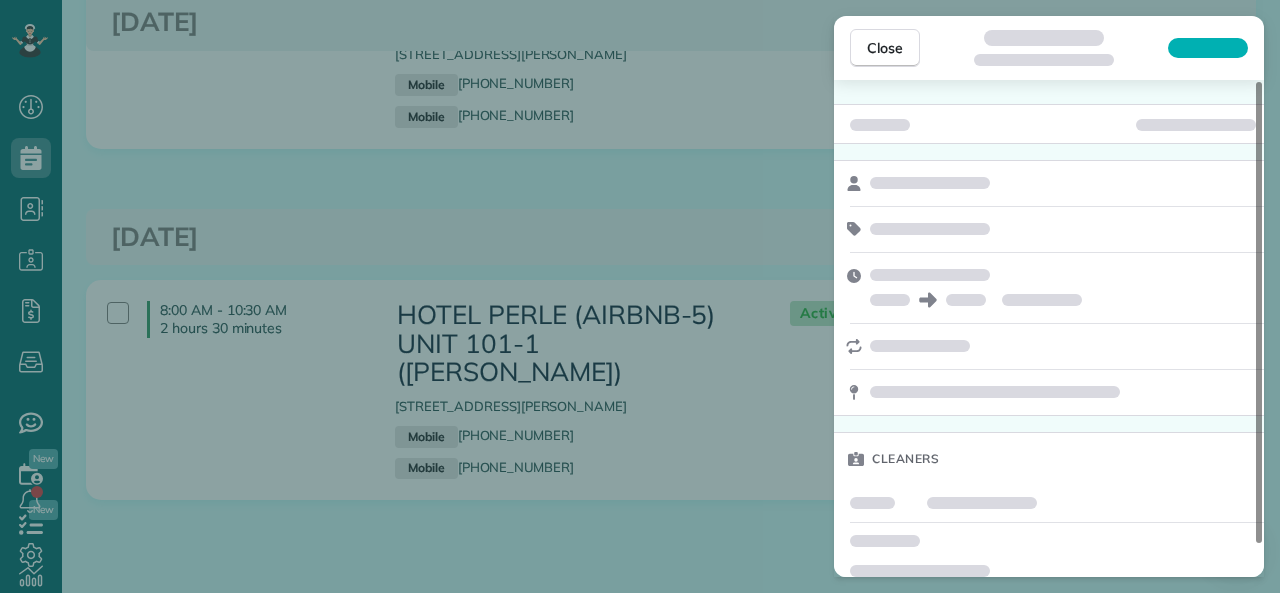 scroll, scrollTop: 34, scrollLeft: 0, axis: vertical 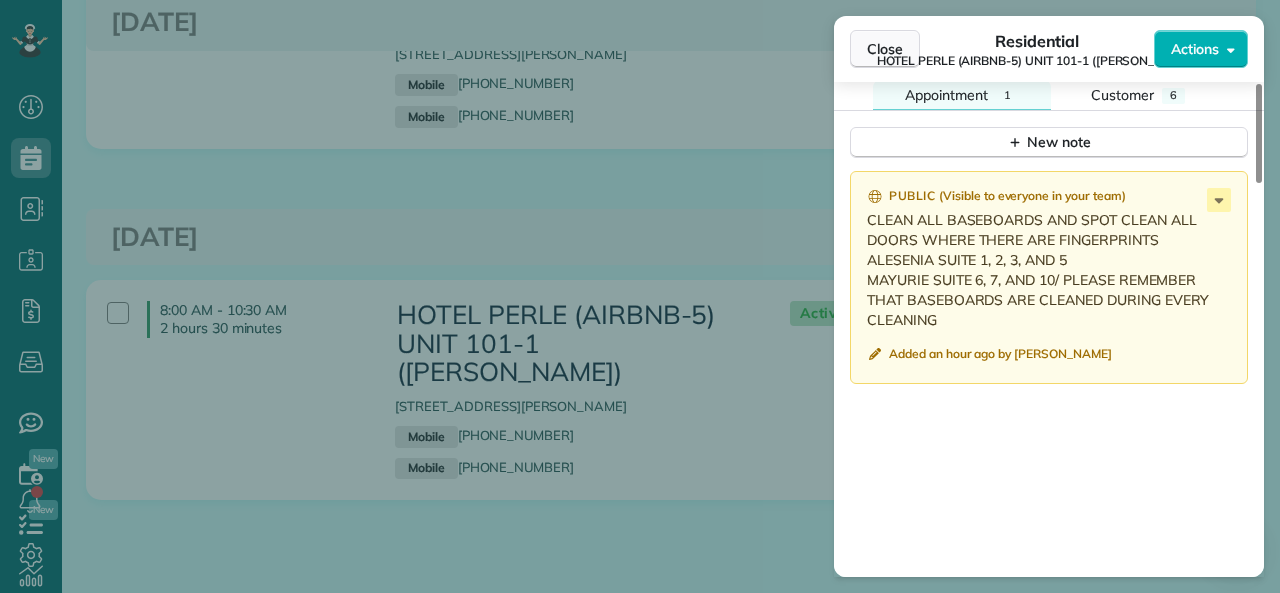 click on "Close" at bounding box center [885, 49] 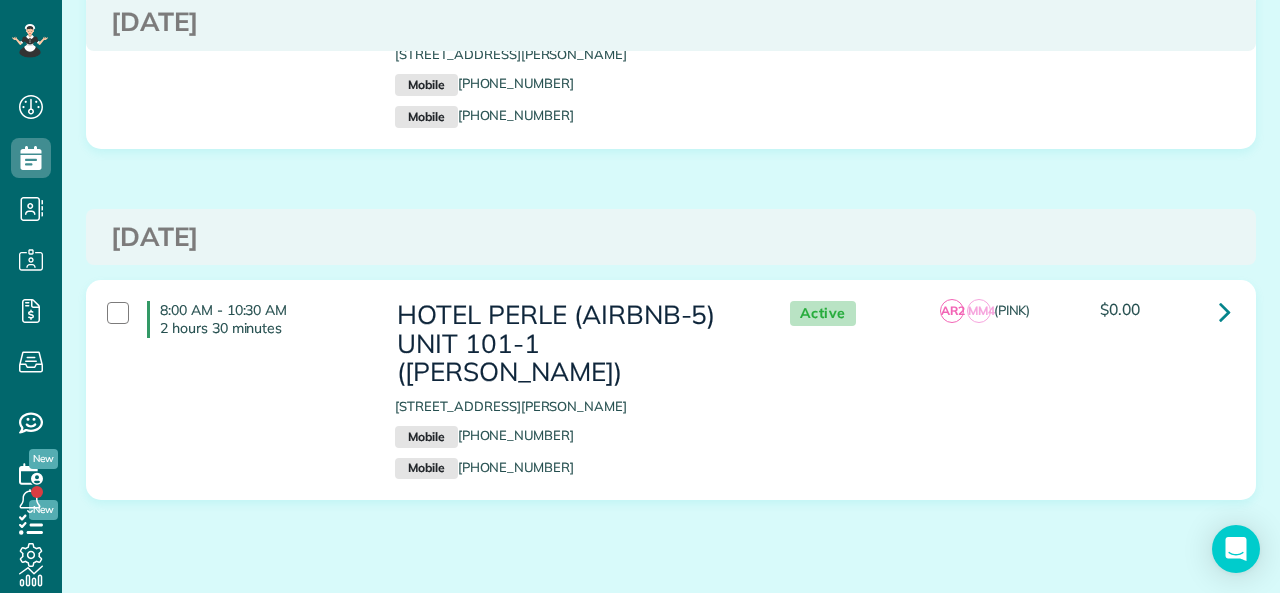 click on "[DATE]" at bounding box center (671, 237) 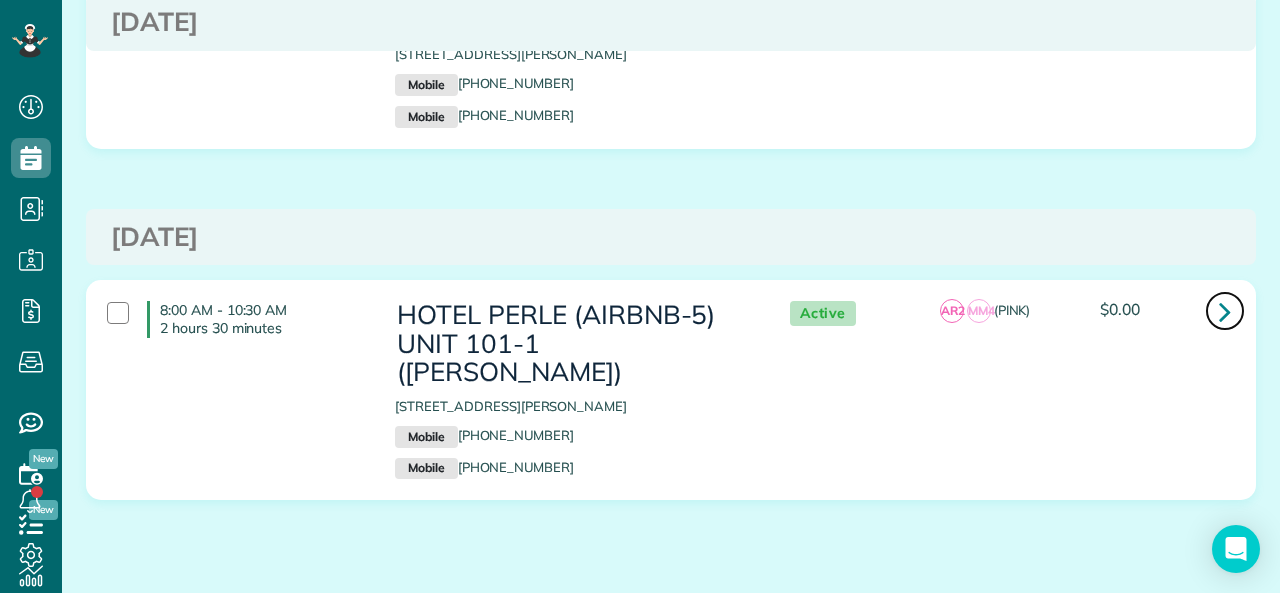 click at bounding box center (1225, 311) 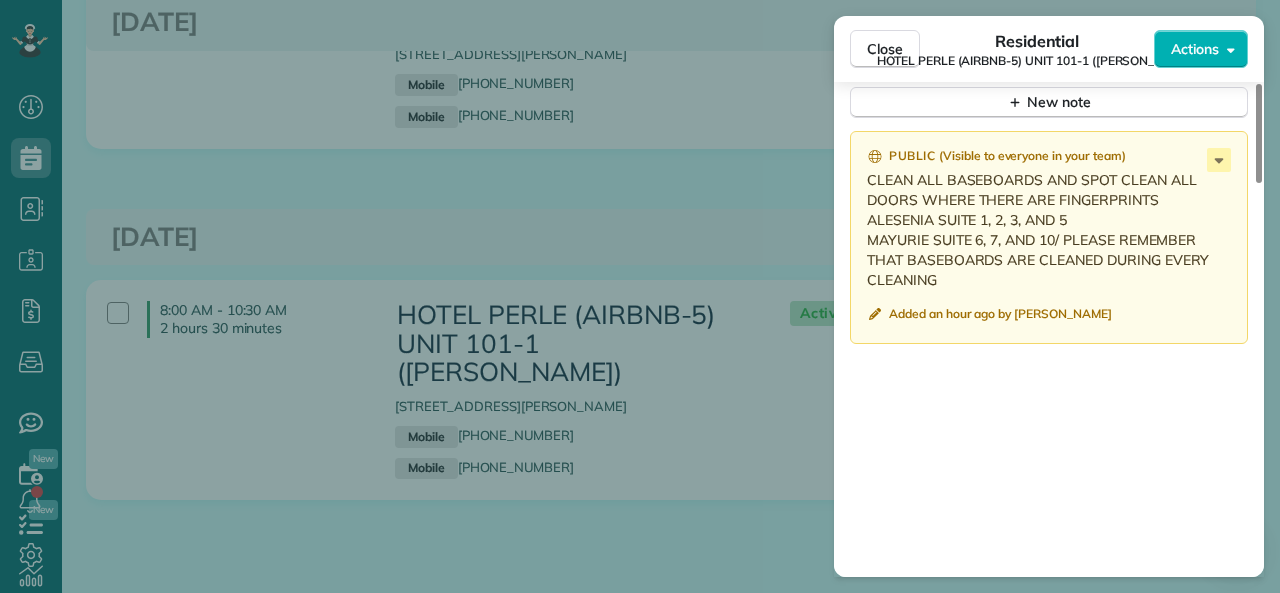 scroll, scrollTop: 1800, scrollLeft: 0, axis: vertical 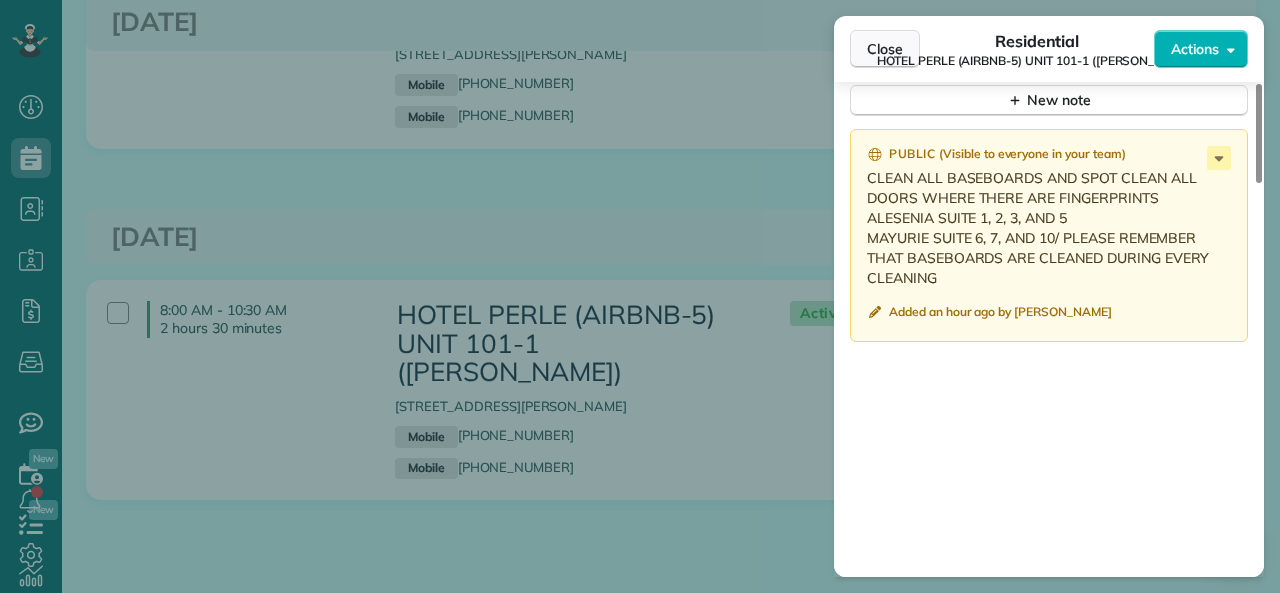click on "Close" at bounding box center [885, 49] 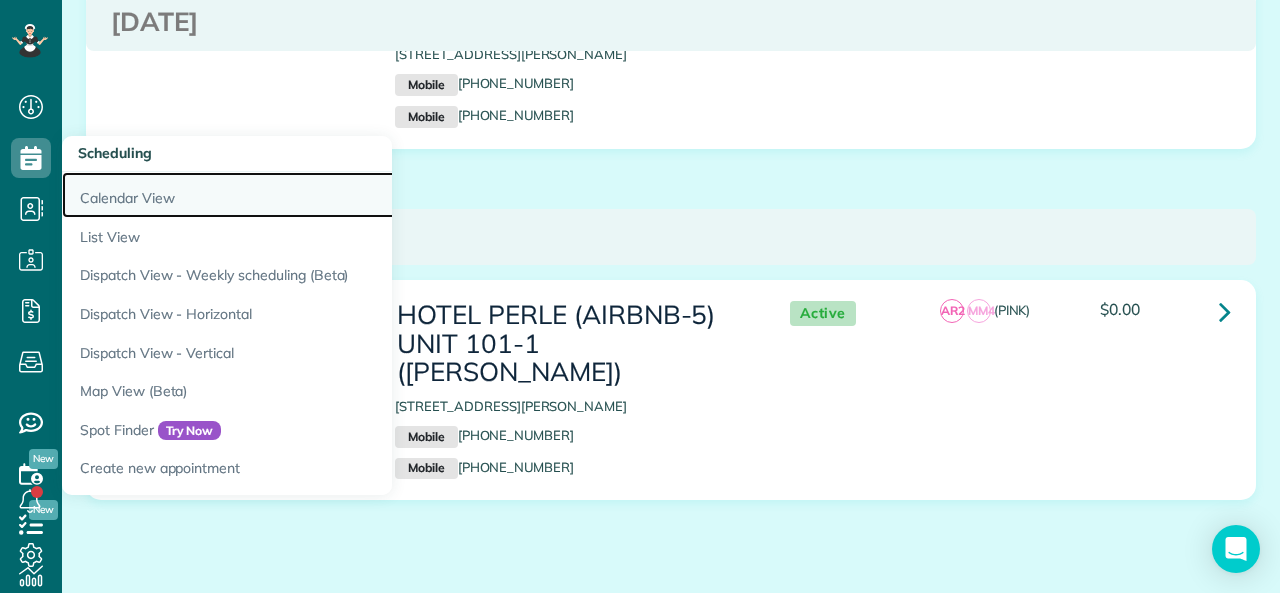click on "Calendar View" at bounding box center [312, 195] 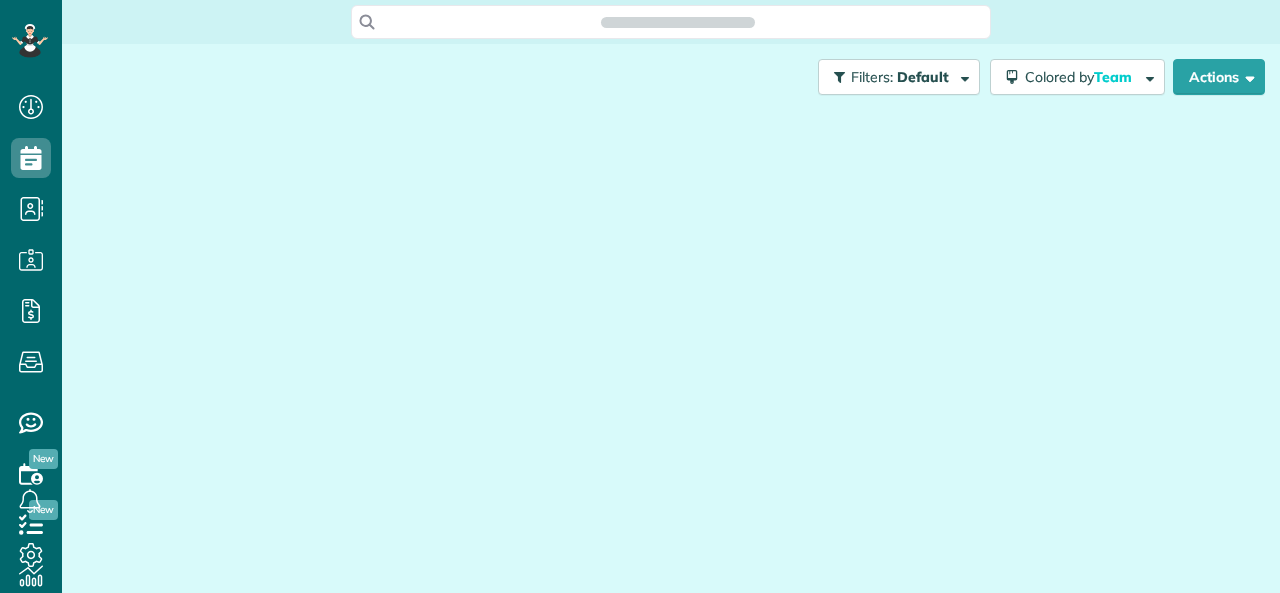 scroll, scrollTop: 0, scrollLeft: 0, axis: both 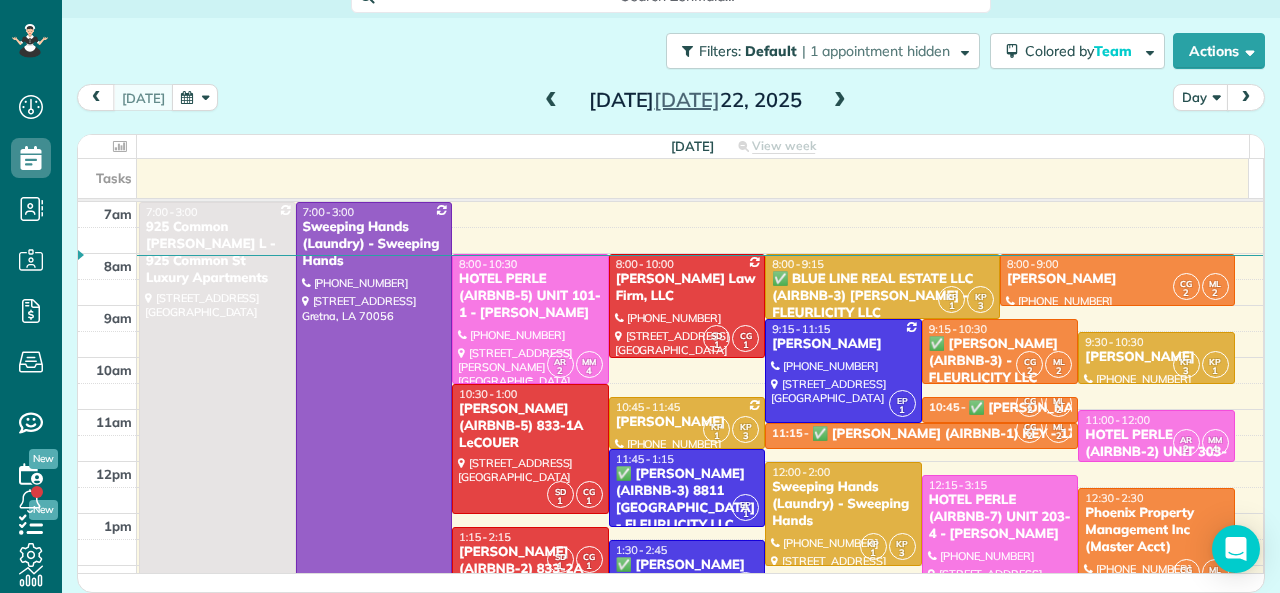 click at bounding box center [530, 319] 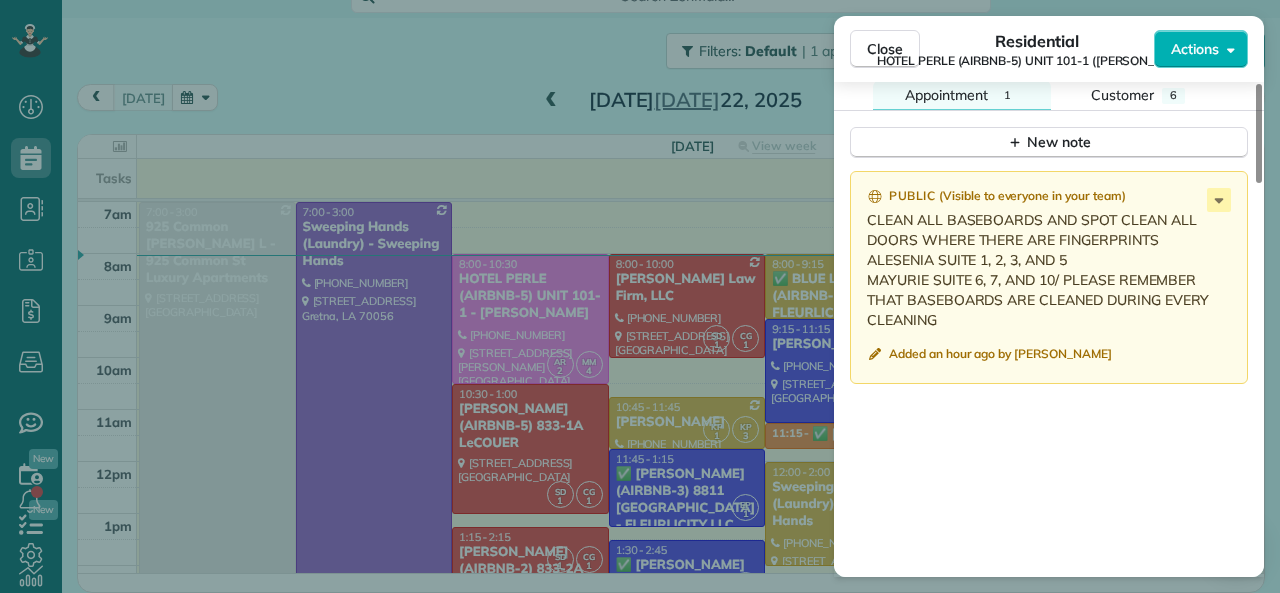 scroll, scrollTop: 1658, scrollLeft: 0, axis: vertical 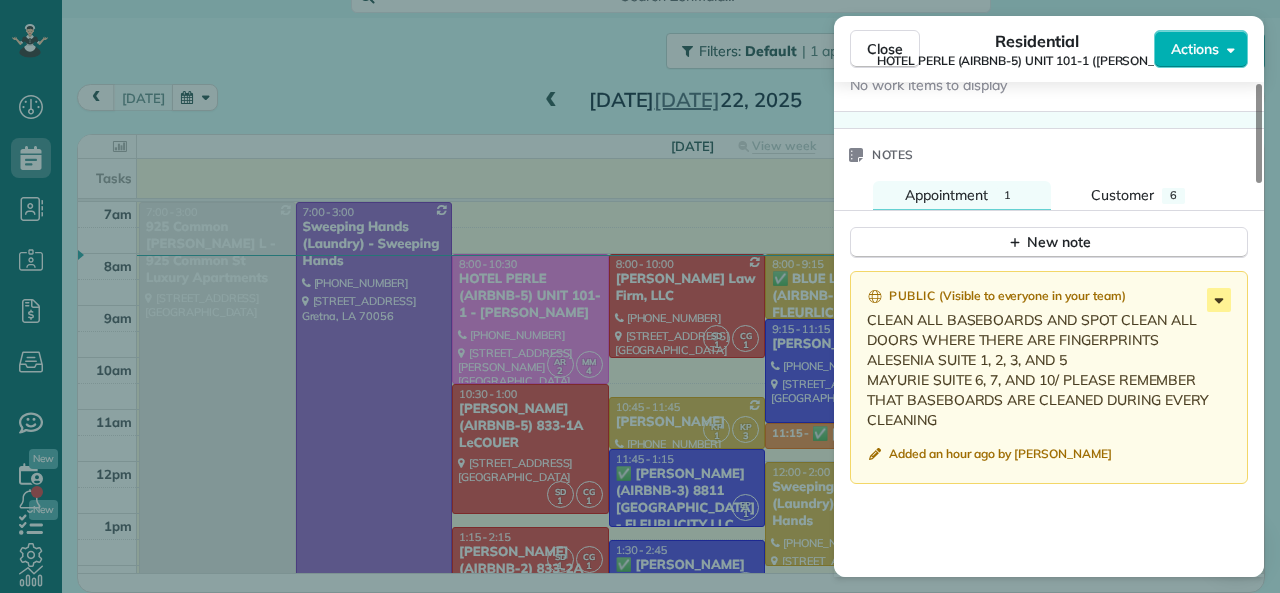 click 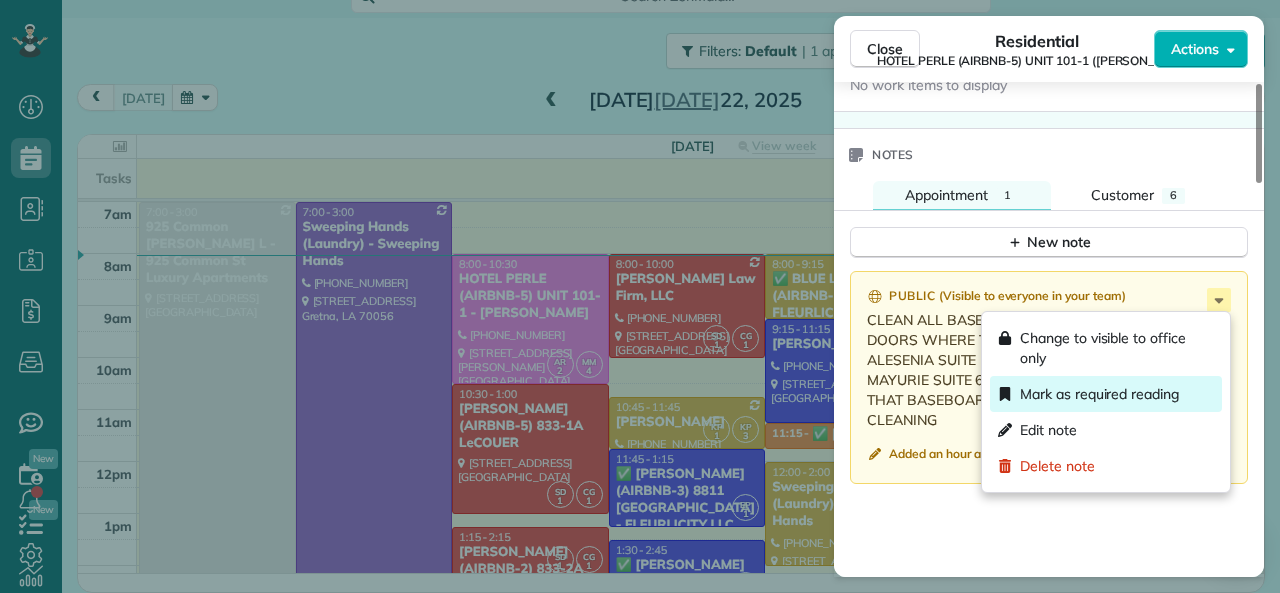 click on "Mark as required reading" at bounding box center (1099, 394) 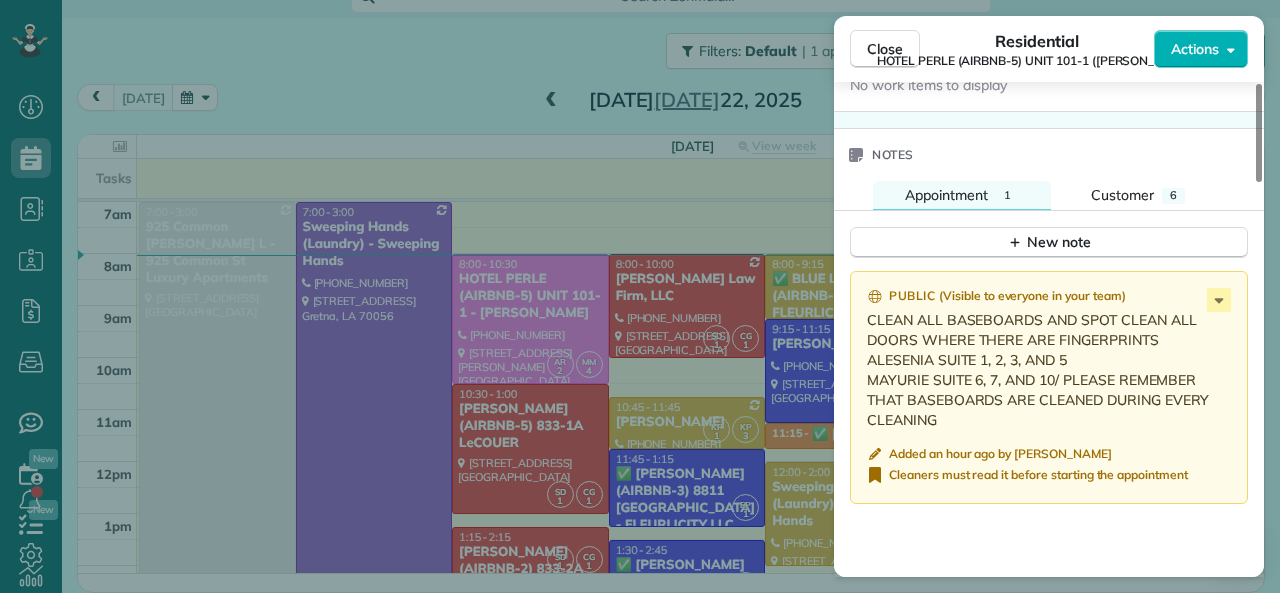 click on "Notes" at bounding box center (1049, 155) 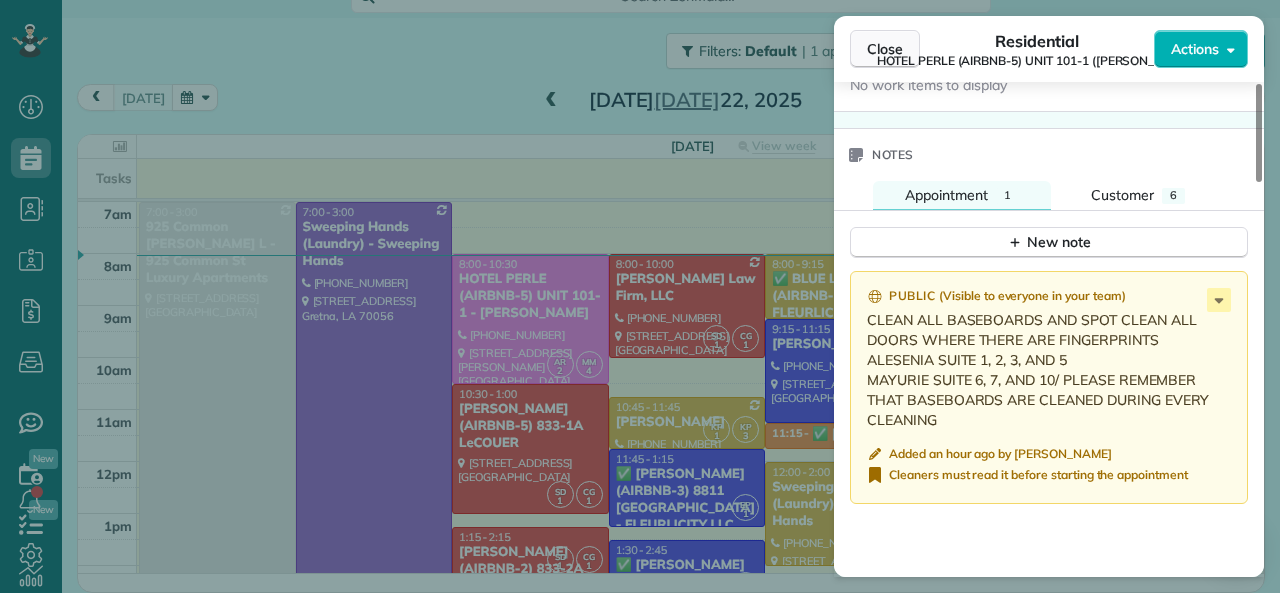 click on "Close" at bounding box center (885, 49) 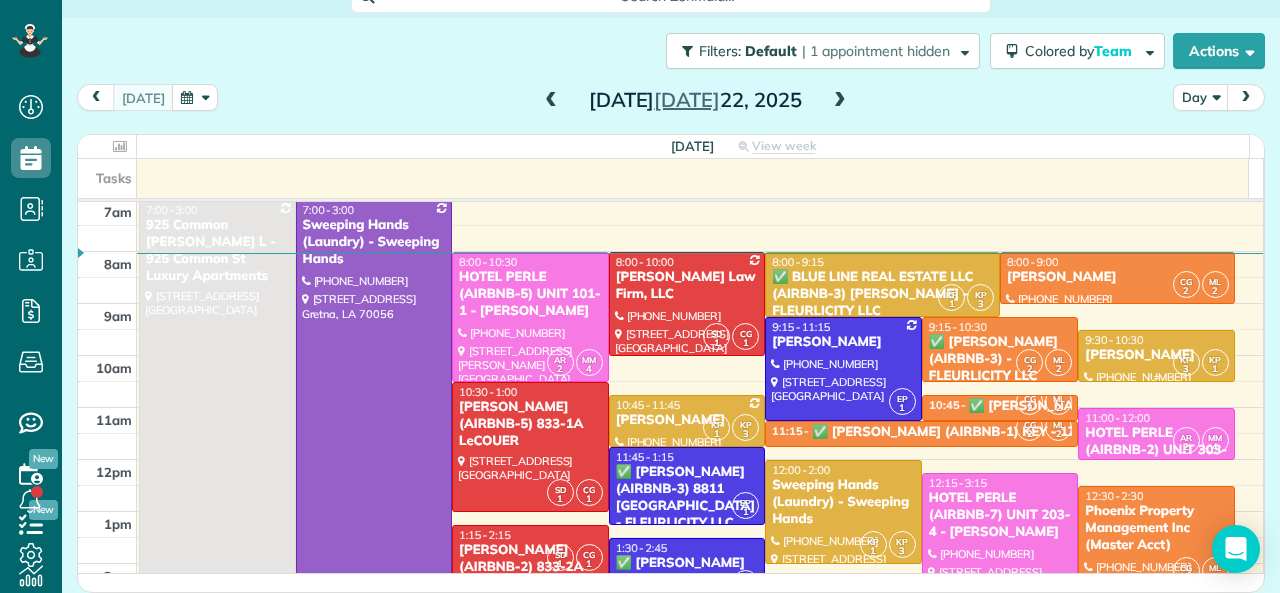 scroll, scrollTop: 0, scrollLeft: 0, axis: both 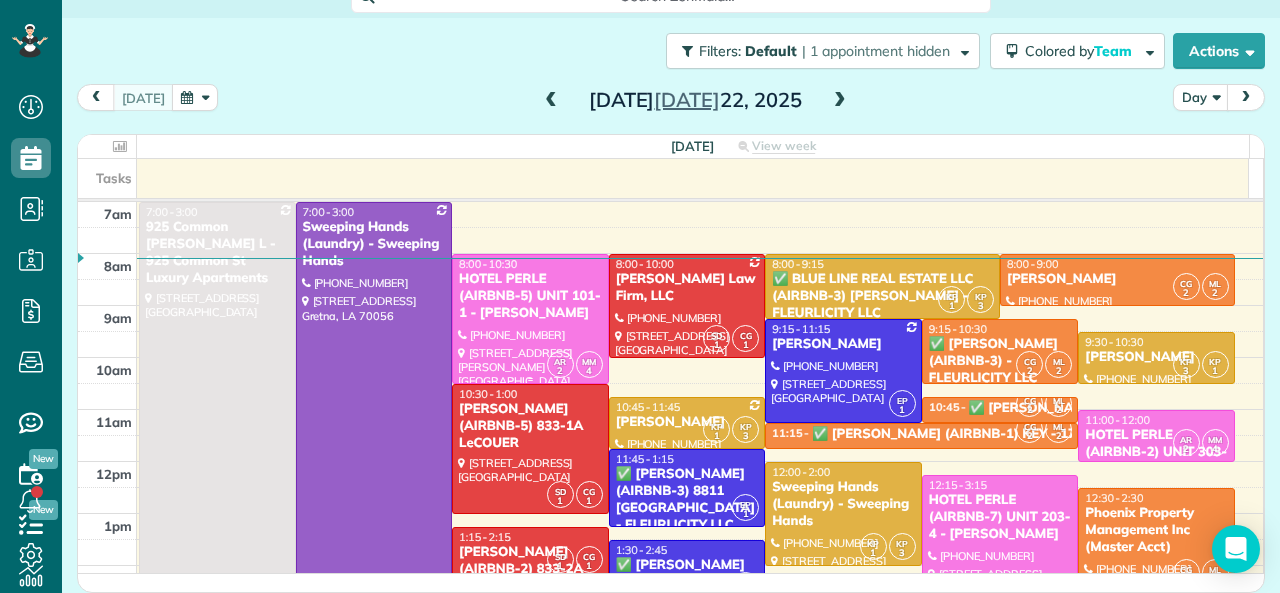 click on "HOTEL PERLE (AIRBNB-5) UNIT 101-1 - NICK BRUNO" at bounding box center [530, 296] 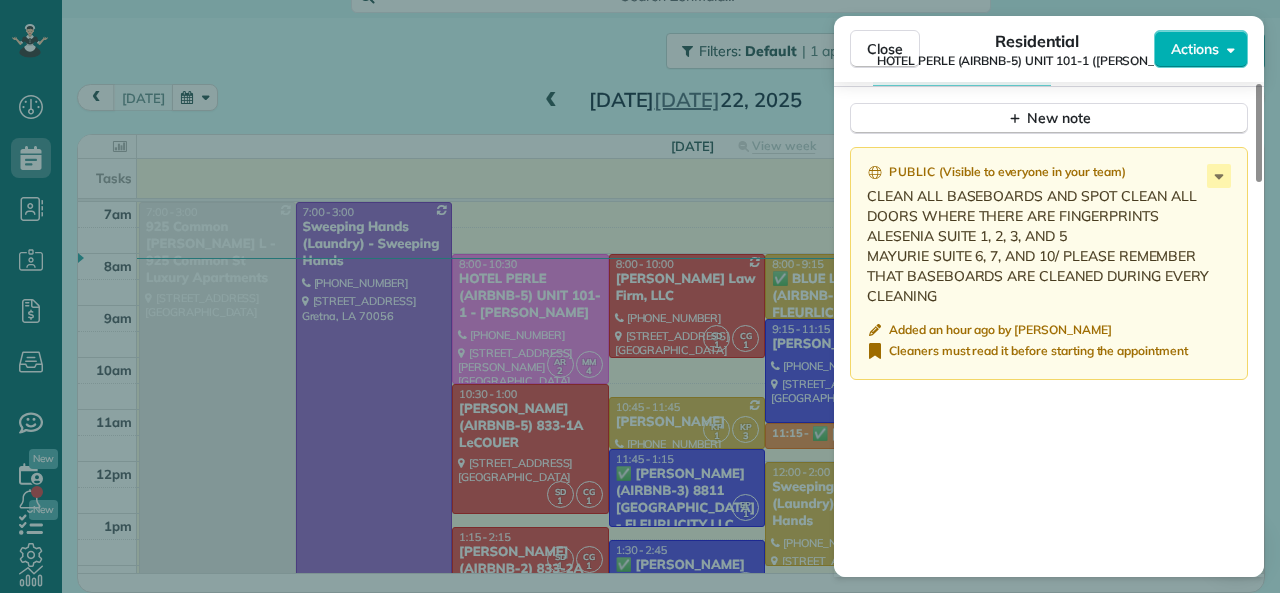 scroll, scrollTop: 1778, scrollLeft: 0, axis: vertical 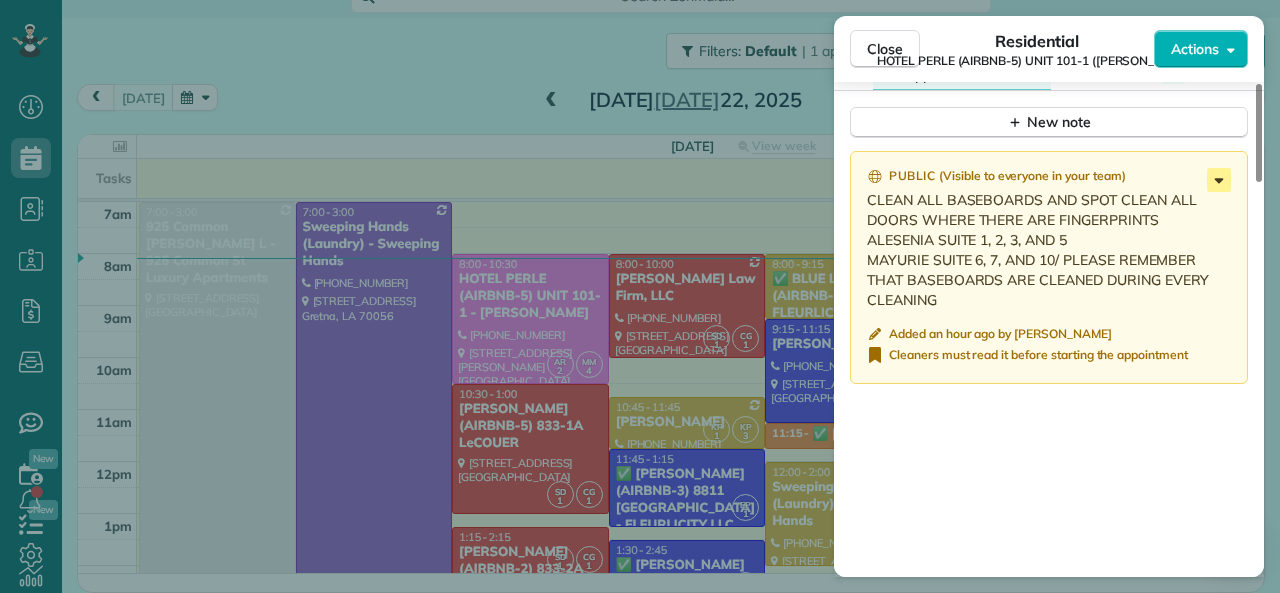 click 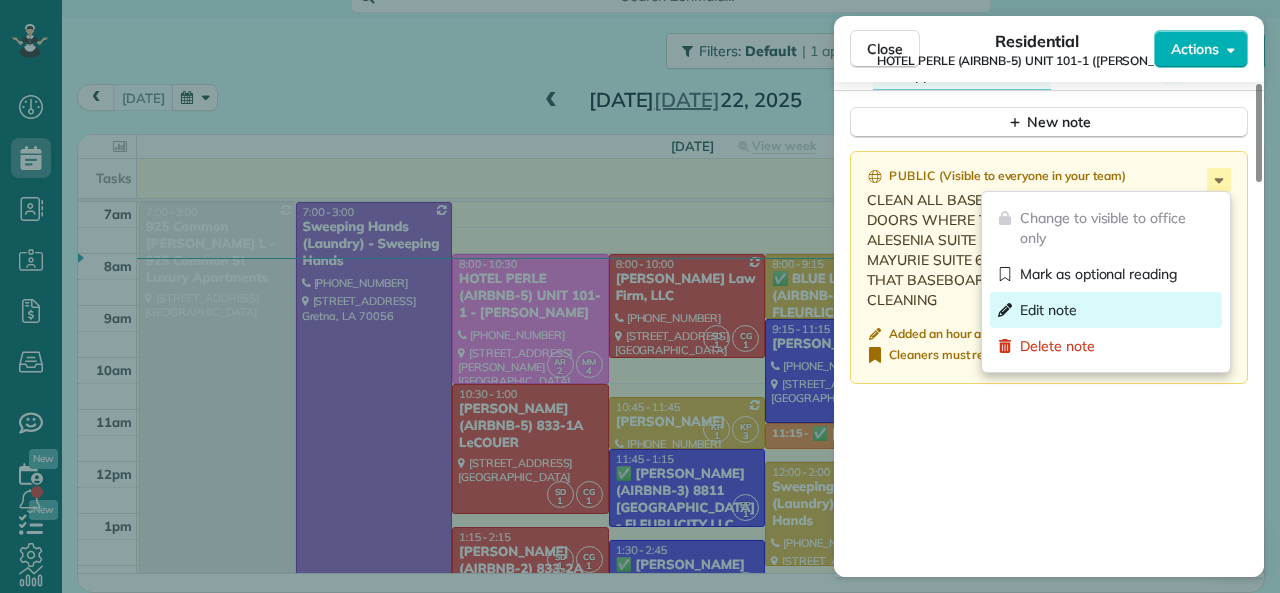 click on "Edit note" at bounding box center [1048, 310] 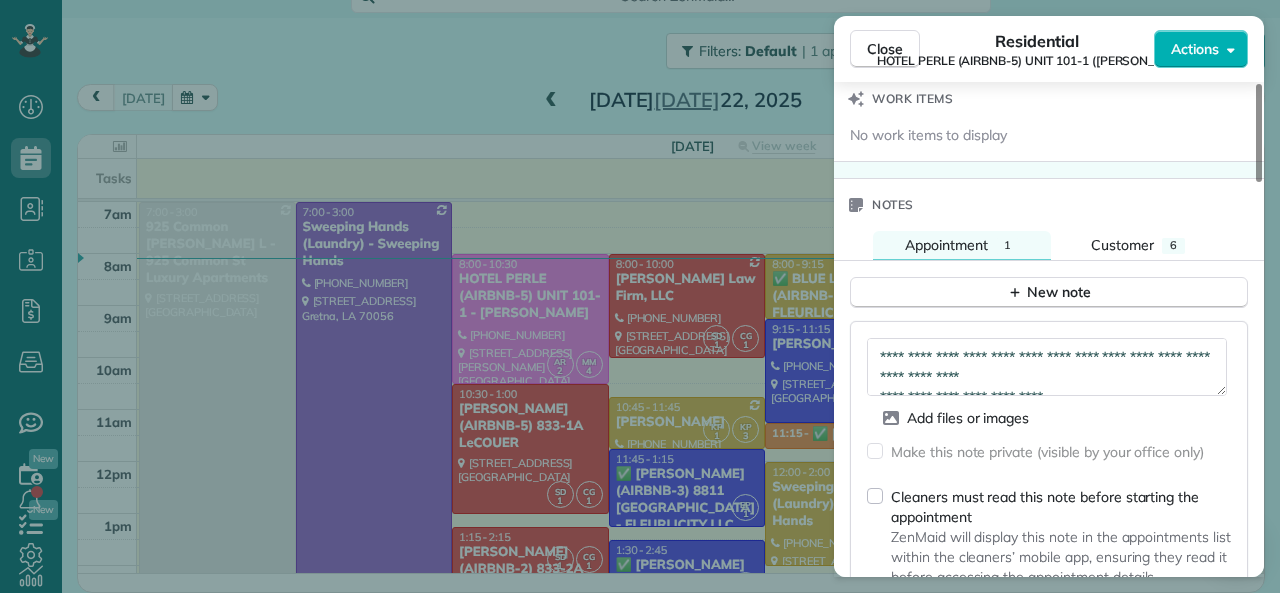 scroll, scrollTop: 1578, scrollLeft: 0, axis: vertical 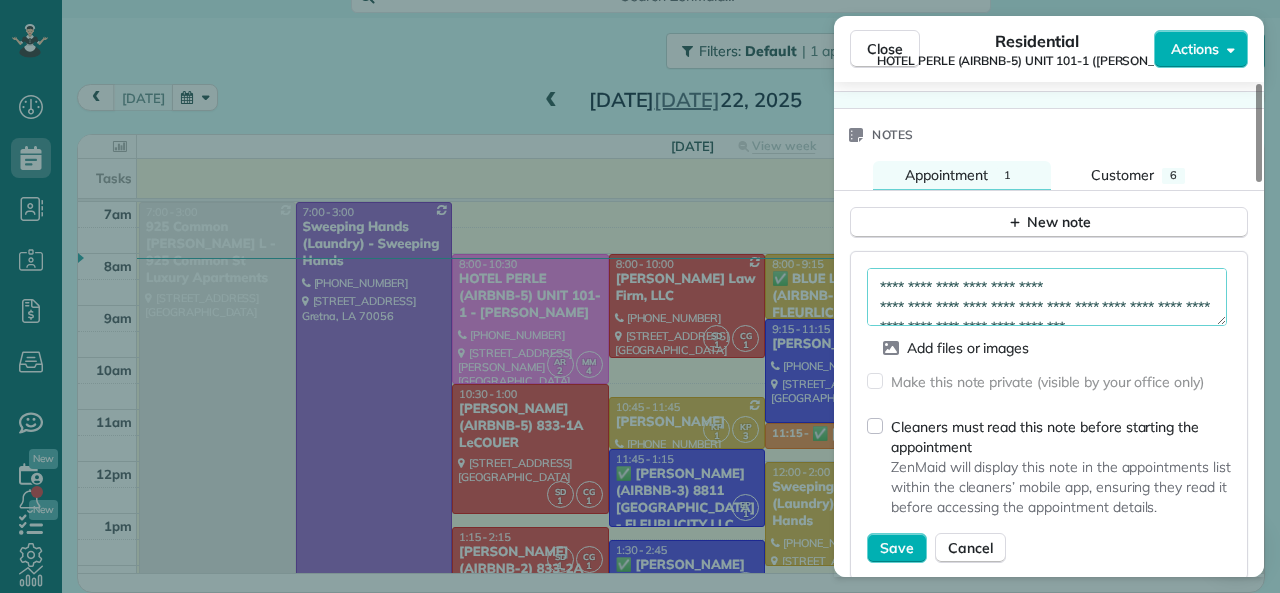 drag, startPoint x: 1042, startPoint y: 291, endPoint x: 1059, endPoint y: 290, distance: 17.029387 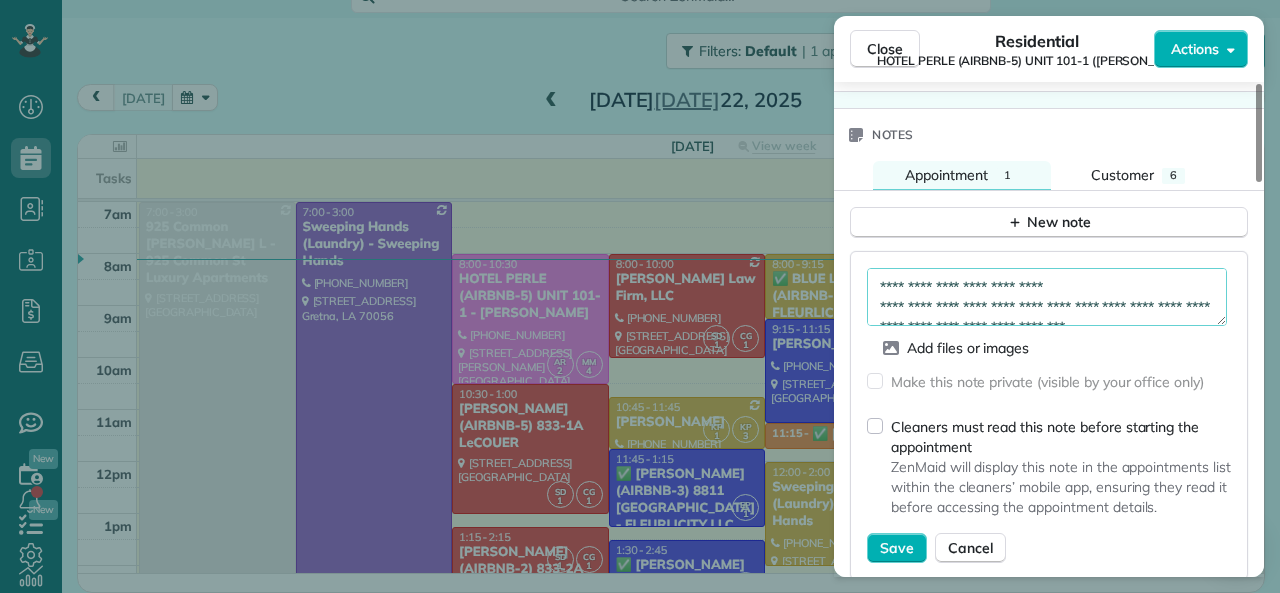 click on "**********" at bounding box center [1047, 297] 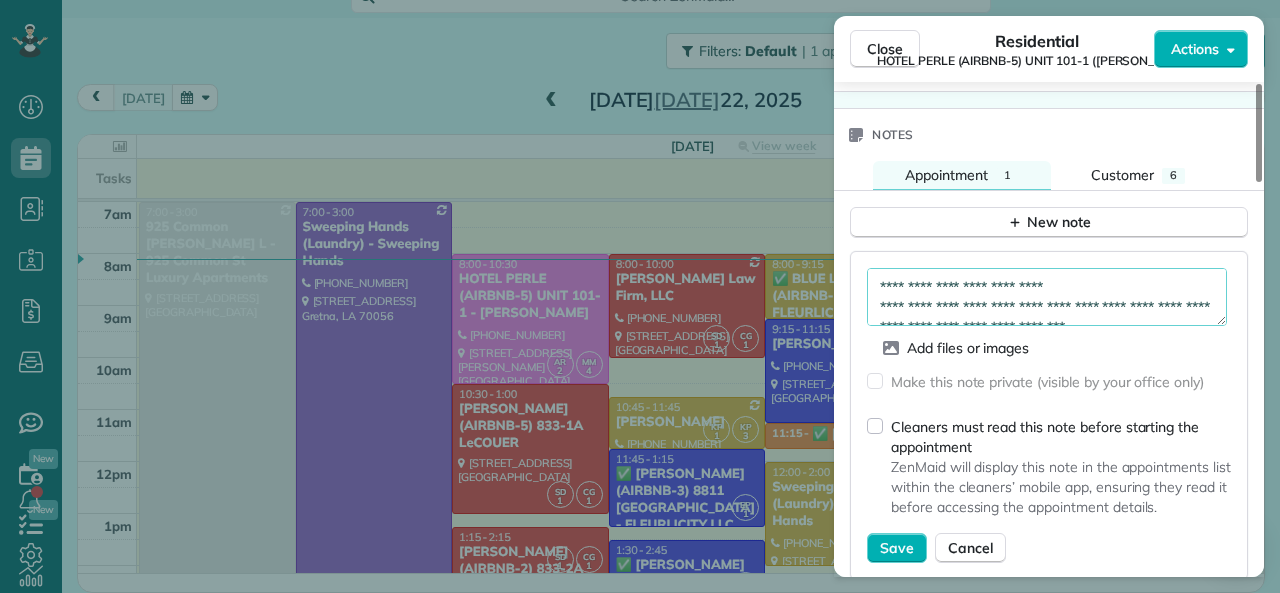 scroll, scrollTop: 80, scrollLeft: 0, axis: vertical 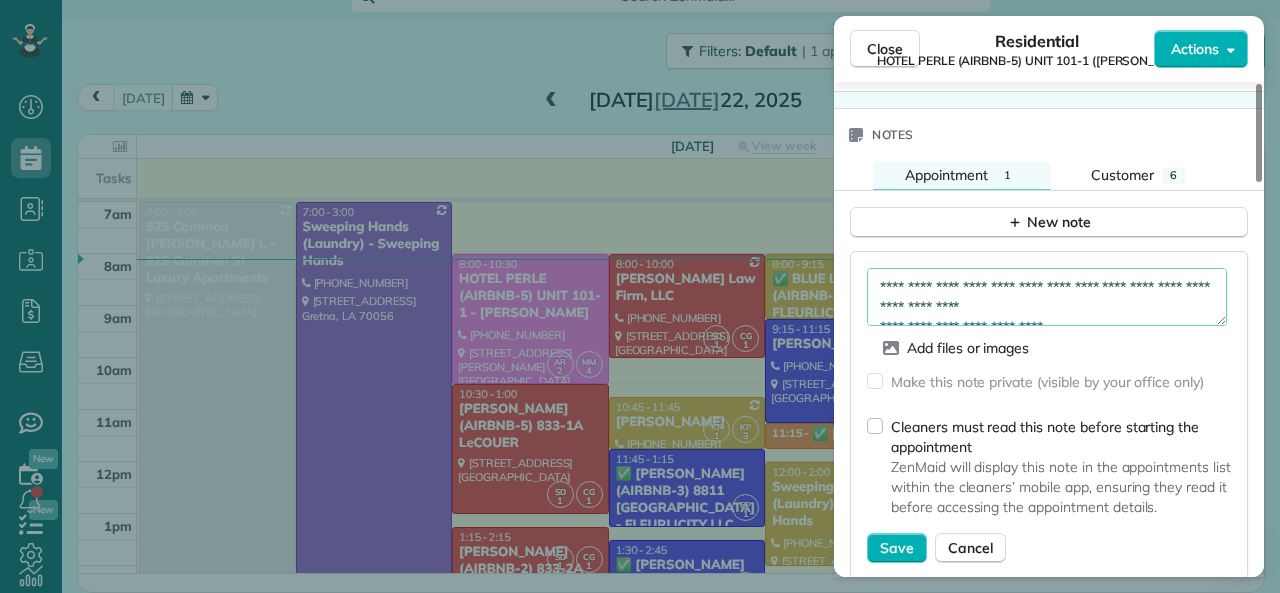 drag, startPoint x: 1077, startPoint y: 310, endPoint x: 869, endPoint y: 284, distance: 209.6187 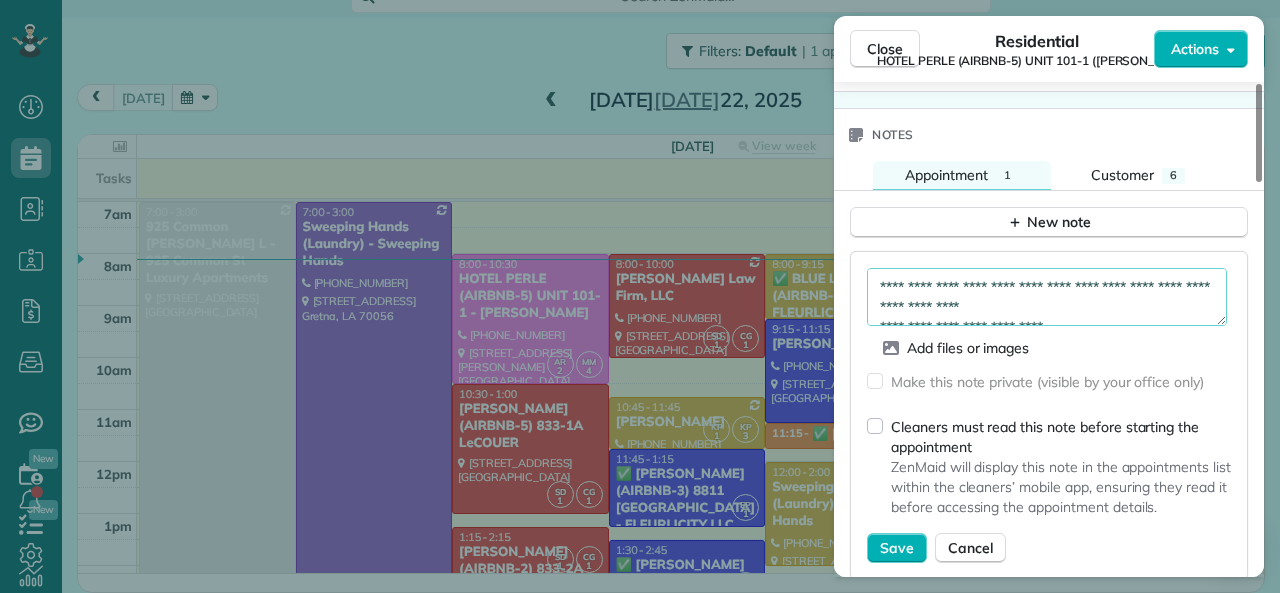 click on "**********" at bounding box center [1047, 297] 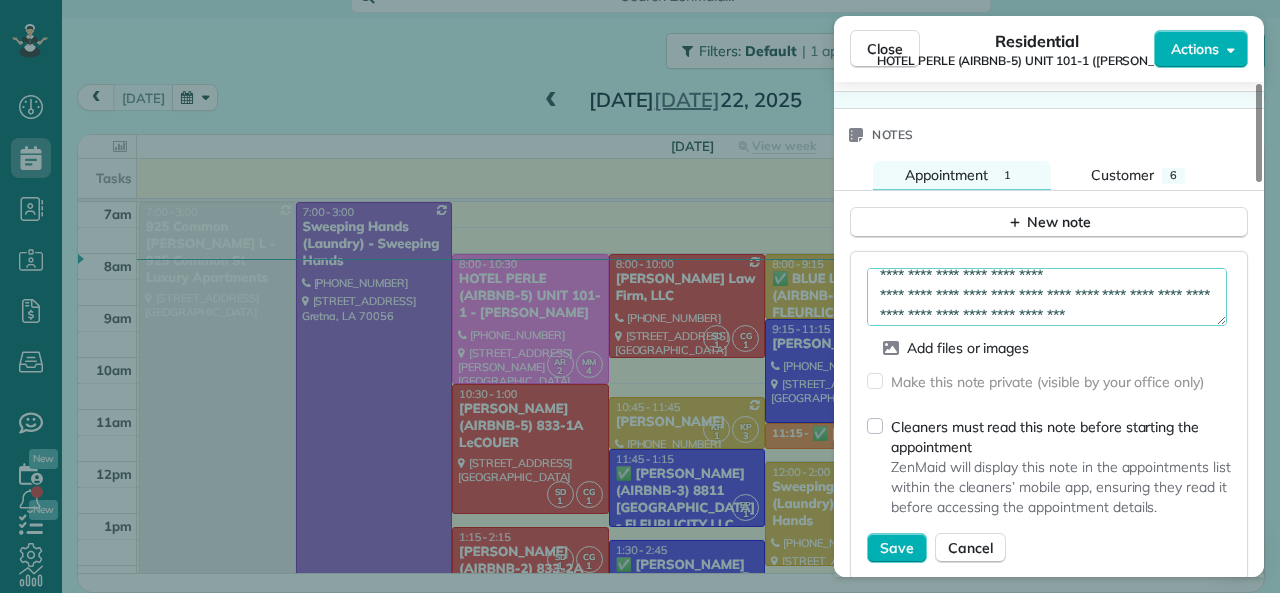 scroll, scrollTop: 80, scrollLeft: 0, axis: vertical 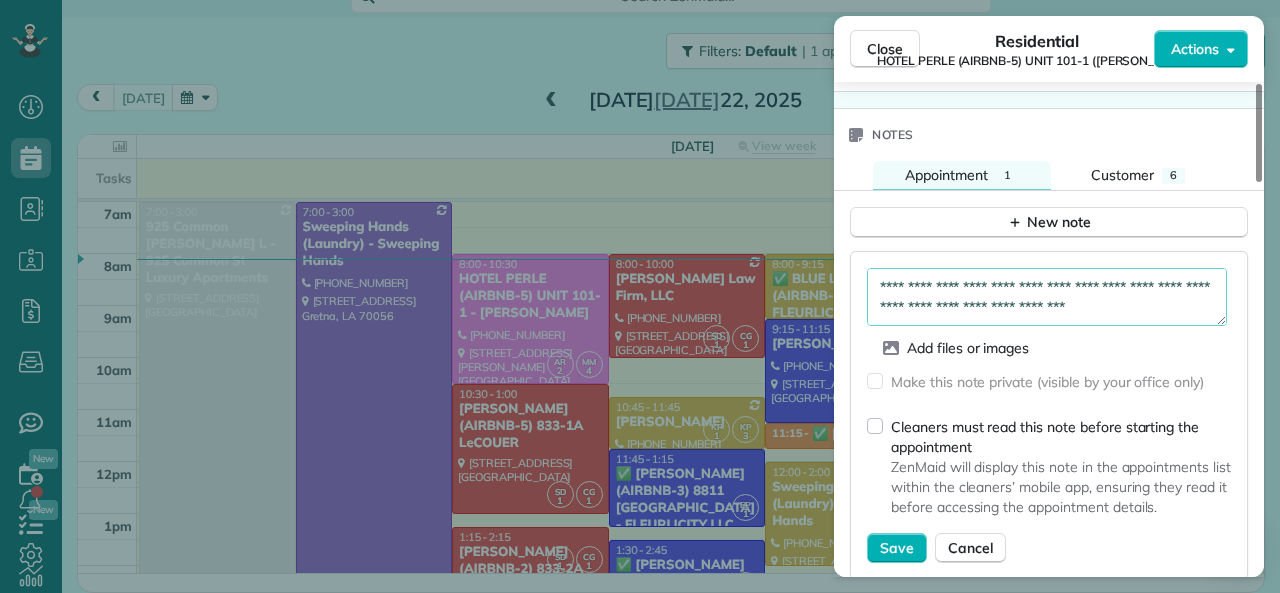 click on "**********" at bounding box center (1047, 297) 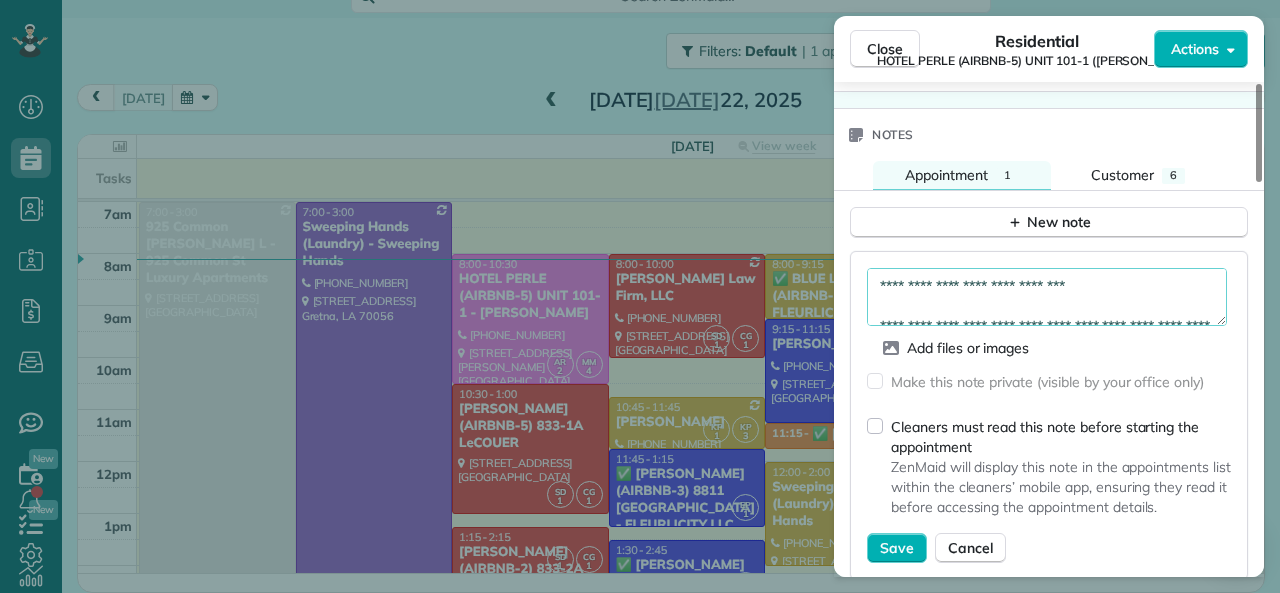 scroll, scrollTop: 112, scrollLeft: 0, axis: vertical 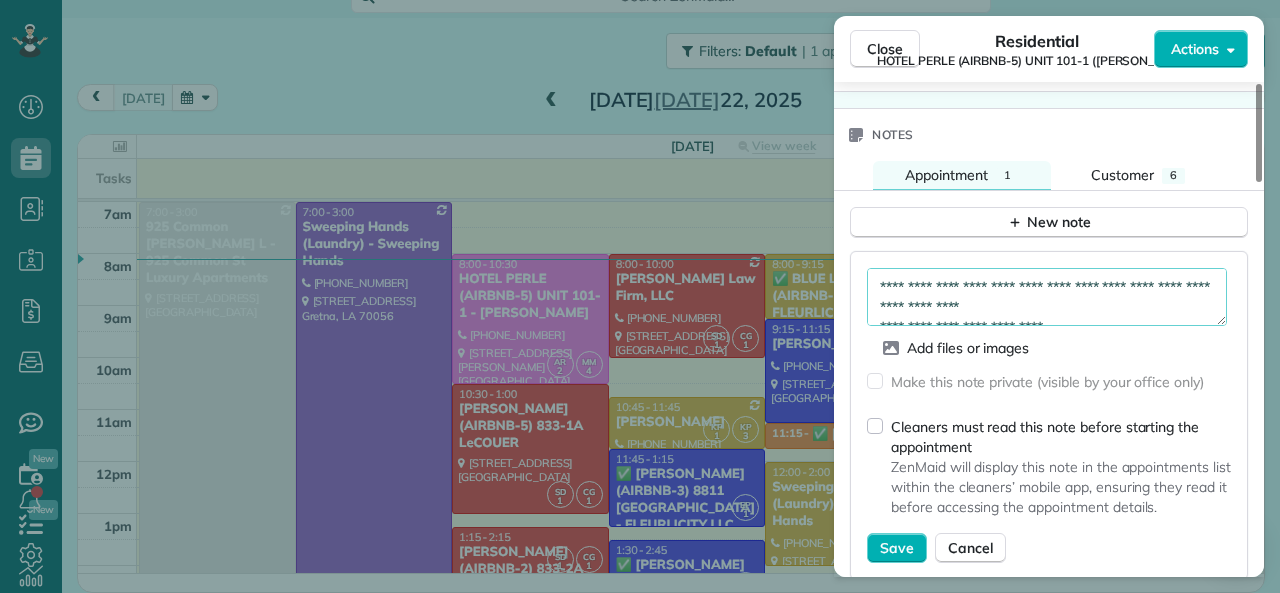 drag, startPoint x: 881, startPoint y: 314, endPoint x: 920, endPoint y: 299, distance: 41.785164 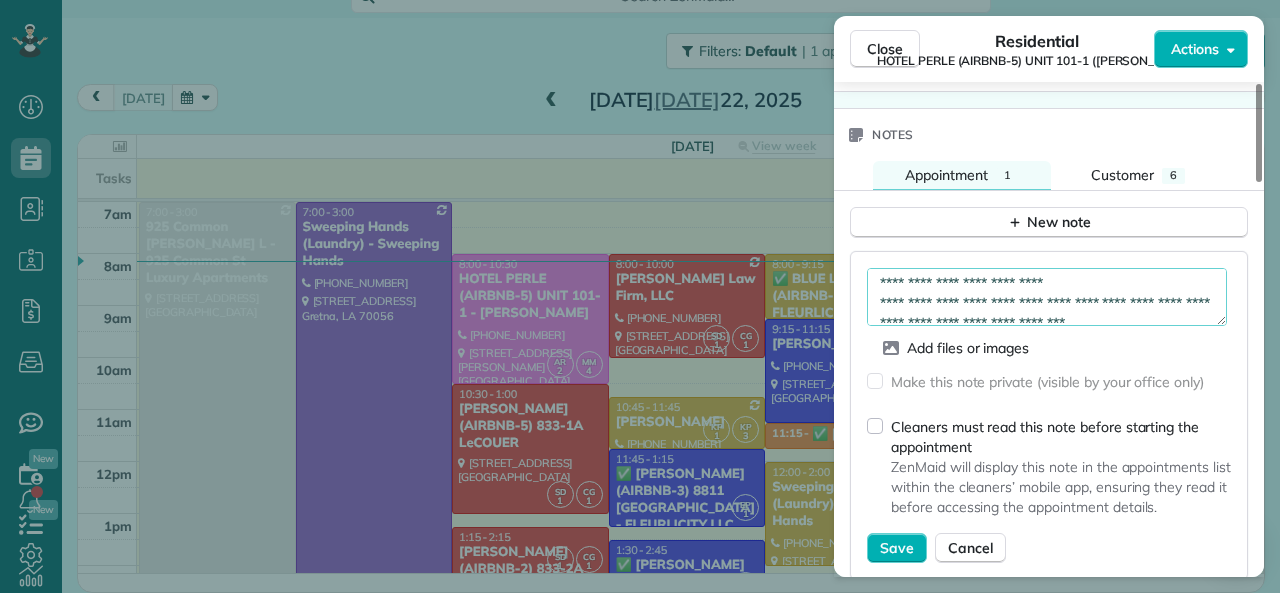 scroll, scrollTop: 160, scrollLeft: 0, axis: vertical 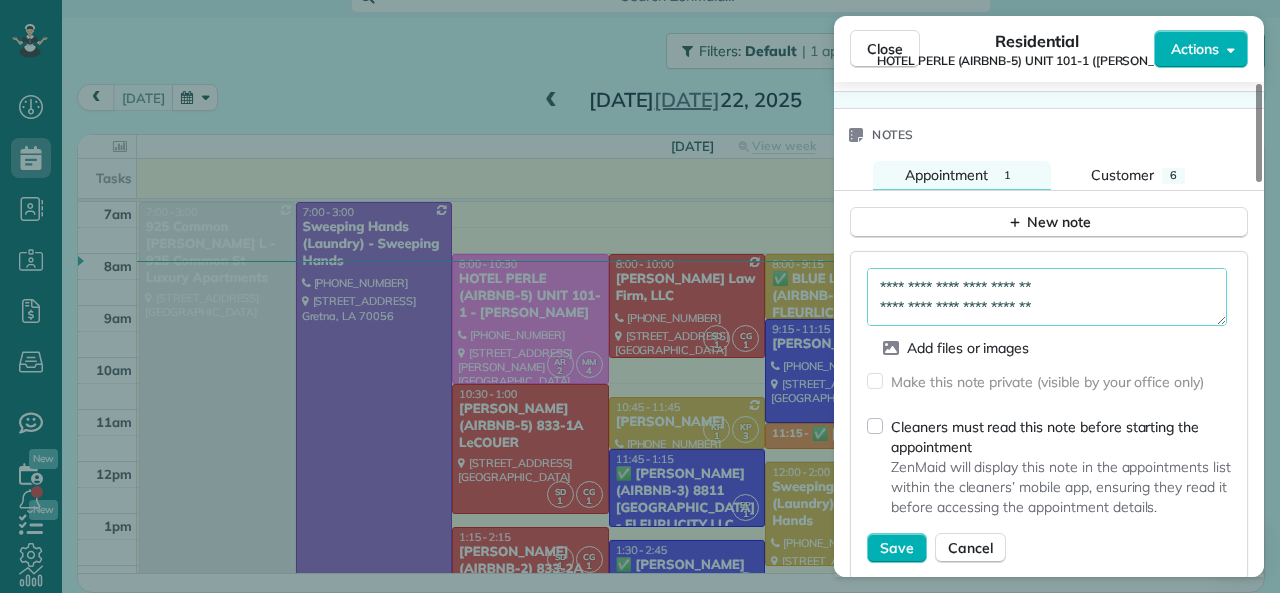 type on "**********" 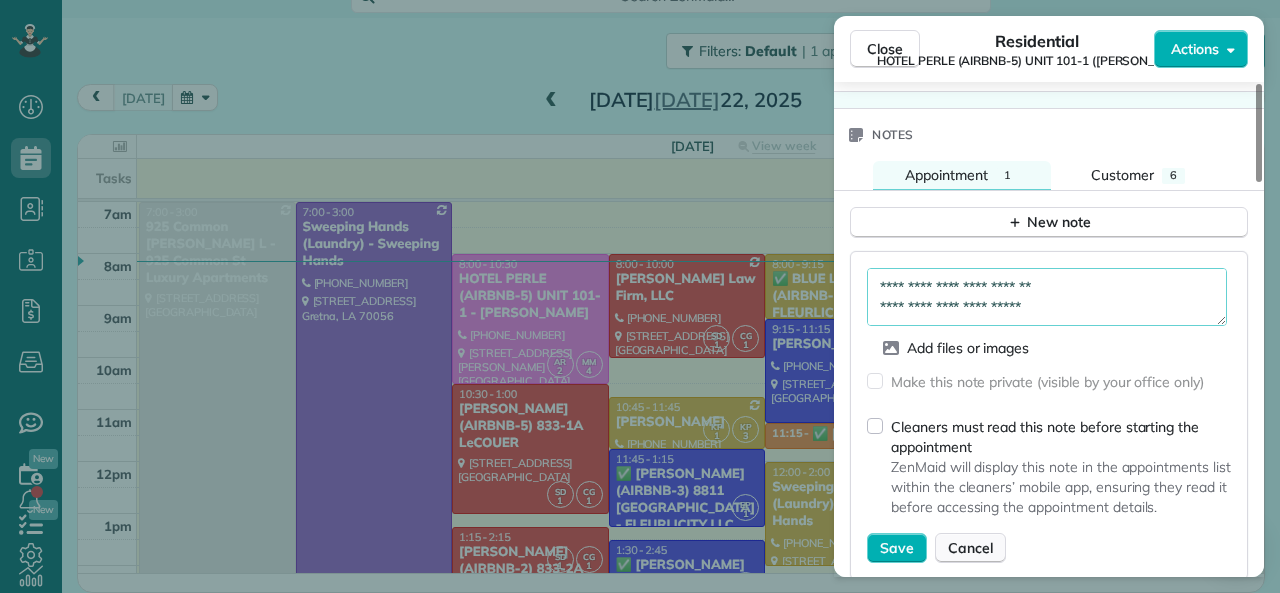 click on "Cancel" at bounding box center [970, 548] 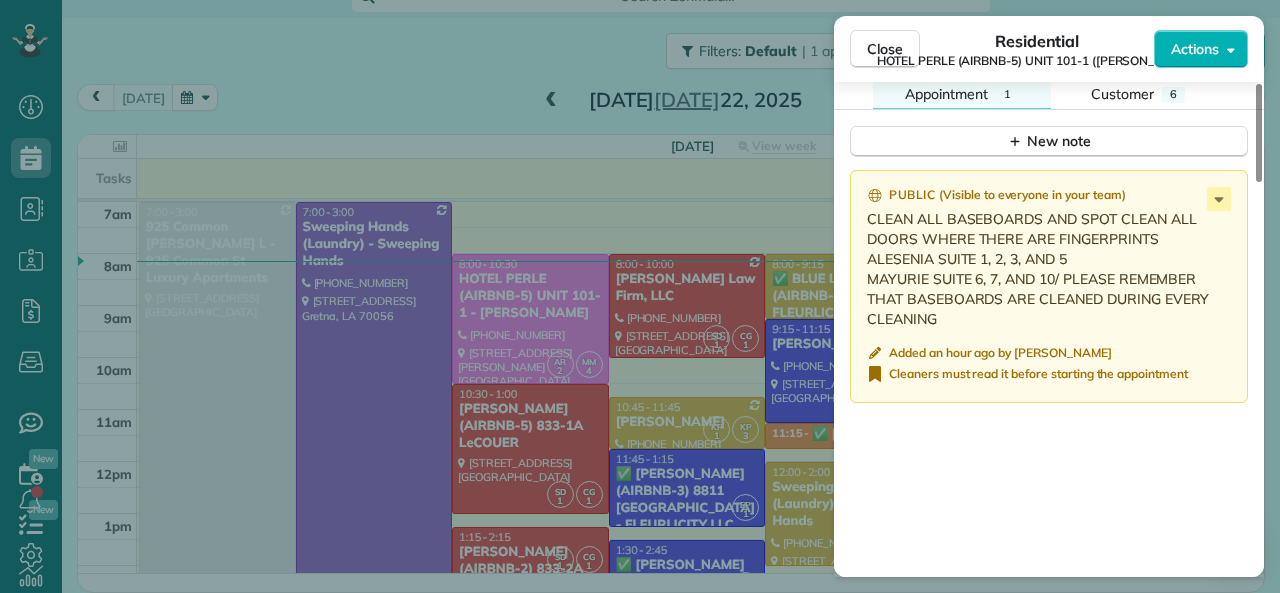 scroll, scrollTop: 1778, scrollLeft: 0, axis: vertical 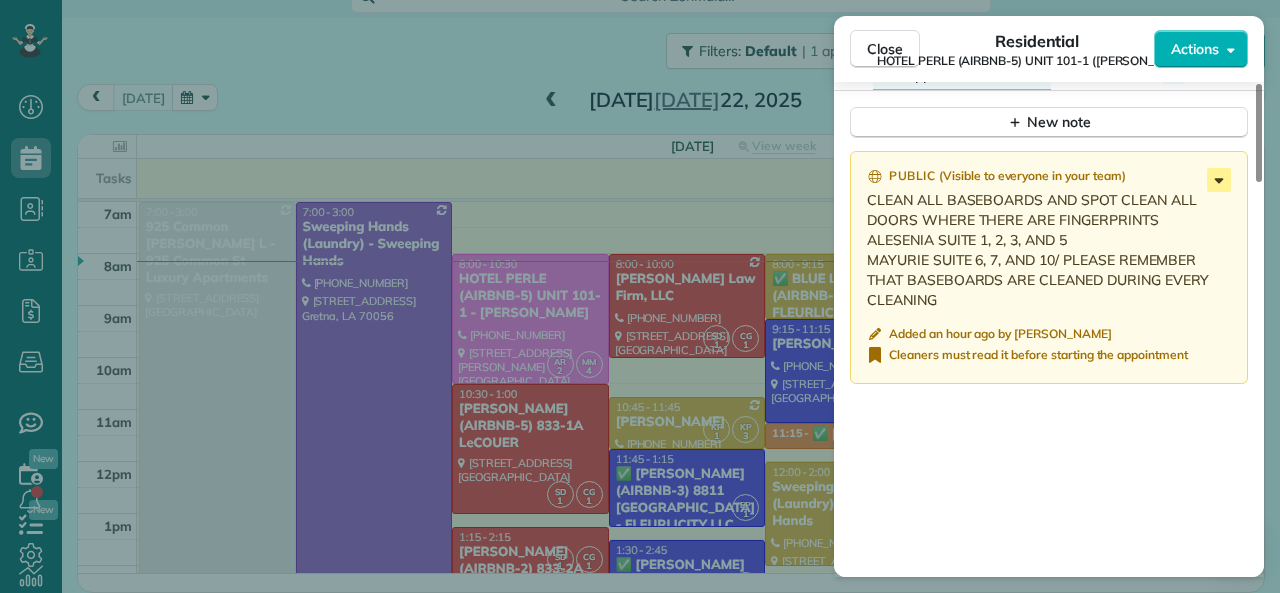 click 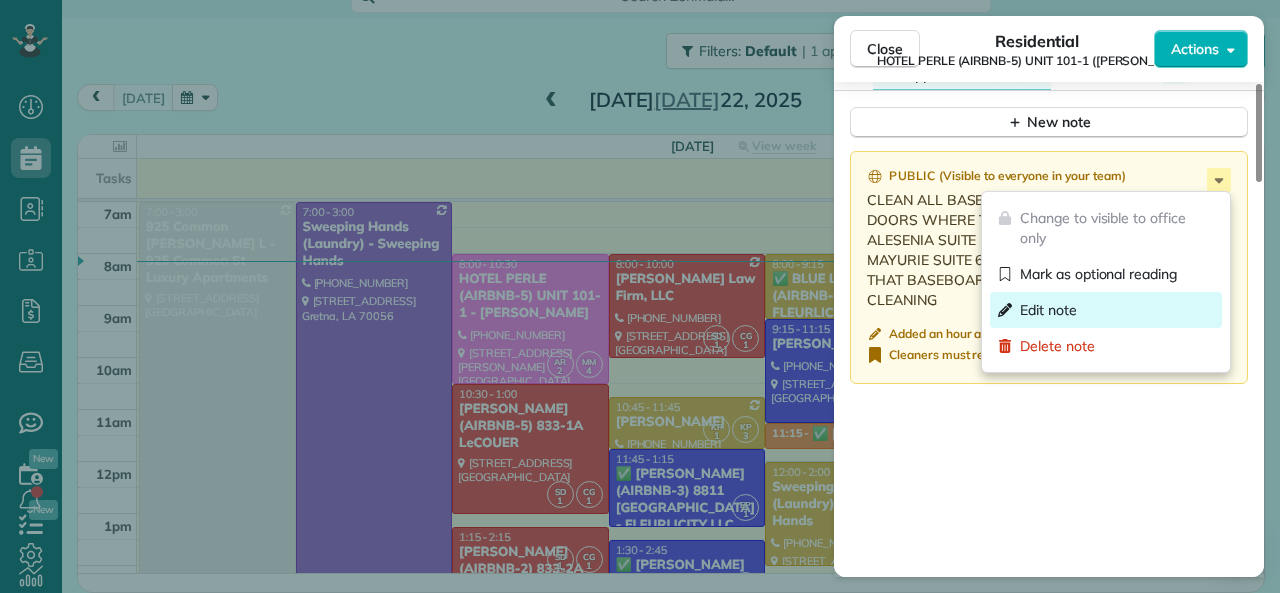 click on "Edit note" at bounding box center (1048, 310) 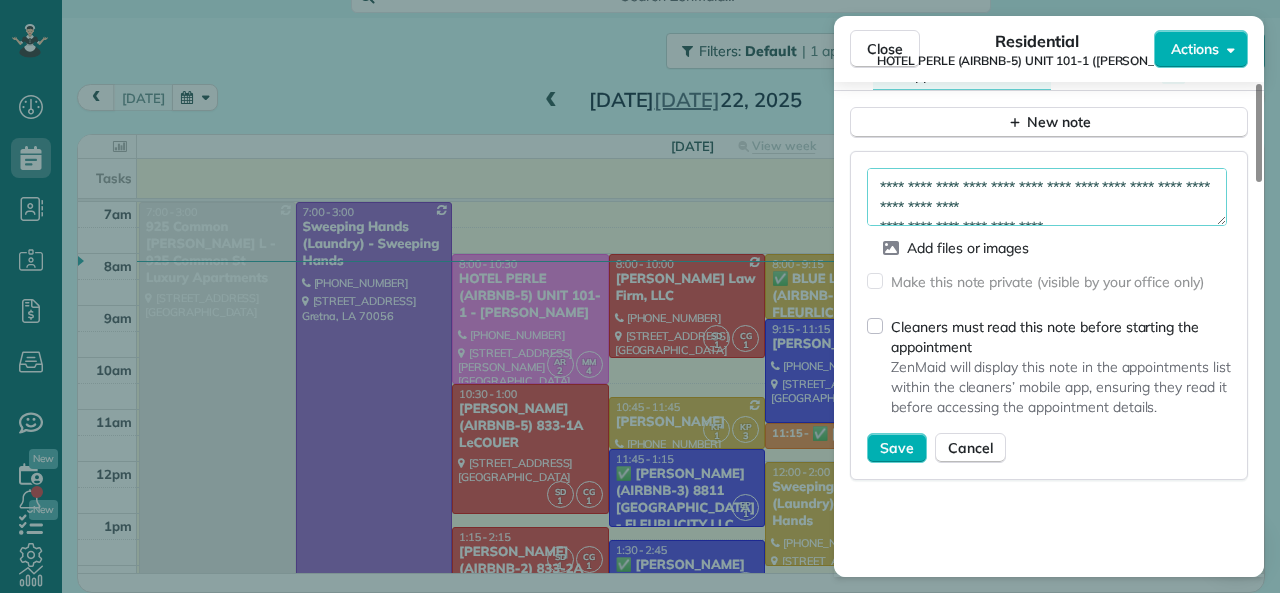 scroll, scrollTop: 80, scrollLeft: 0, axis: vertical 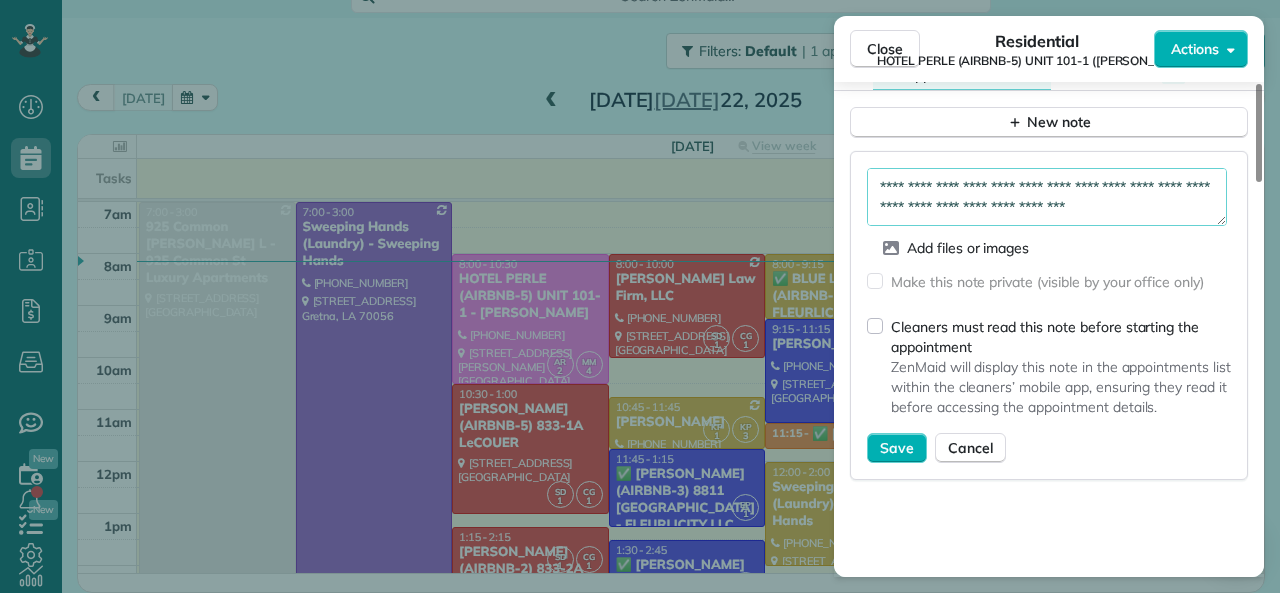 drag, startPoint x: 882, startPoint y: 191, endPoint x: 1070, endPoint y: 204, distance: 188.44893 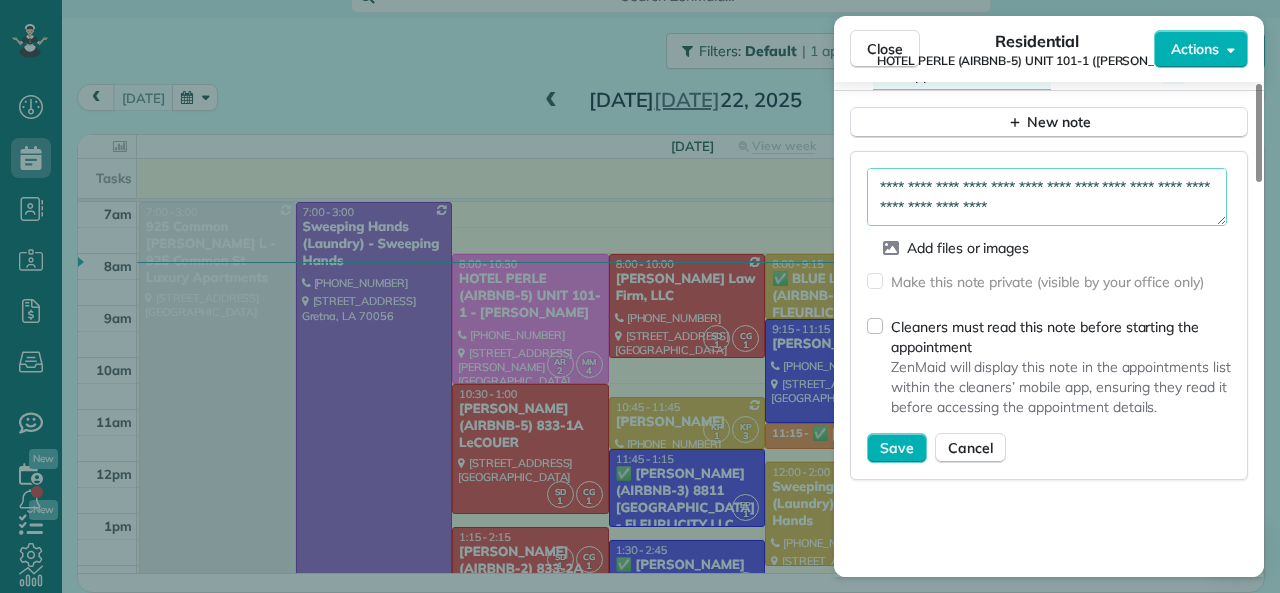 scroll, scrollTop: 212, scrollLeft: 0, axis: vertical 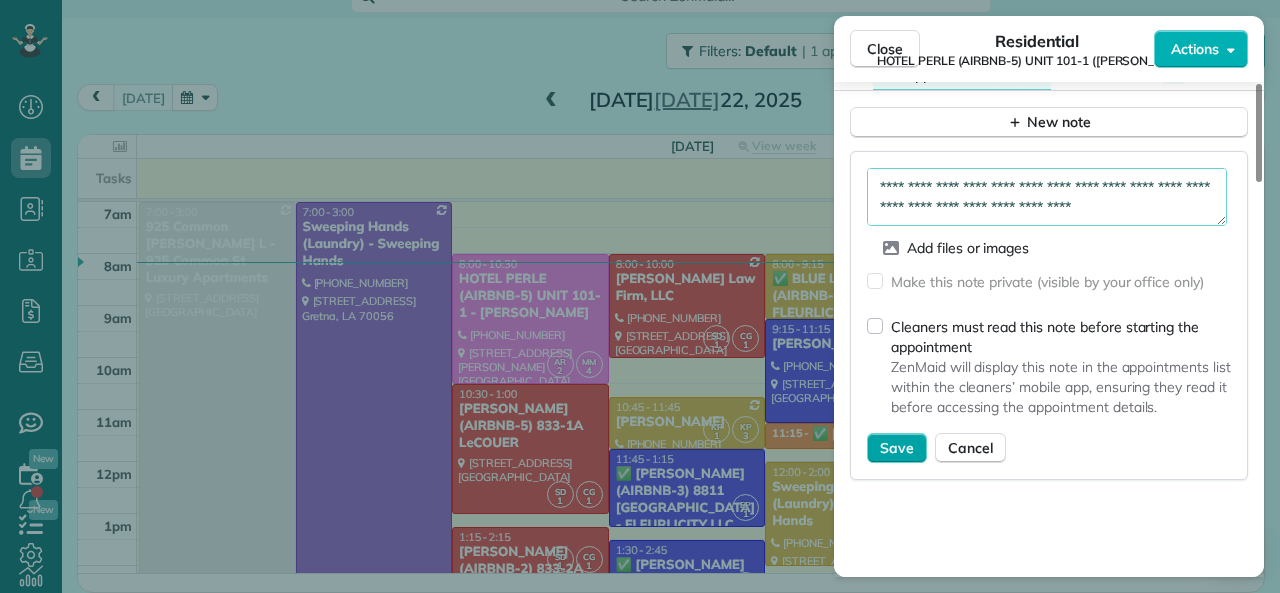 type on "**********" 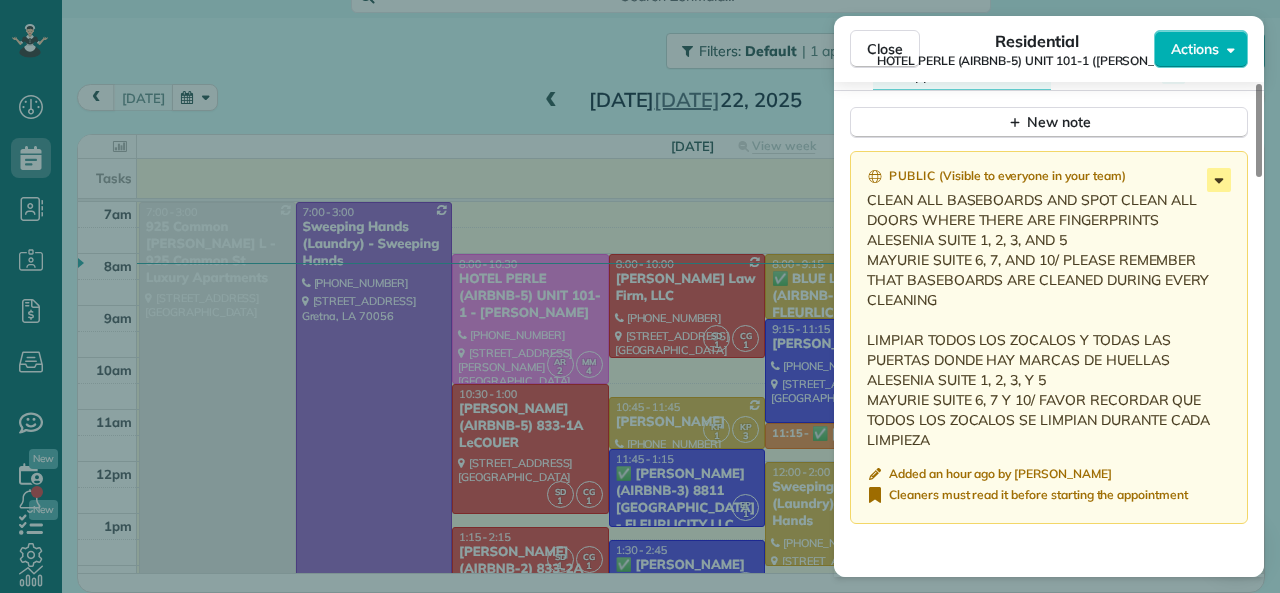 click 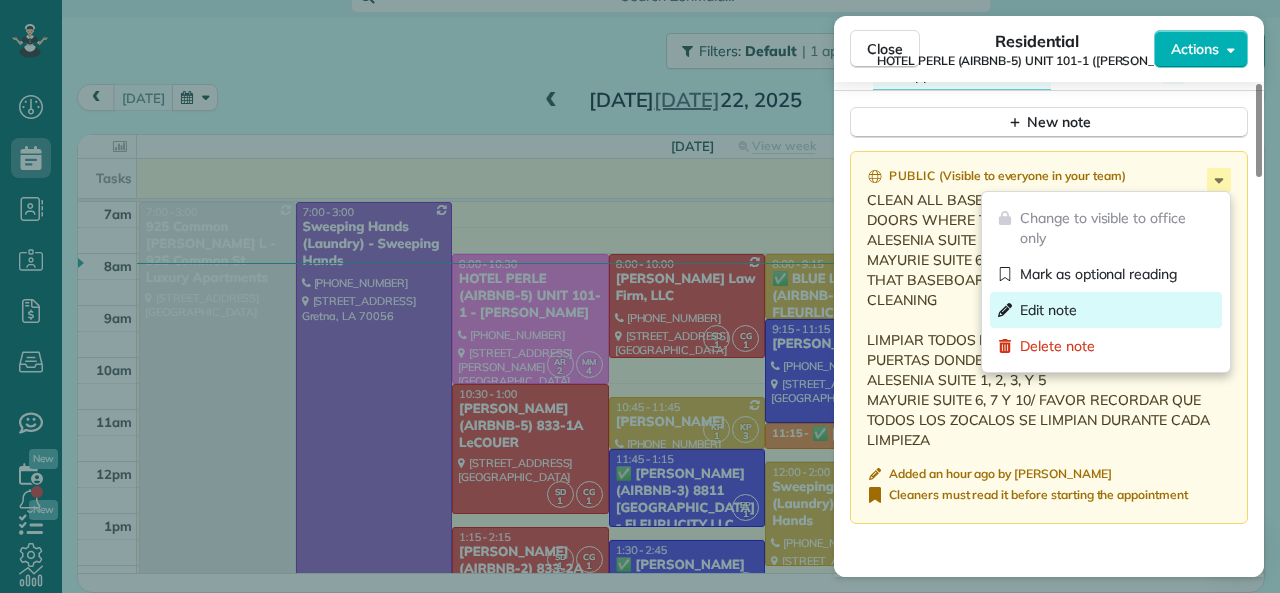 click on "Edit note" at bounding box center [1048, 310] 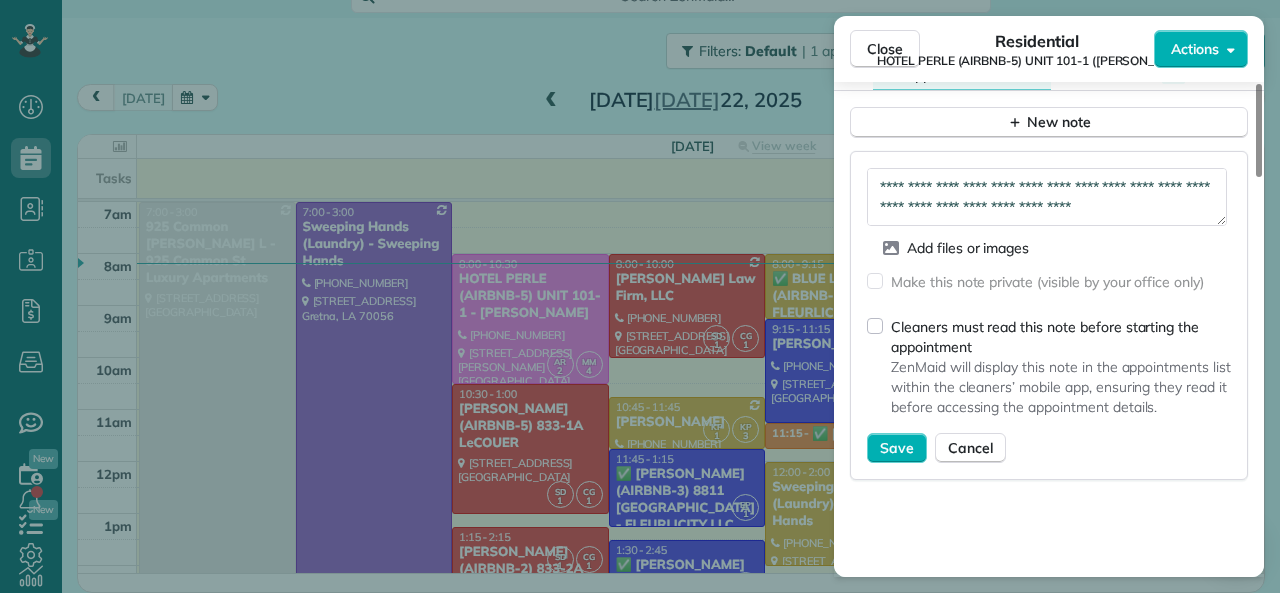 scroll, scrollTop: 220, scrollLeft: 0, axis: vertical 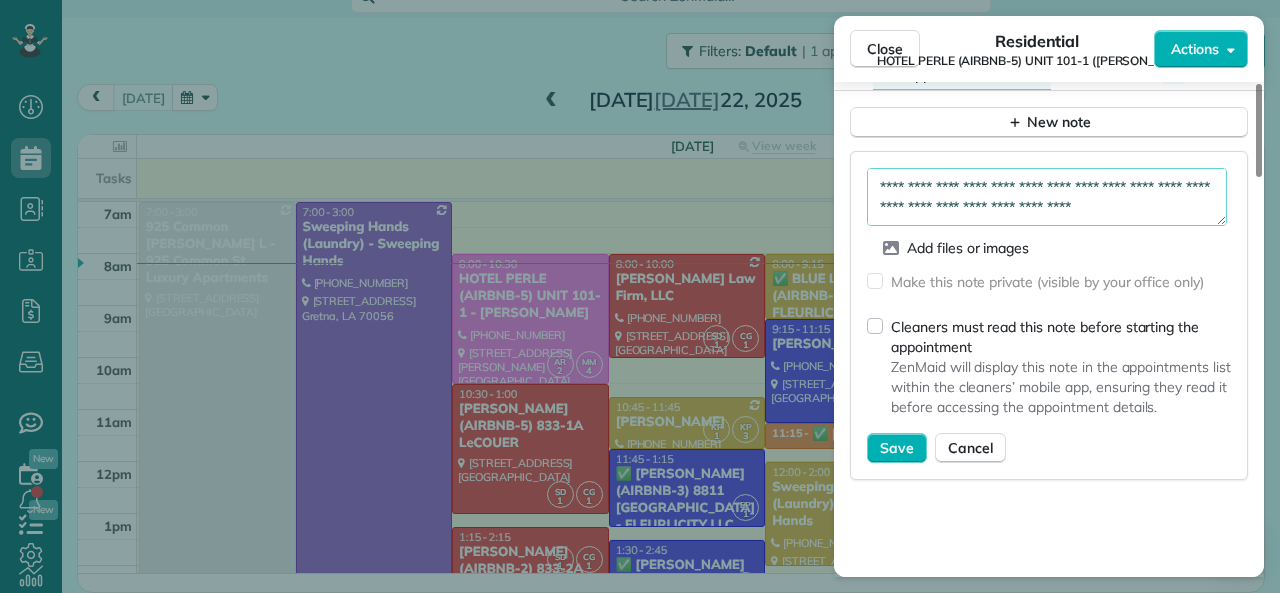click on "**********" at bounding box center [1047, 197] 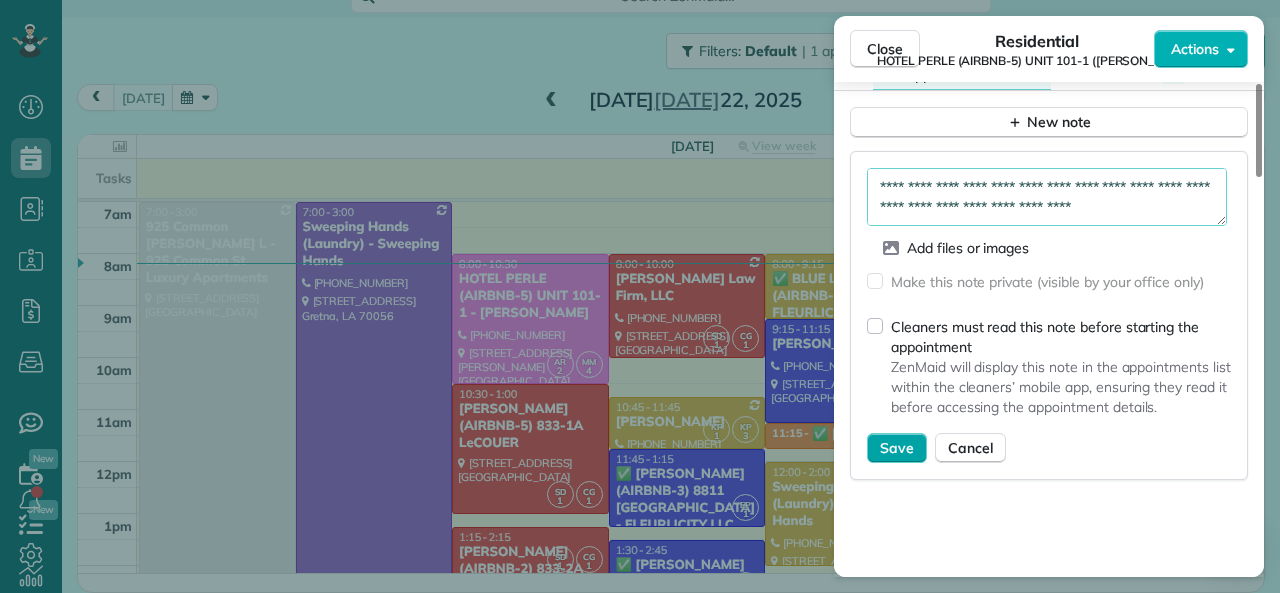 type on "**********" 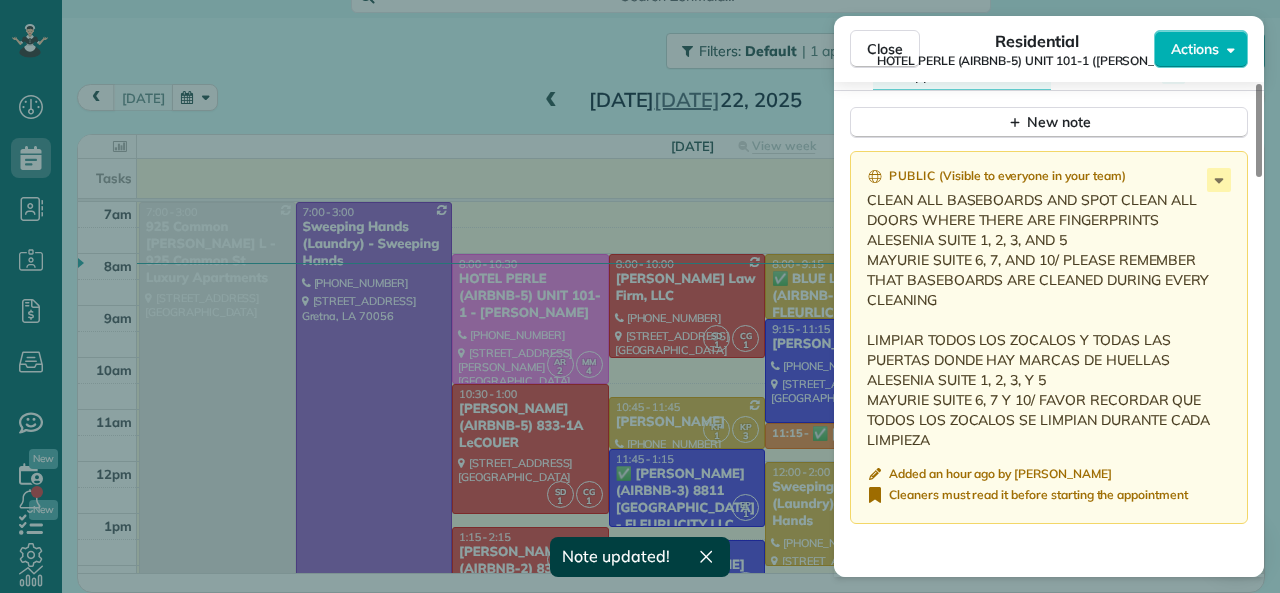 click on "Close" at bounding box center [885, 49] 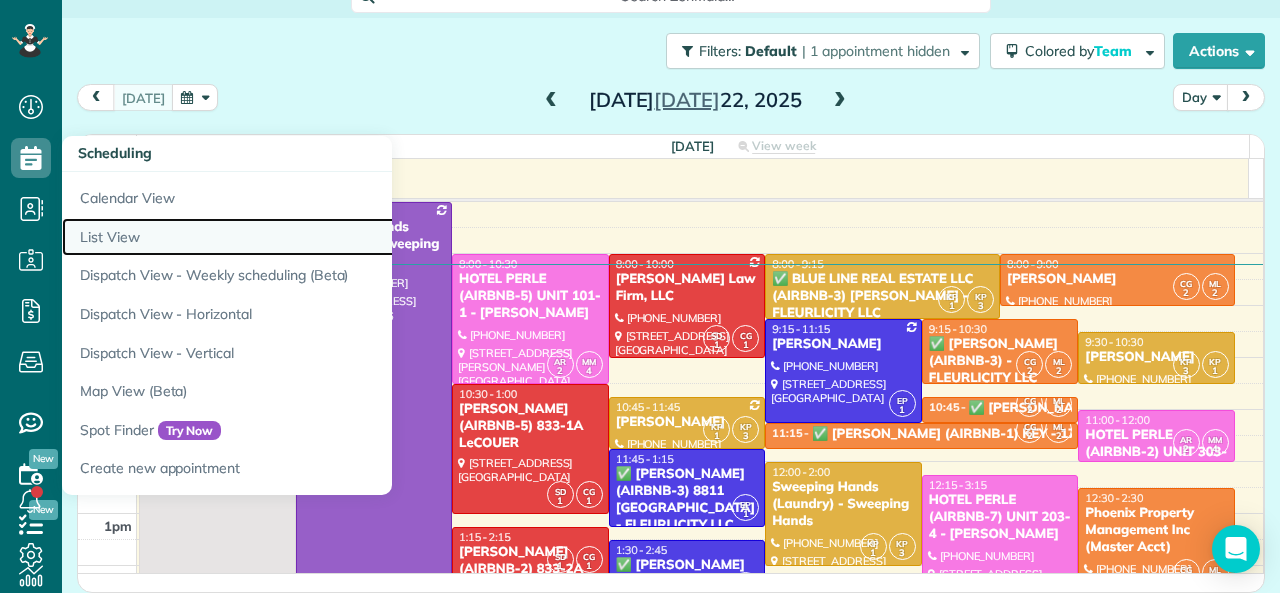 click on "List View" at bounding box center (312, 237) 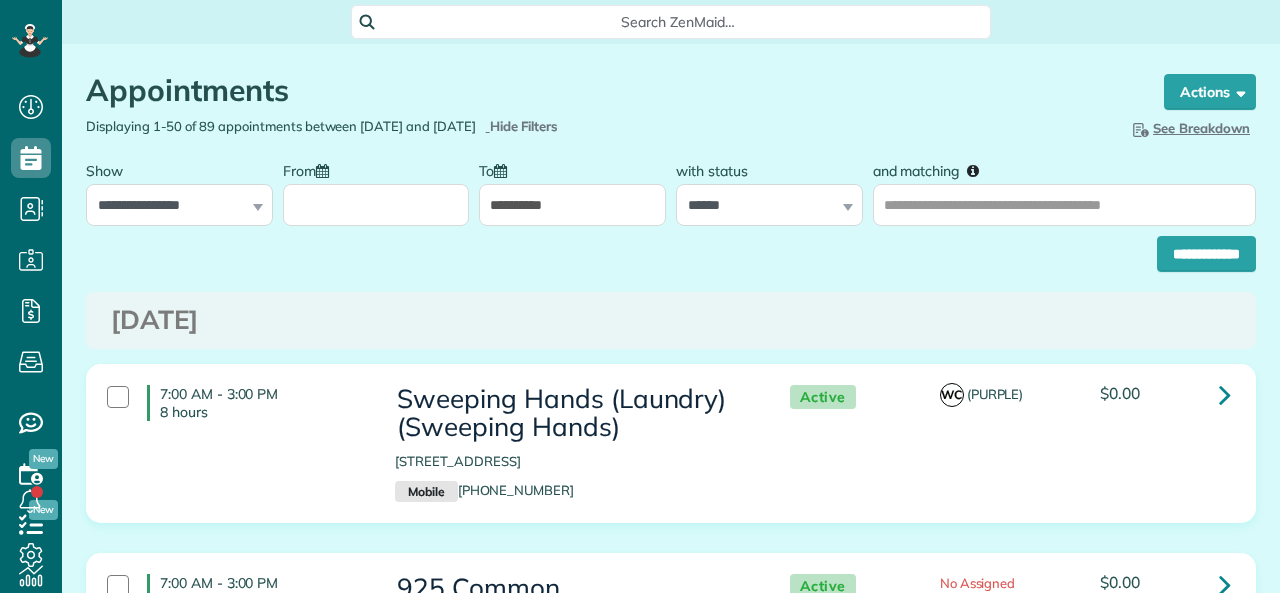 scroll, scrollTop: 0, scrollLeft: 0, axis: both 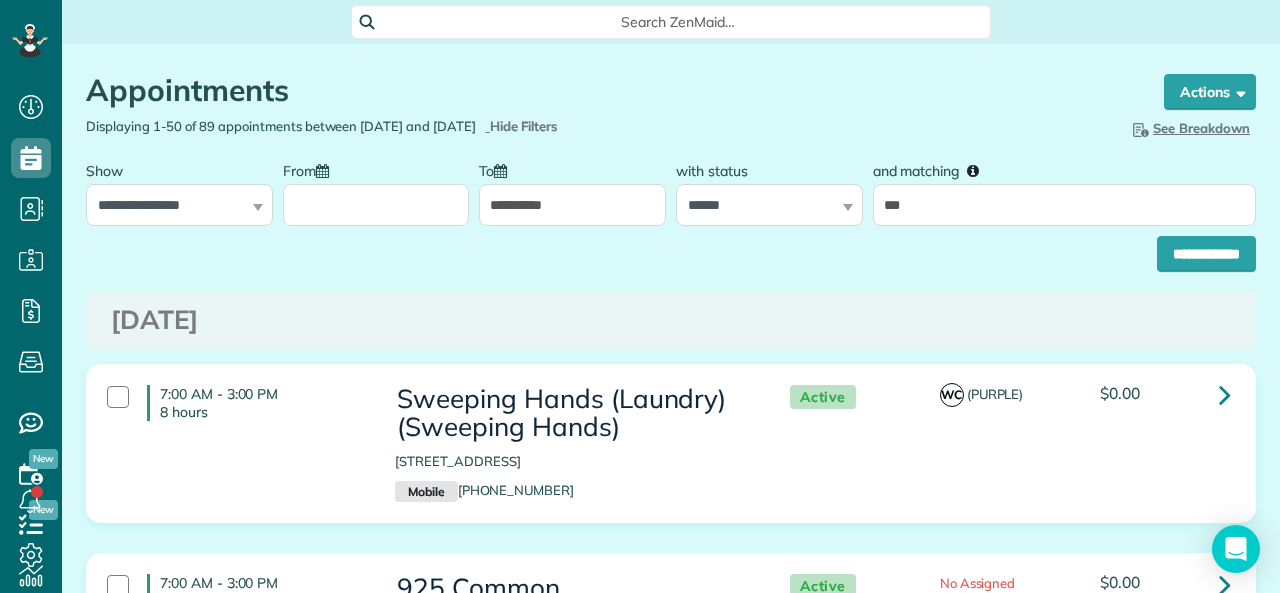 type on "*****" 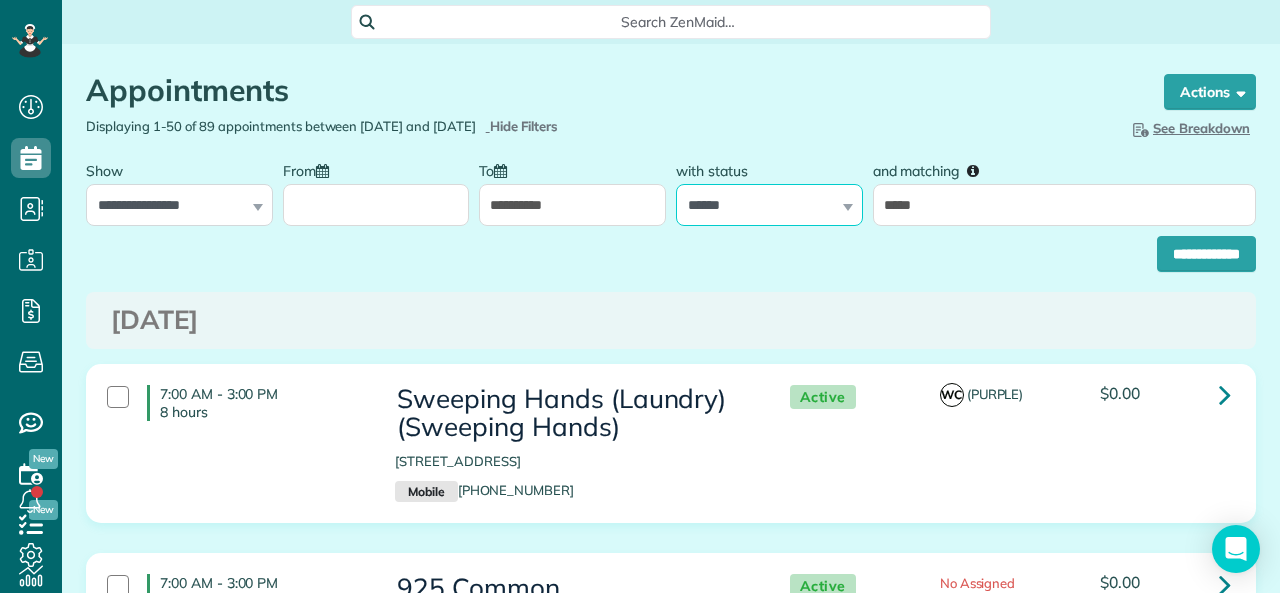 click on "**********" at bounding box center [769, 205] 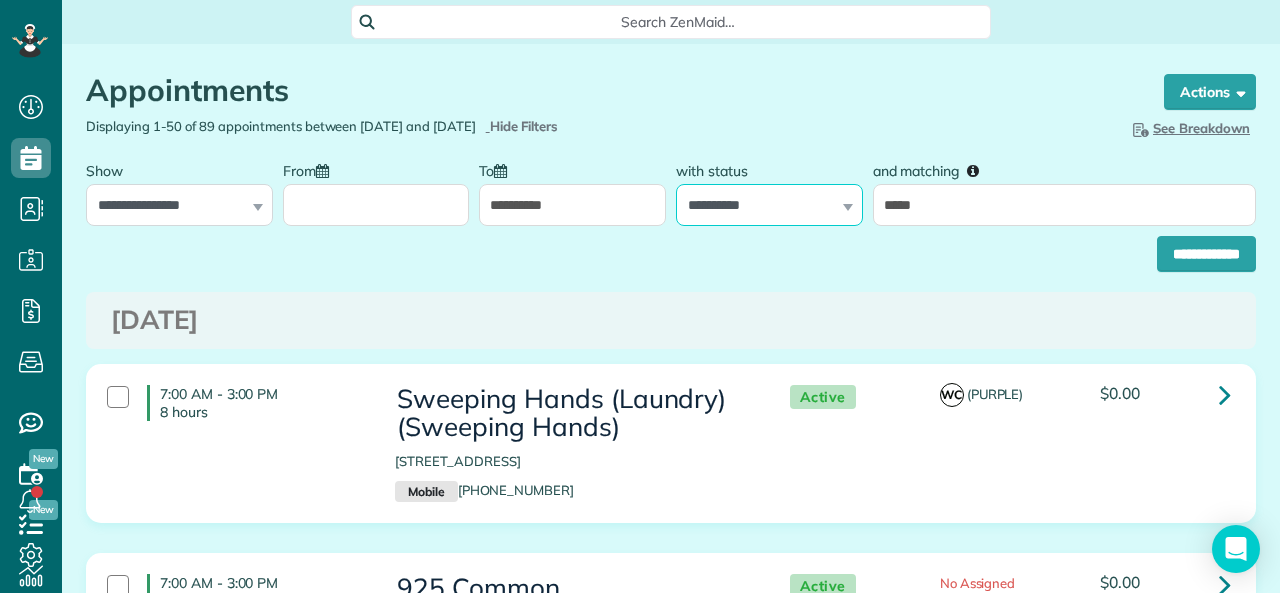 click on "**********" at bounding box center [769, 205] 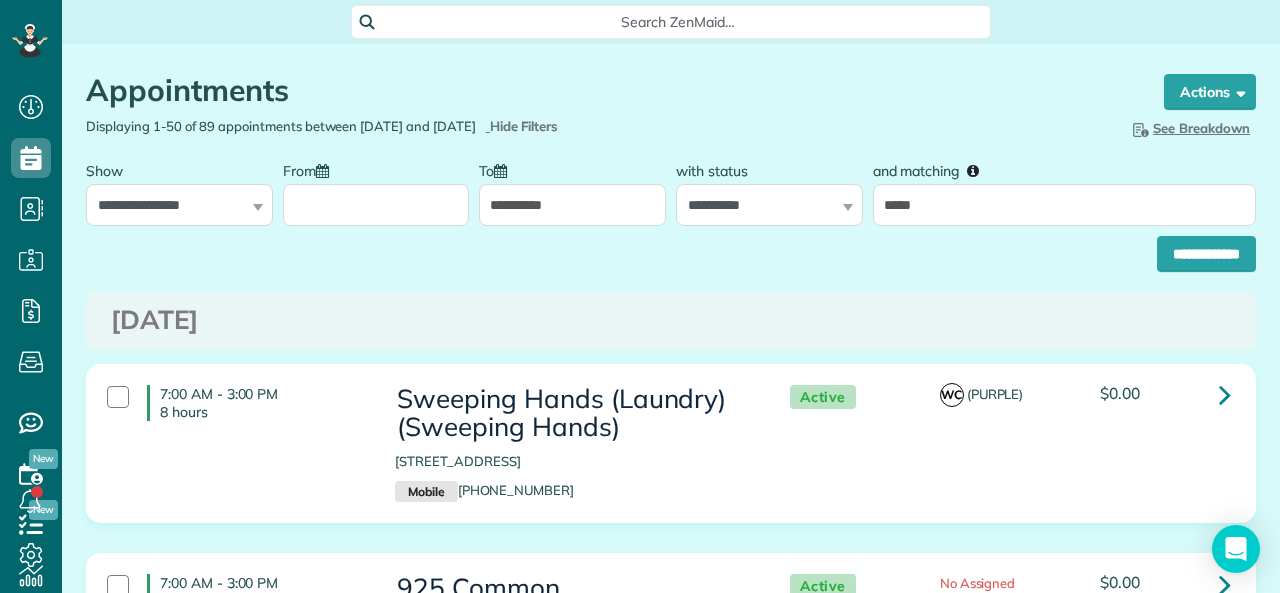 click on "**********" at bounding box center (572, 205) 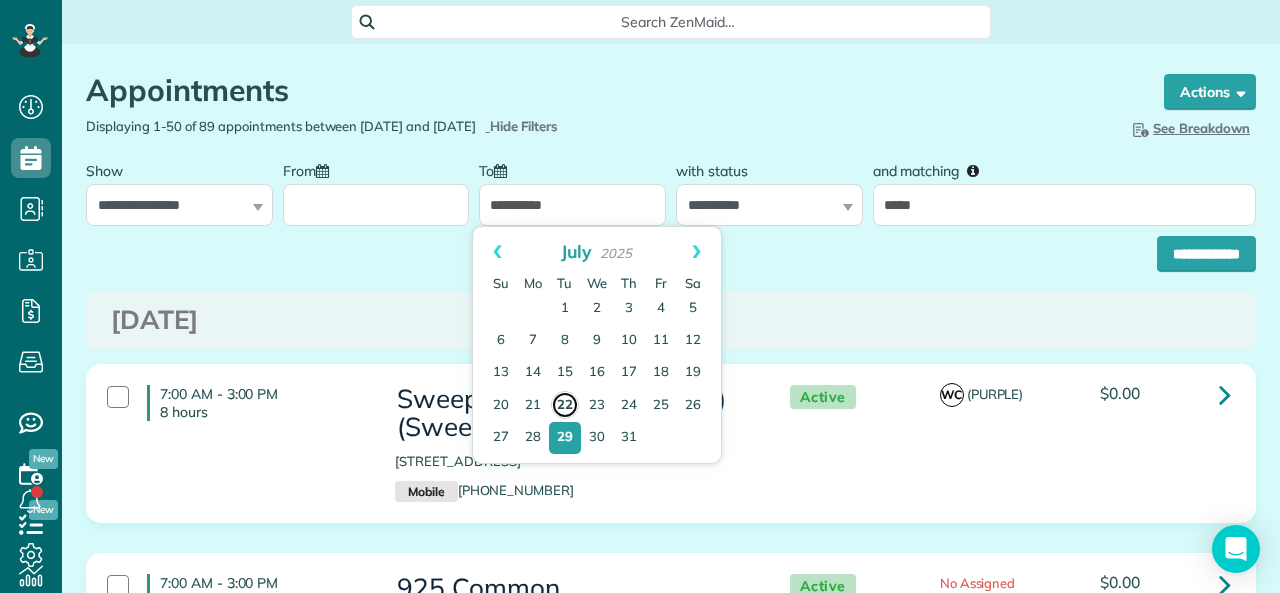 click on "22" at bounding box center [565, 405] 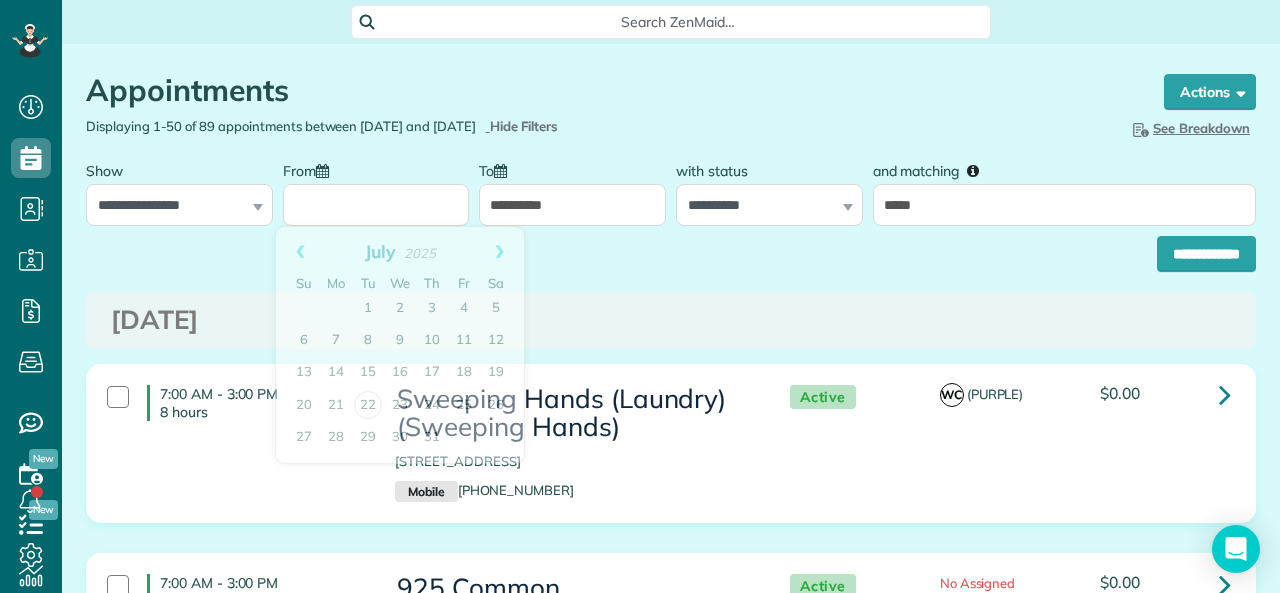 click on "From" at bounding box center [376, 205] 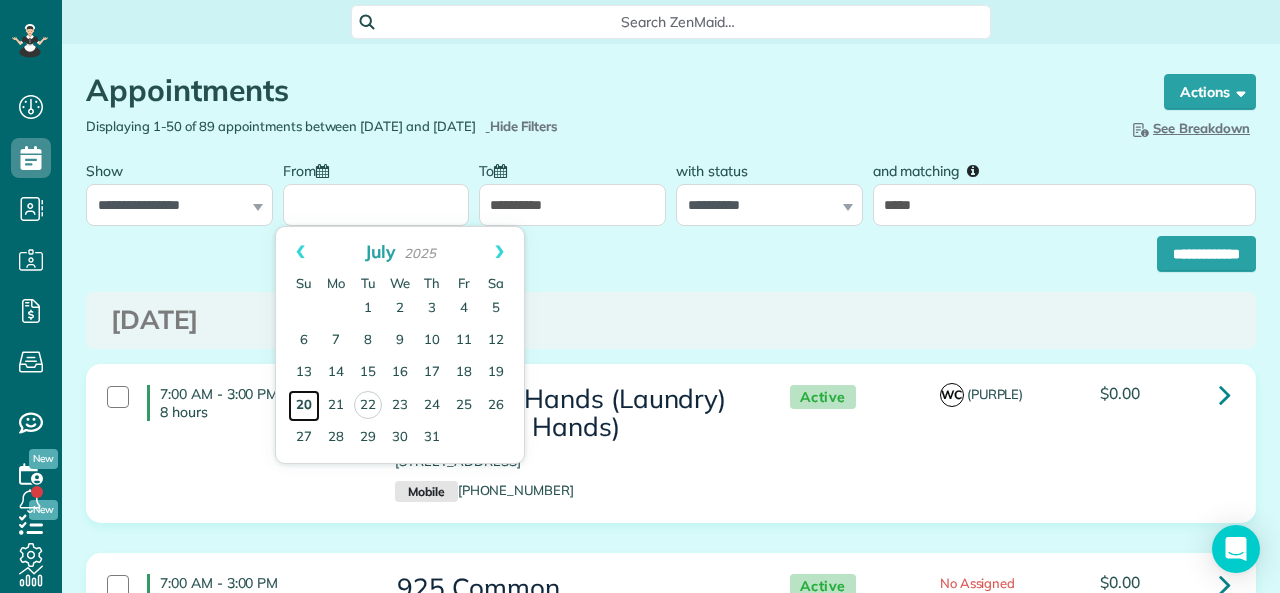 click on "20" at bounding box center (304, 406) 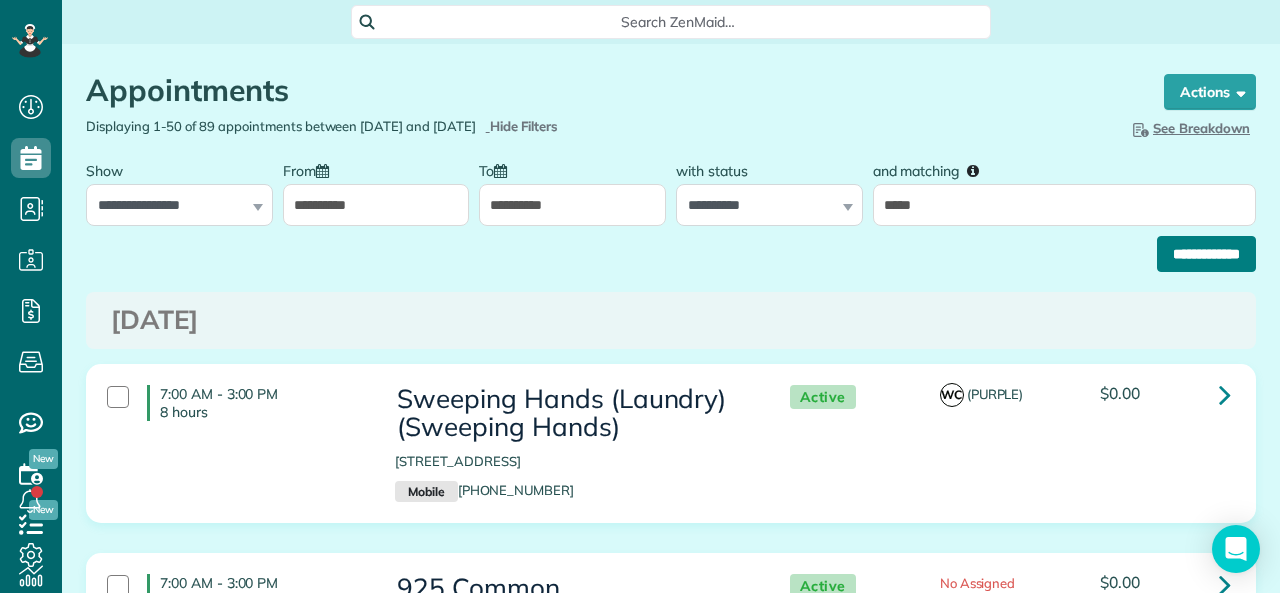 click on "**********" at bounding box center (1206, 254) 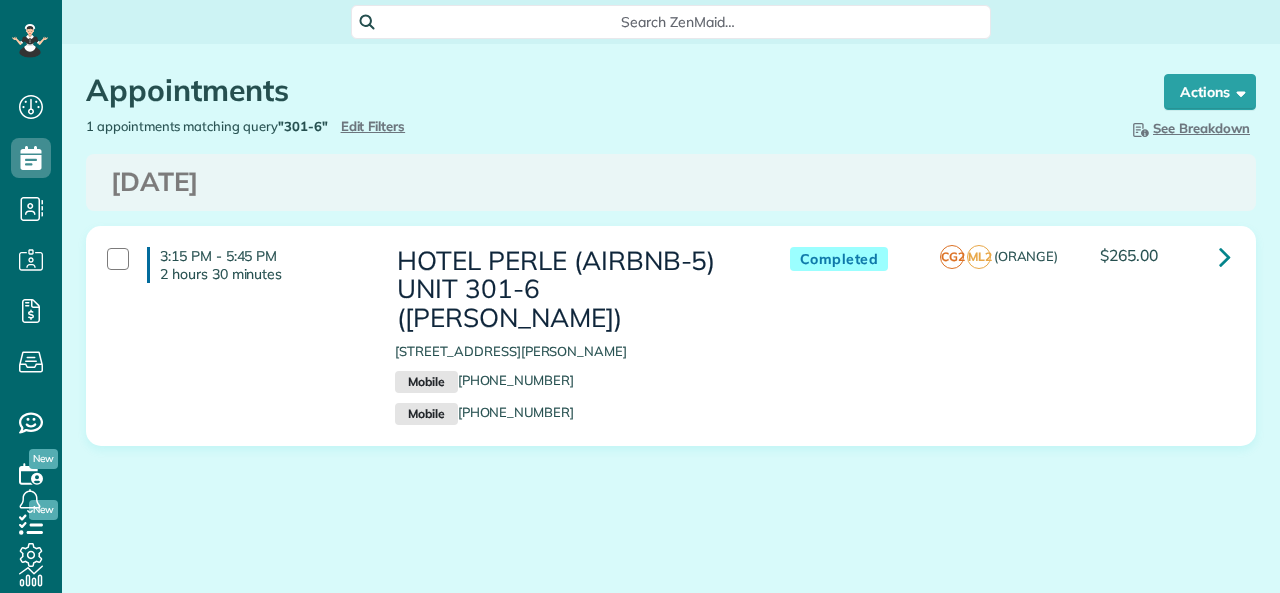 scroll, scrollTop: 0, scrollLeft: 0, axis: both 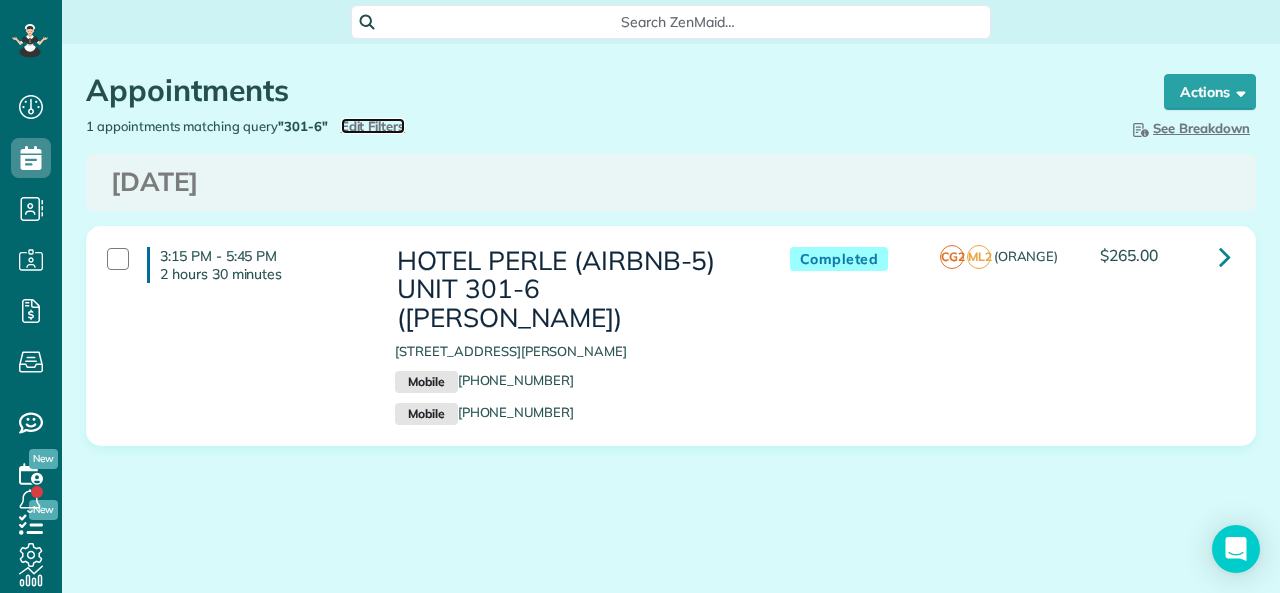 click on "Edit Filters" at bounding box center [373, 126] 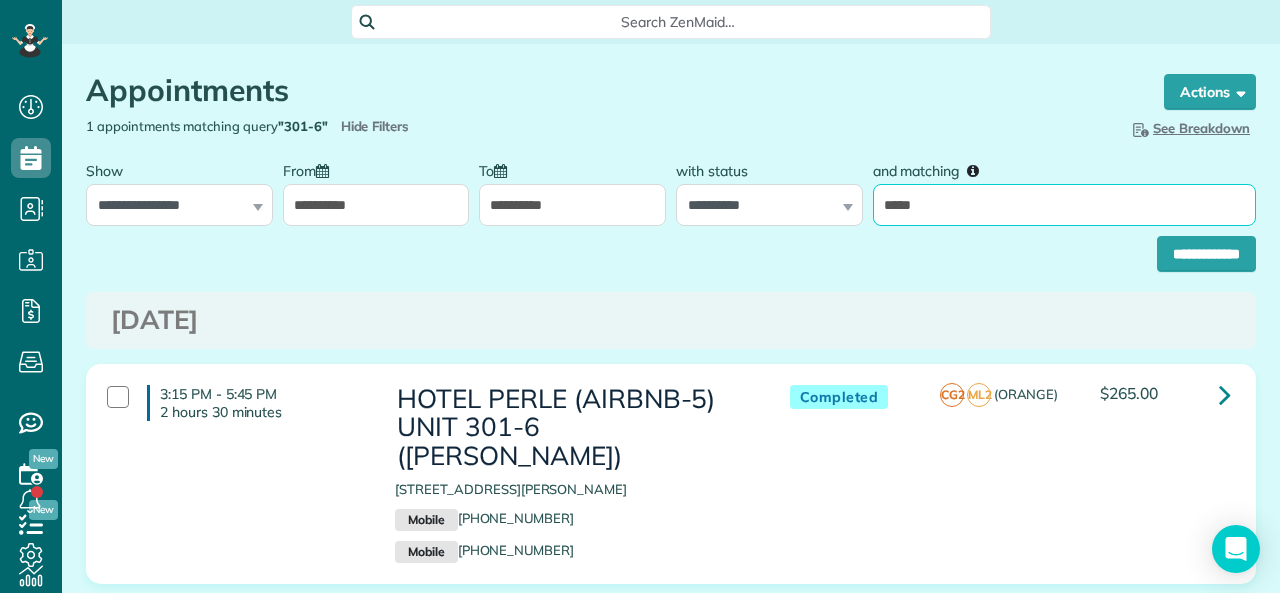 click on "*****" at bounding box center (1064, 205) 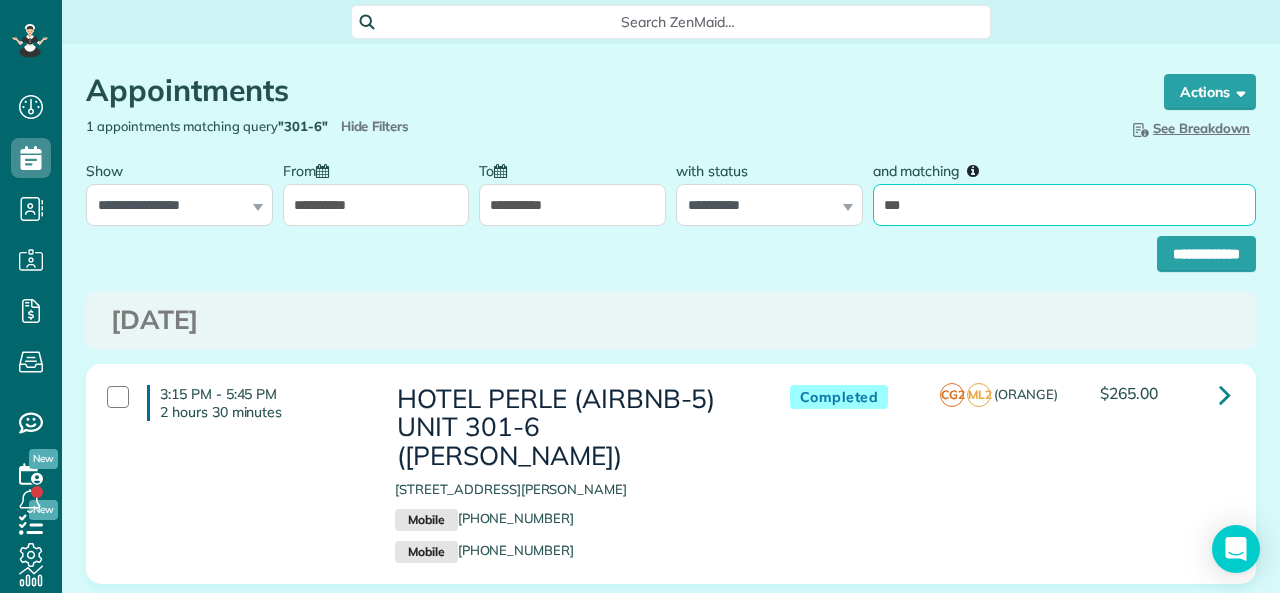 type on "*****" 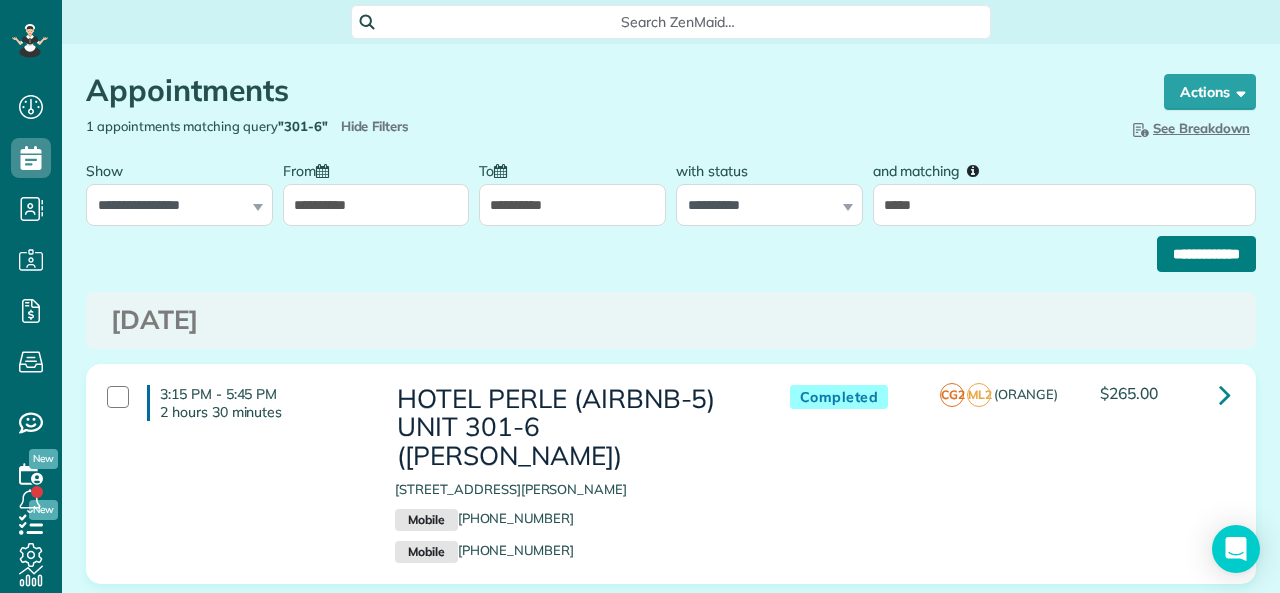click on "**********" at bounding box center [1206, 254] 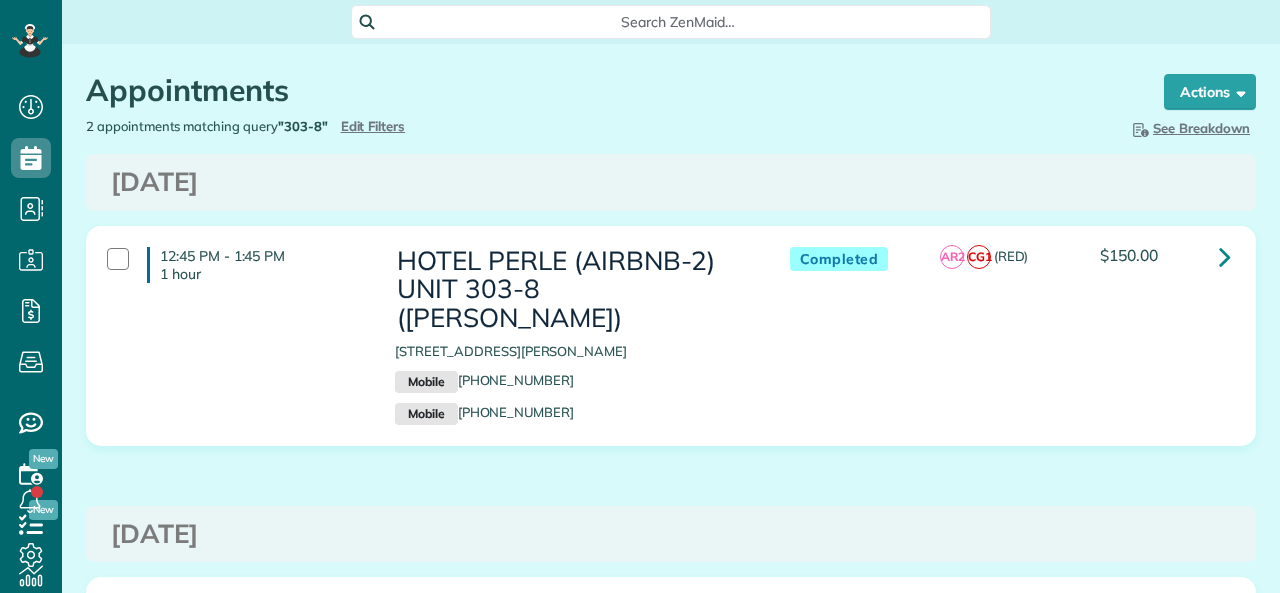 scroll, scrollTop: 0, scrollLeft: 0, axis: both 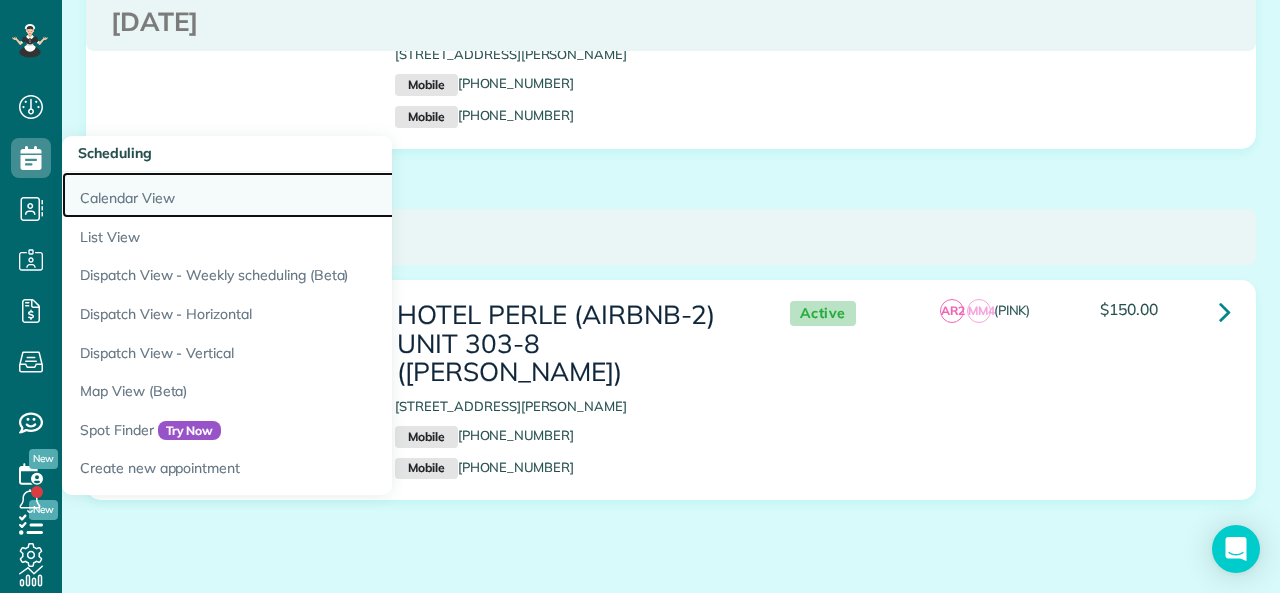click on "Calendar View" at bounding box center [312, 195] 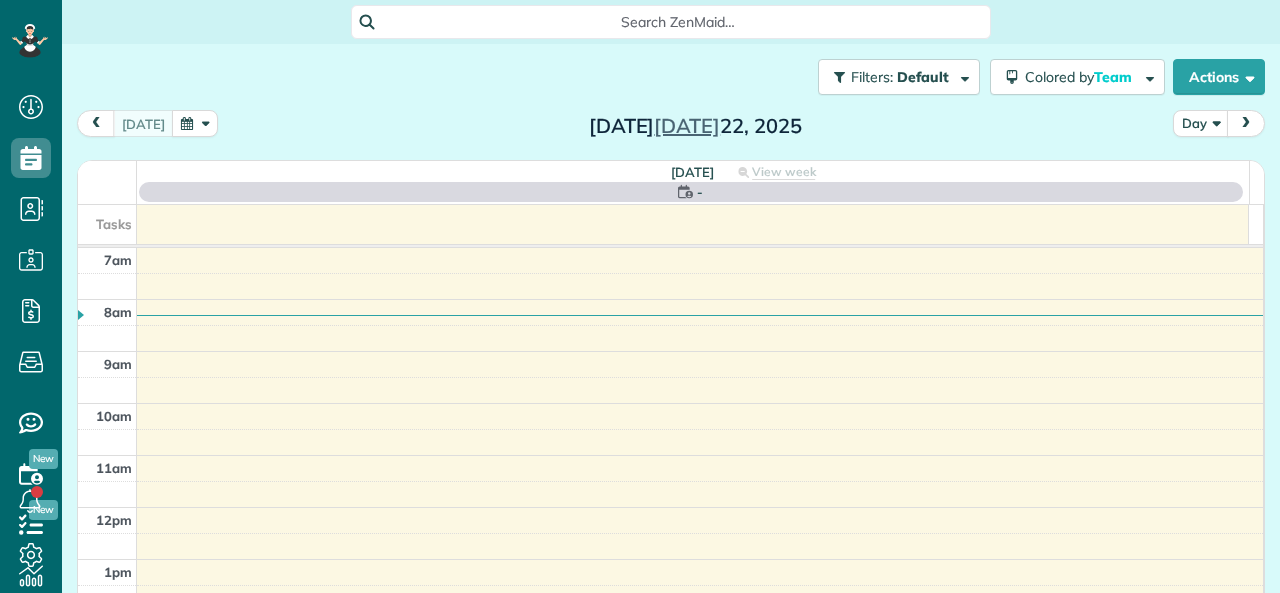 scroll, scrollTop: 0, scrollLeft: 0, axis: both 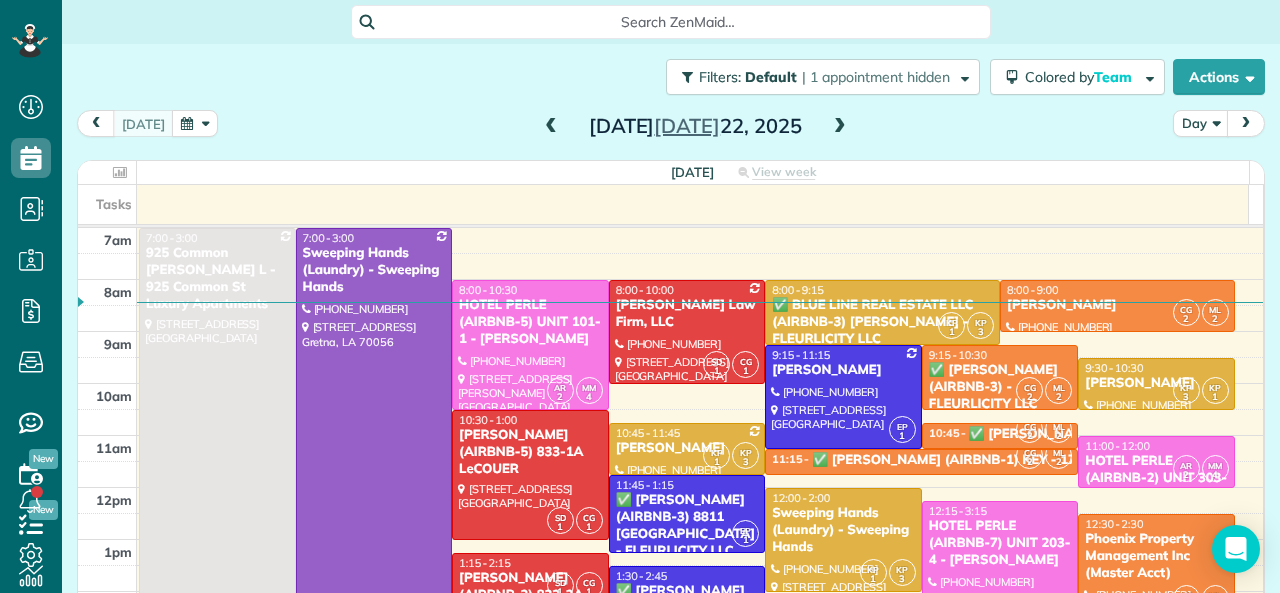 click at bounding box center [551, 127] 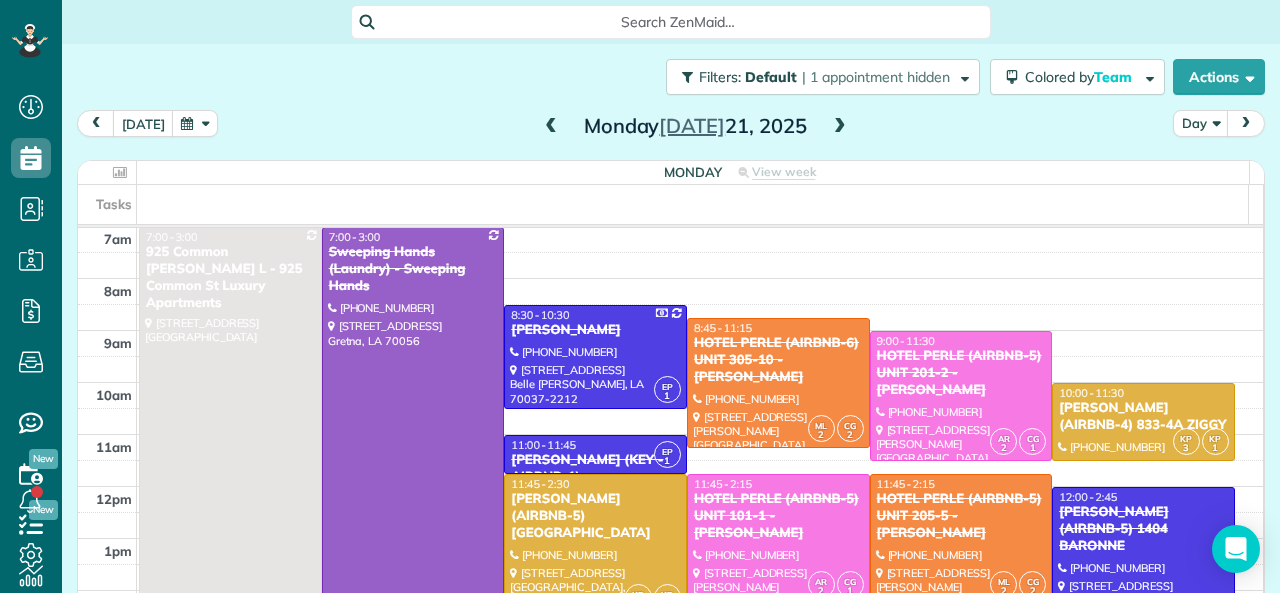 scroll, scrollTop: 0, scrollLeft: 0, axis: both 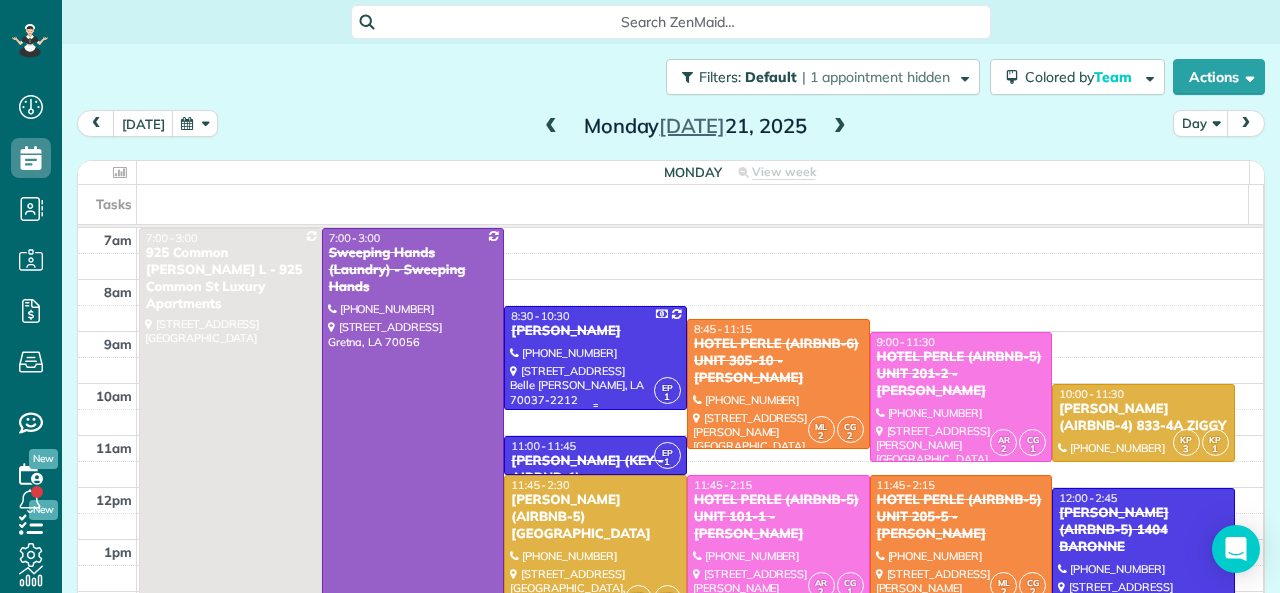 click at bounding box center [595, 358] 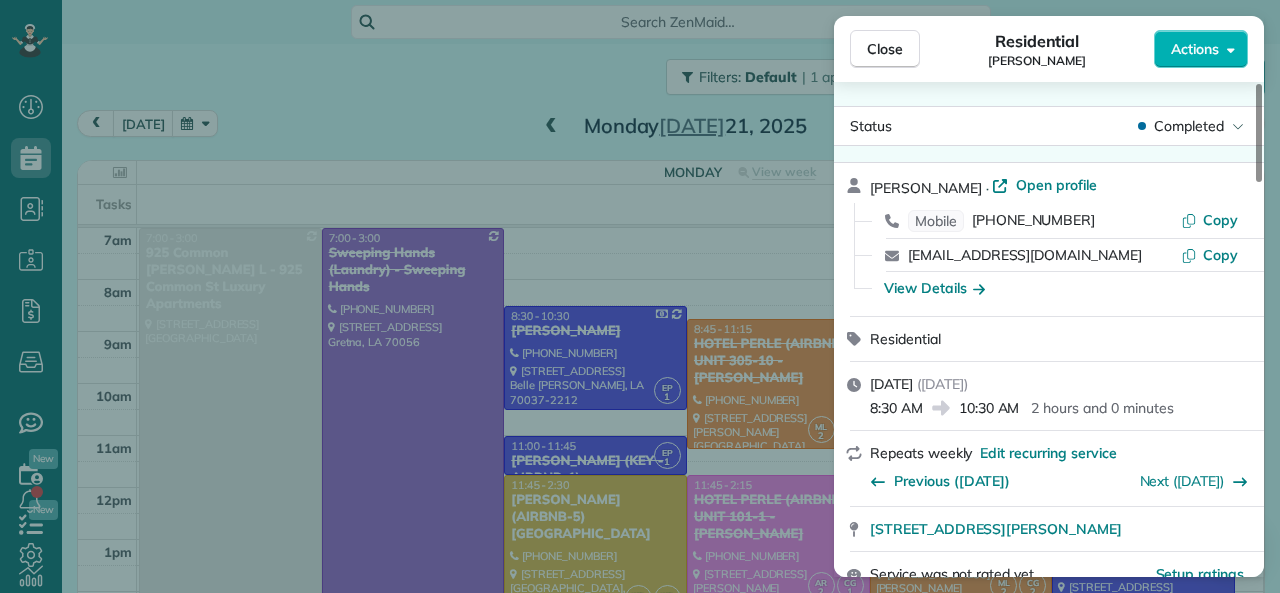 drag, startPoint x: 875, startPoint y: 413, endPoint x: 912, endPoint y: 411, distance: 37.054016 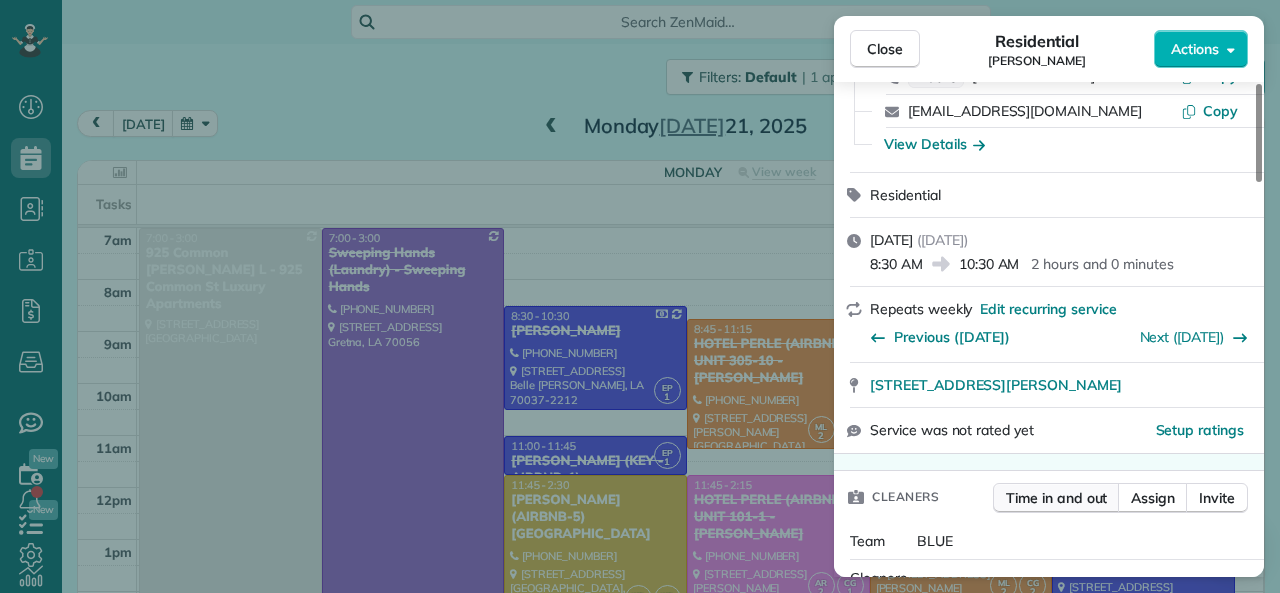 scroll, scrollTop: 400, scrollLeft: 0, axis: vertical 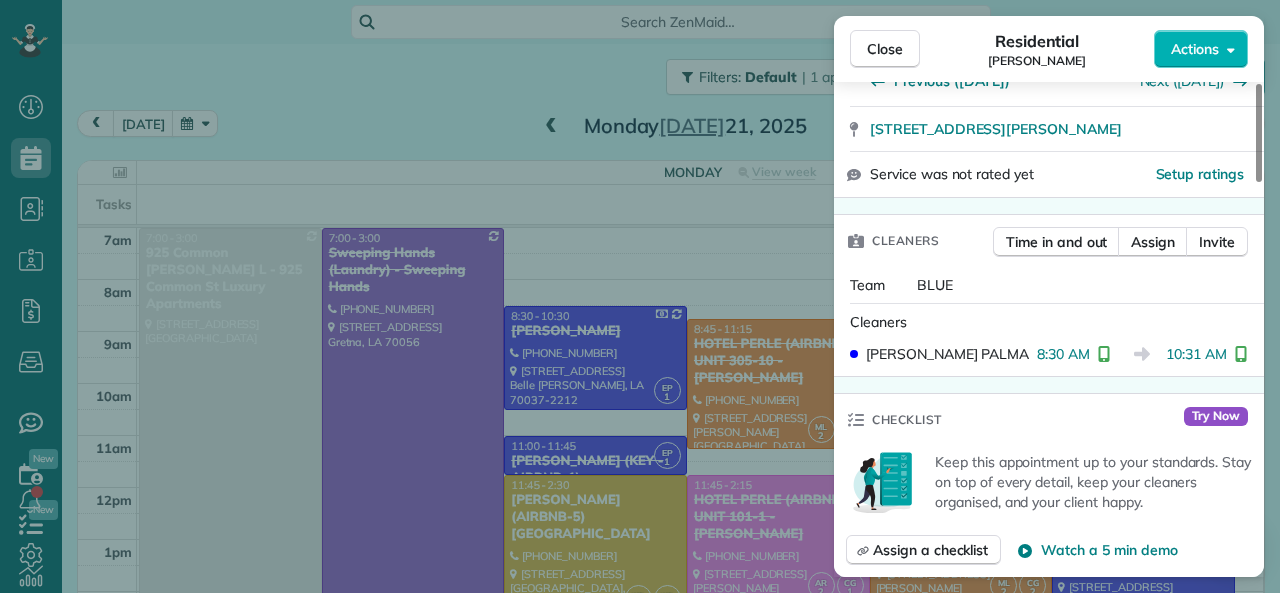 click on "Close" at bounding box center (885, 49) 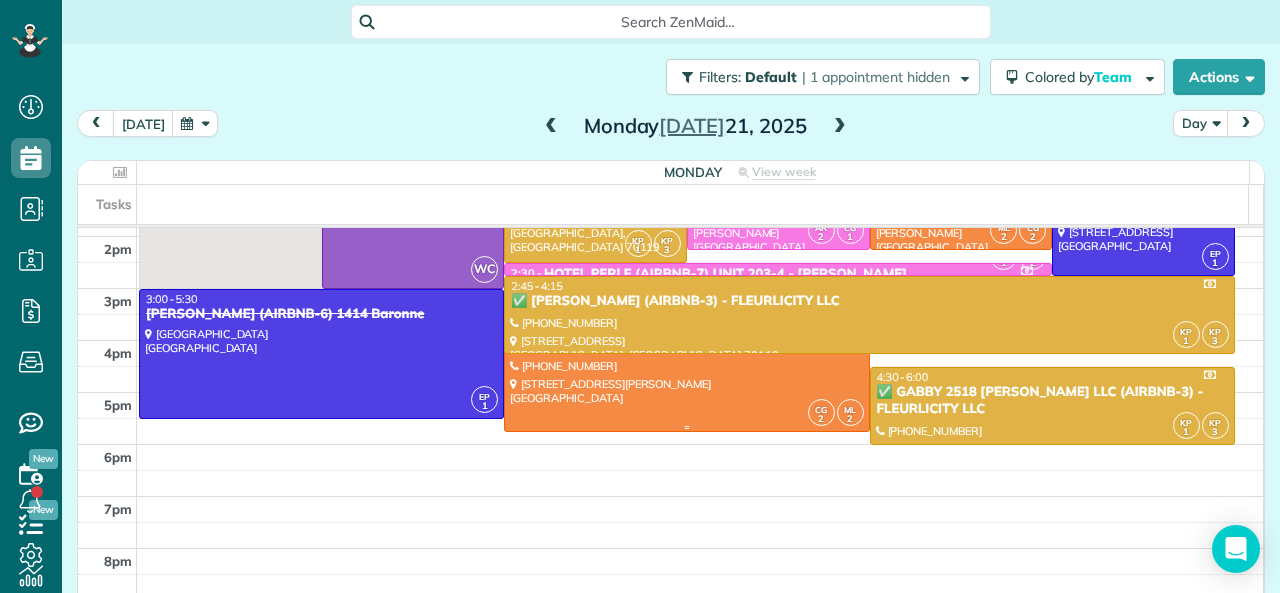 scroll, scrollTop: 400, scrollLeft: 0, axis: vertical 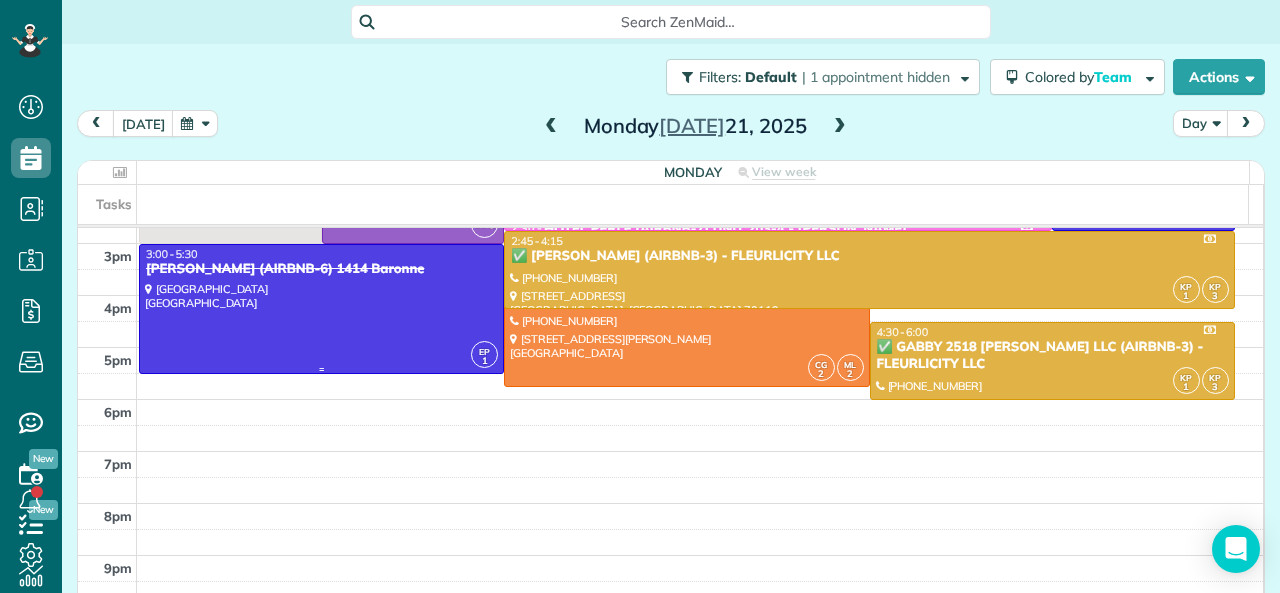 click at bounding box center [321, 309] 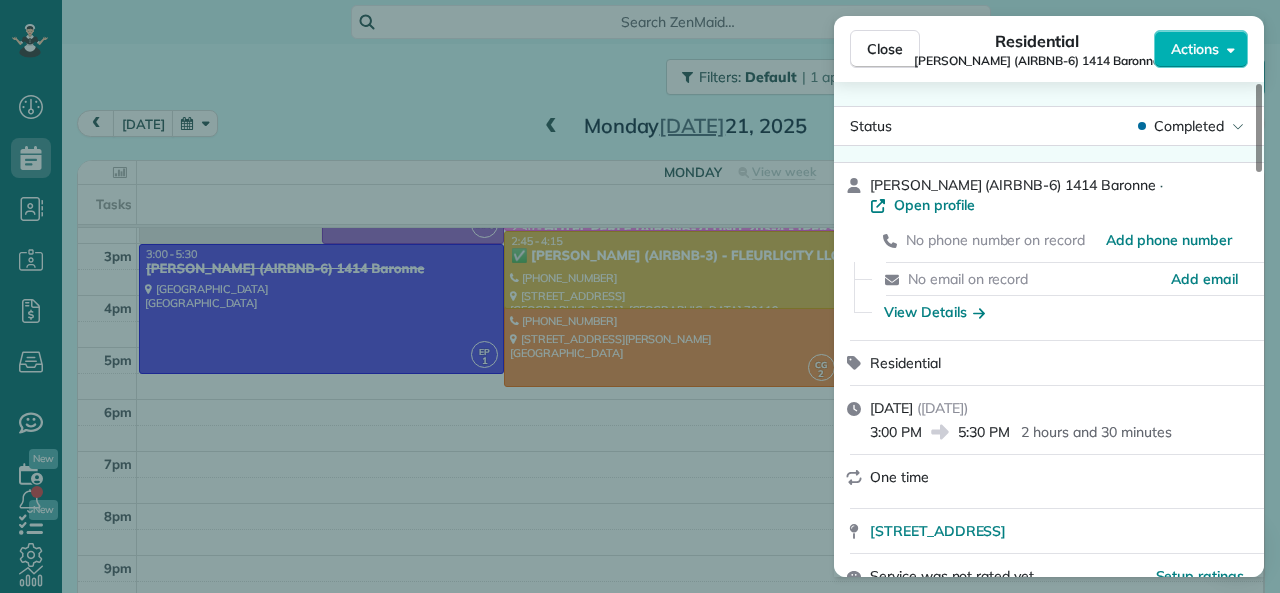 drag, startPoint x: 962, startPoint y: 413, endPoint x: 1008, endPoint y: 413, distance: 46 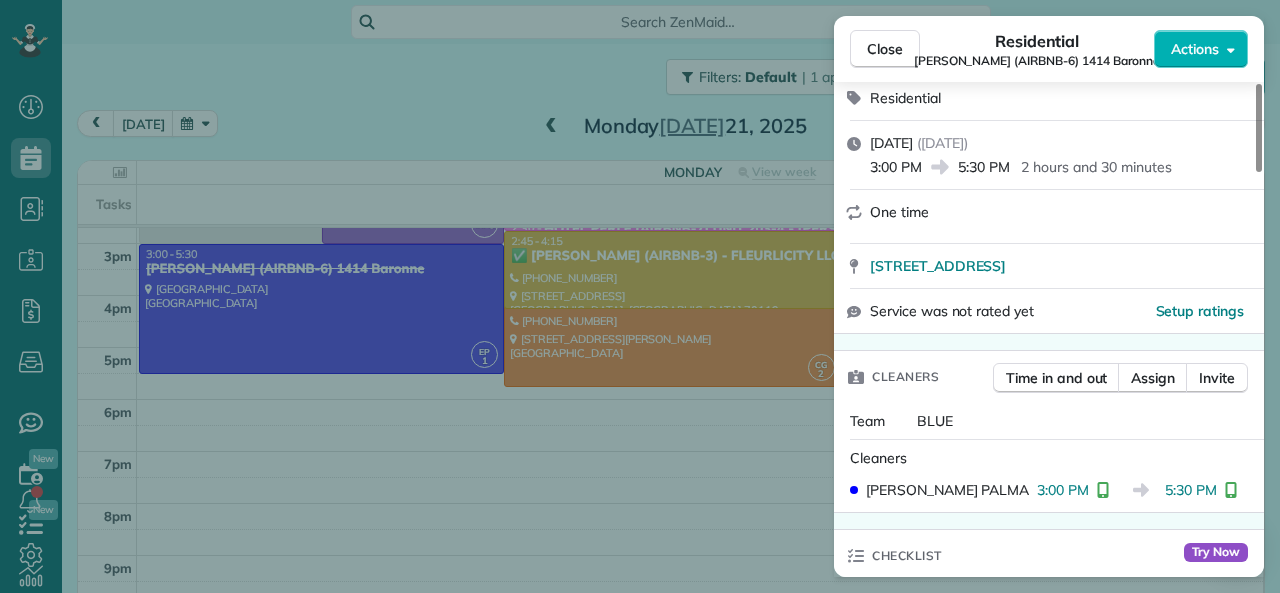 scroll, scrollTop: 300, scrollLeft: 0, axis: vertical 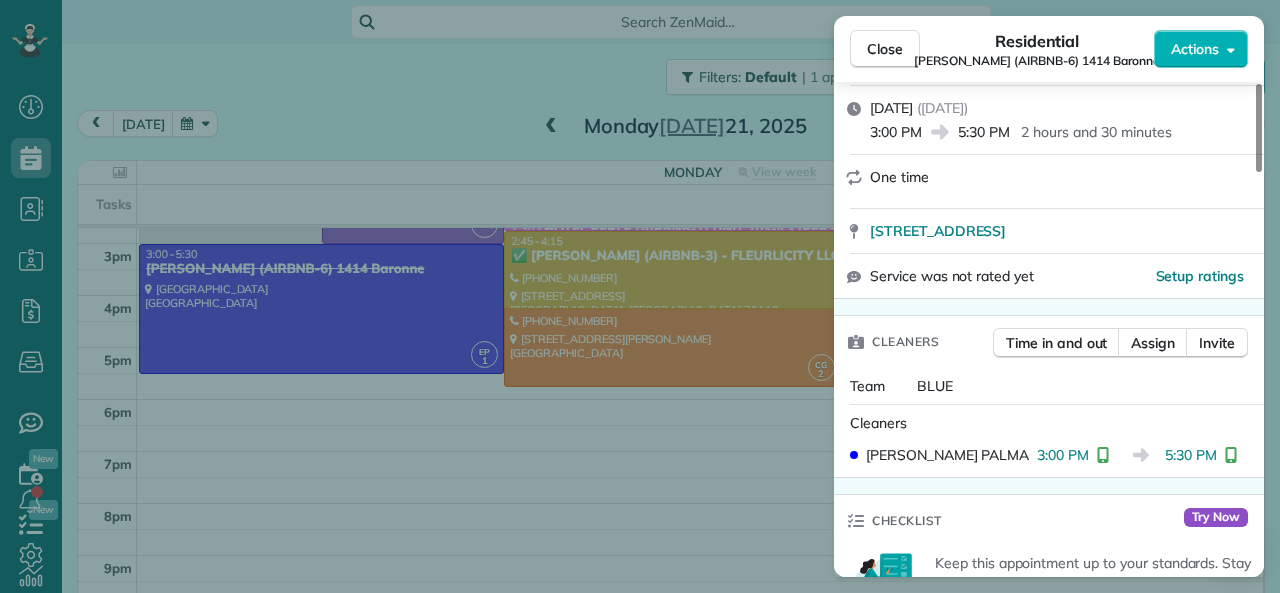 click on "Close" at bounding box center (885, 49) 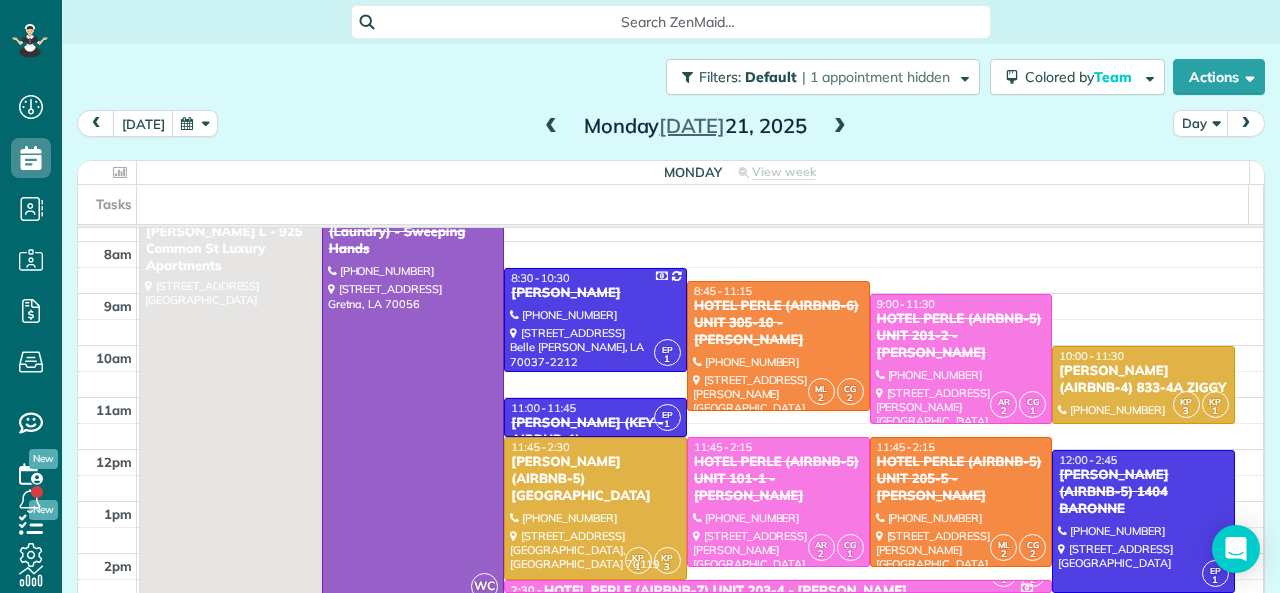 scroll, scrollTop: 0, scrollLeft: 0, axis: both 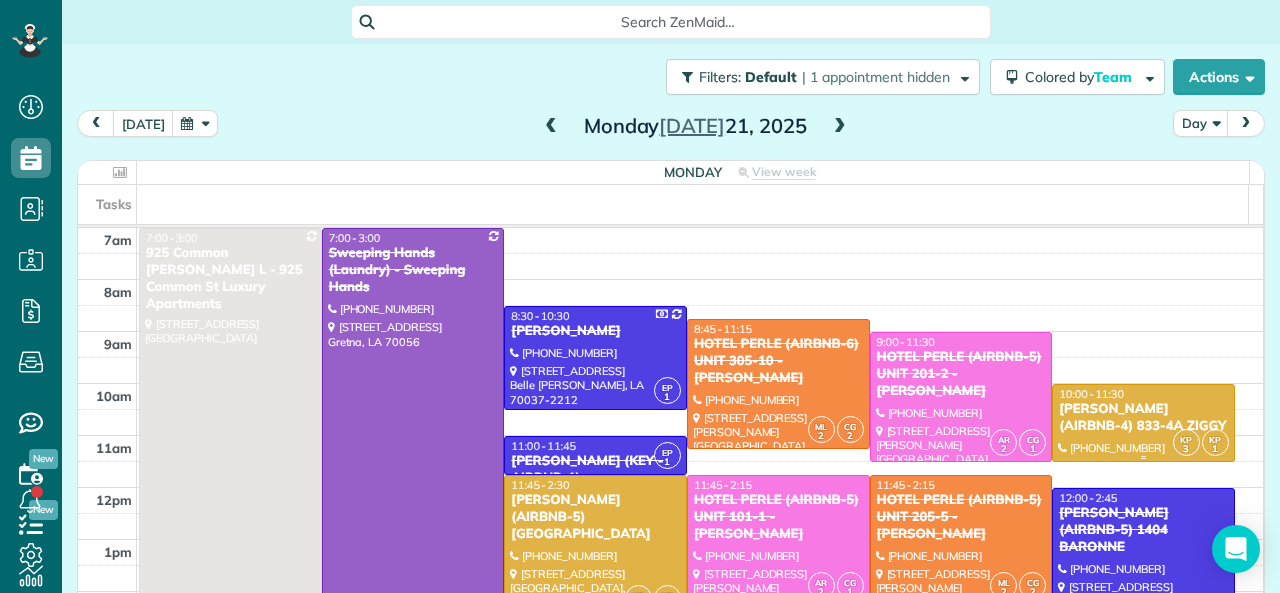 click on "[PERSON_NAME] (AIRBNB-4) 833-4A ZIGGY" at bounding box center (1143, 418) 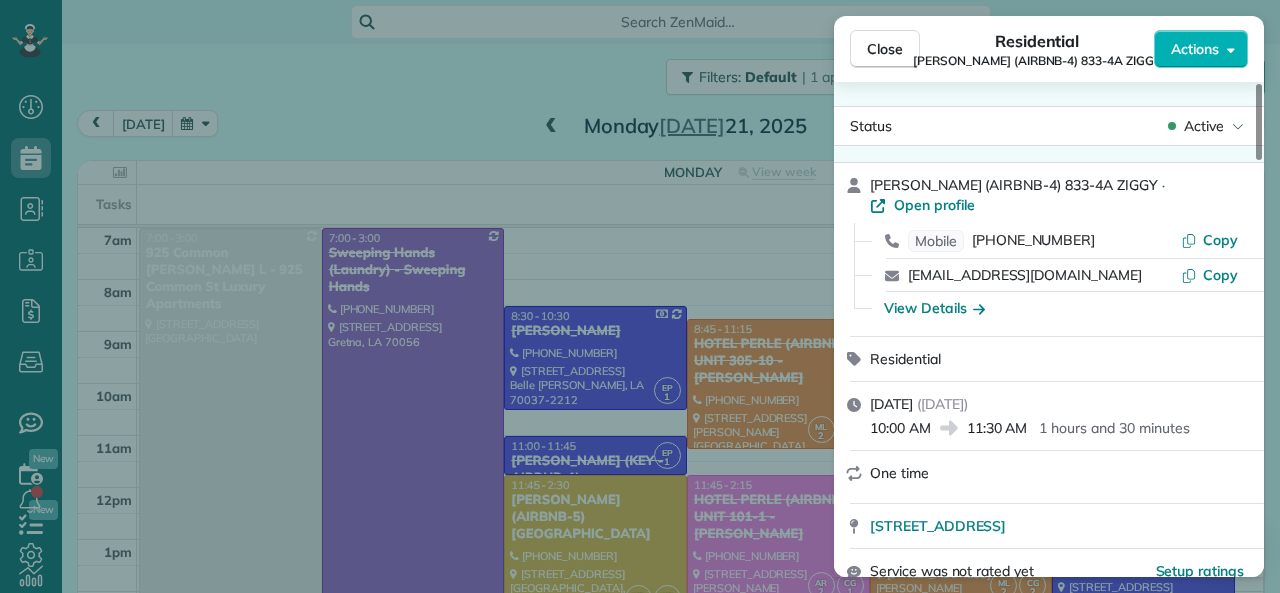 drag, startPoint x: 872, startPoint y: 411, endPoint x: 931, endPoint y: 410, distance: 59.008472 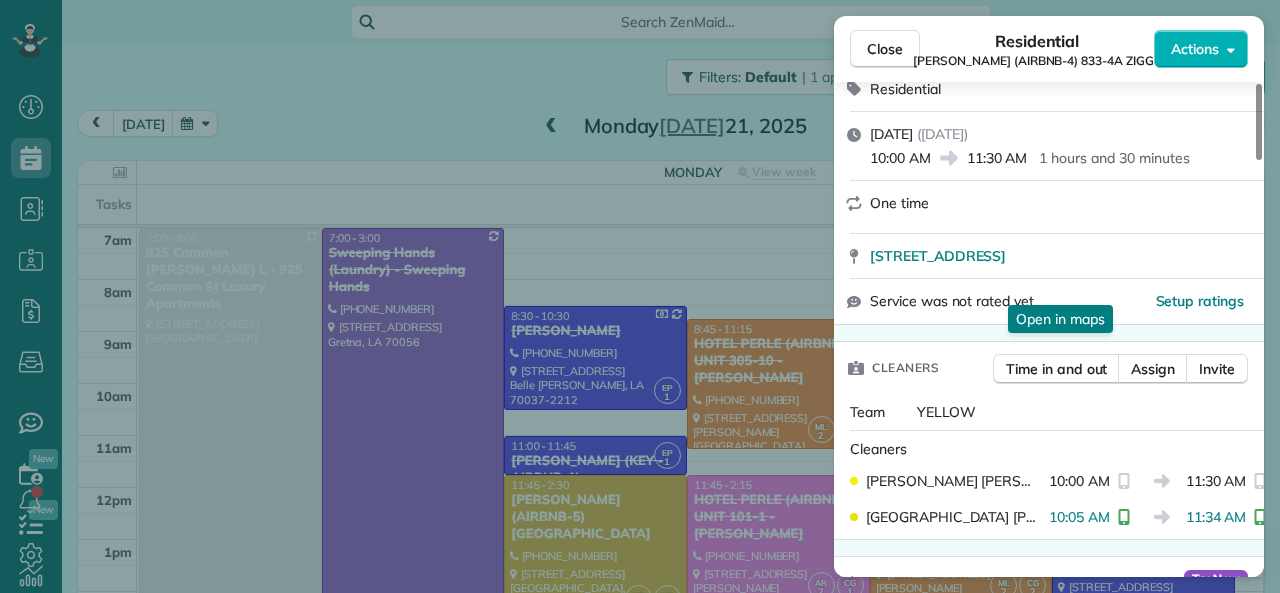 scroll, scrollTop: 300, scrollLeft: 0, axis: vertical 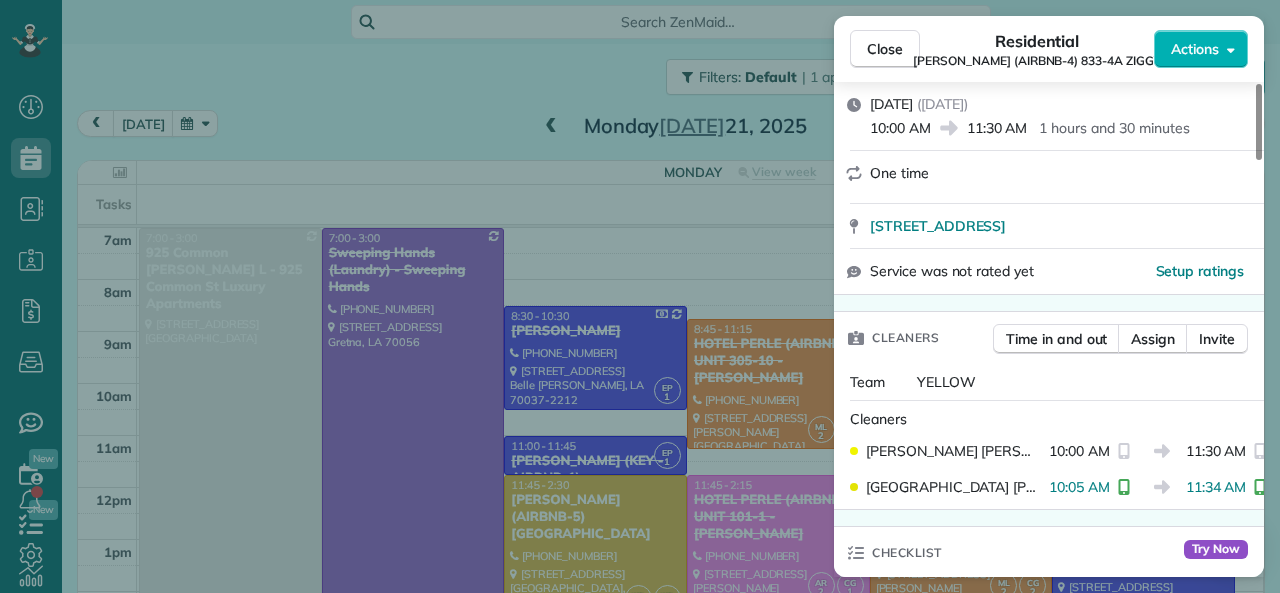 drag, startPoint x: 1038, startPoint y: 472, endPoint x: 1094, endPoint y: 467, distance: 56.22277 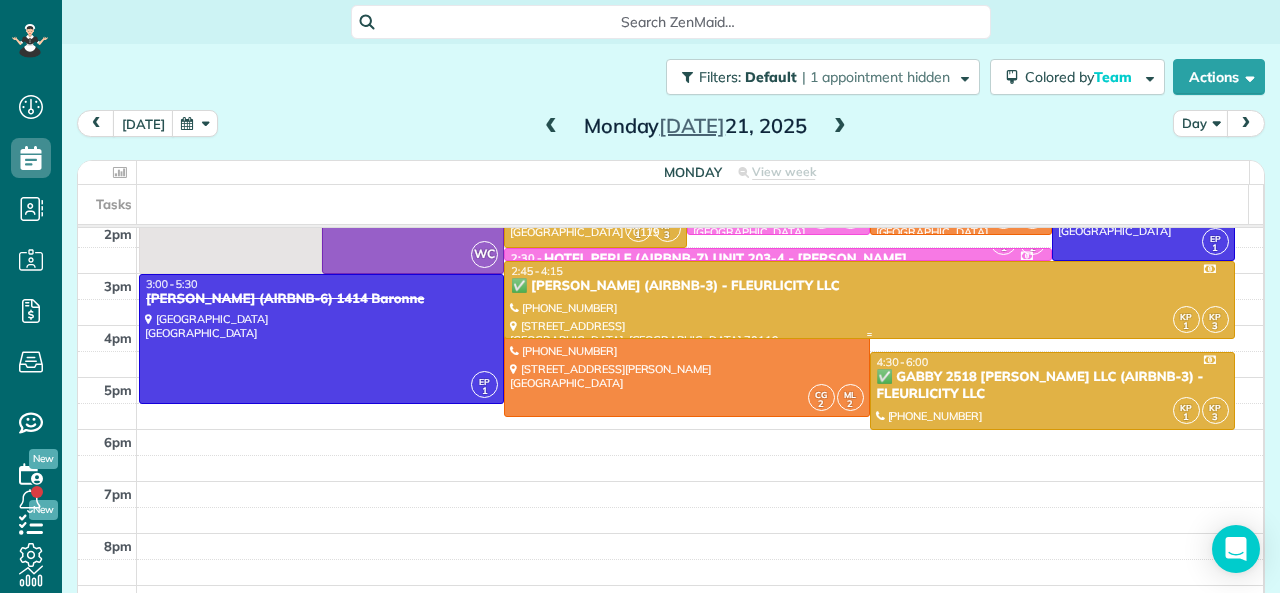 scroll, scrollTop: 400, scrollLeft: 0, axis: vertical 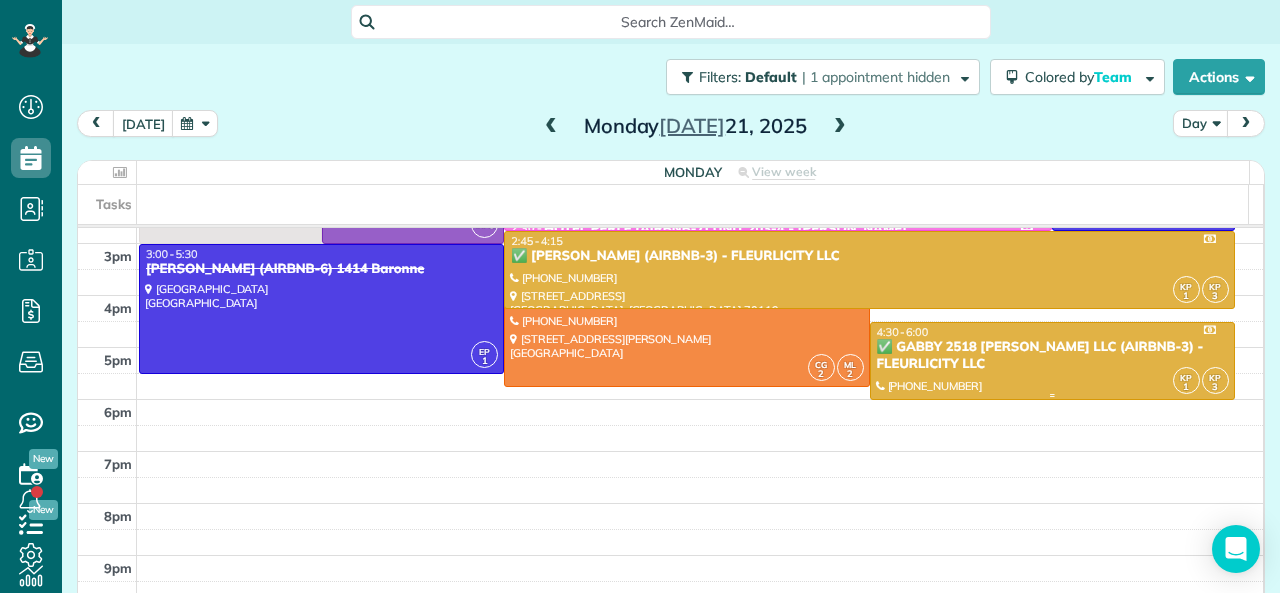 click on "✅ GABBY 2518 GRAVIER LLC (AIRBNB-3) - FLEURLICITY LLC" at bounding box center [1052, 356] 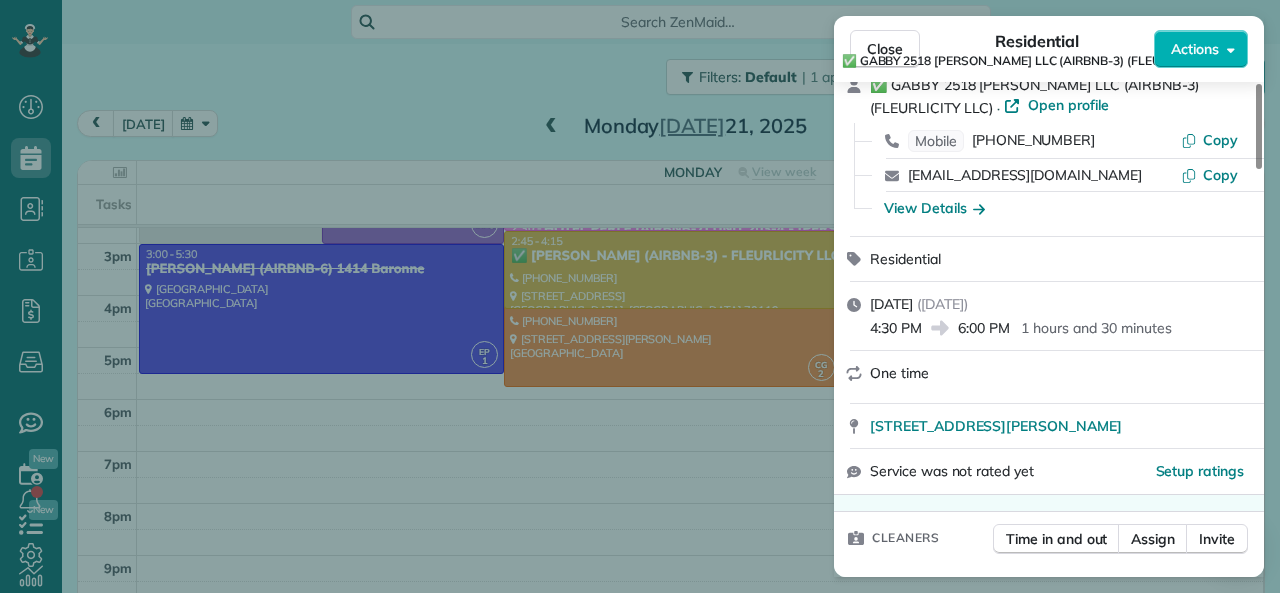 scroll, scrollTop: 300, scrollLeft: 0, axis: vertical 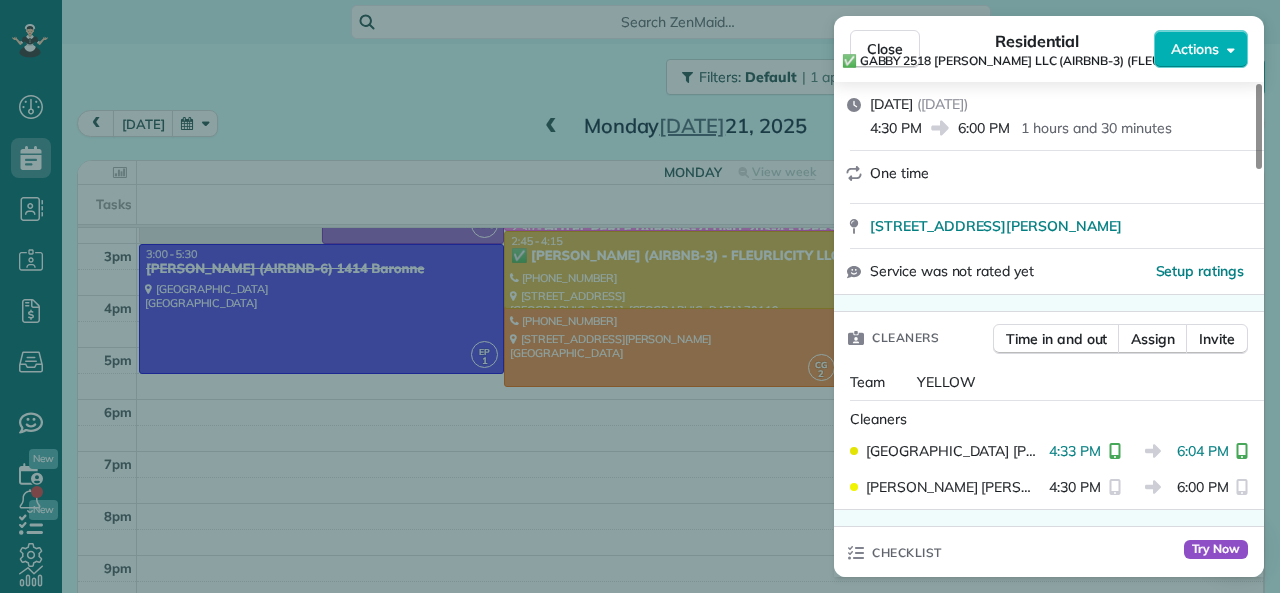 drag, startPoint x: 960, startPoint y: 131, endPoint x: 1007, endPoint y: 131, distance: 47 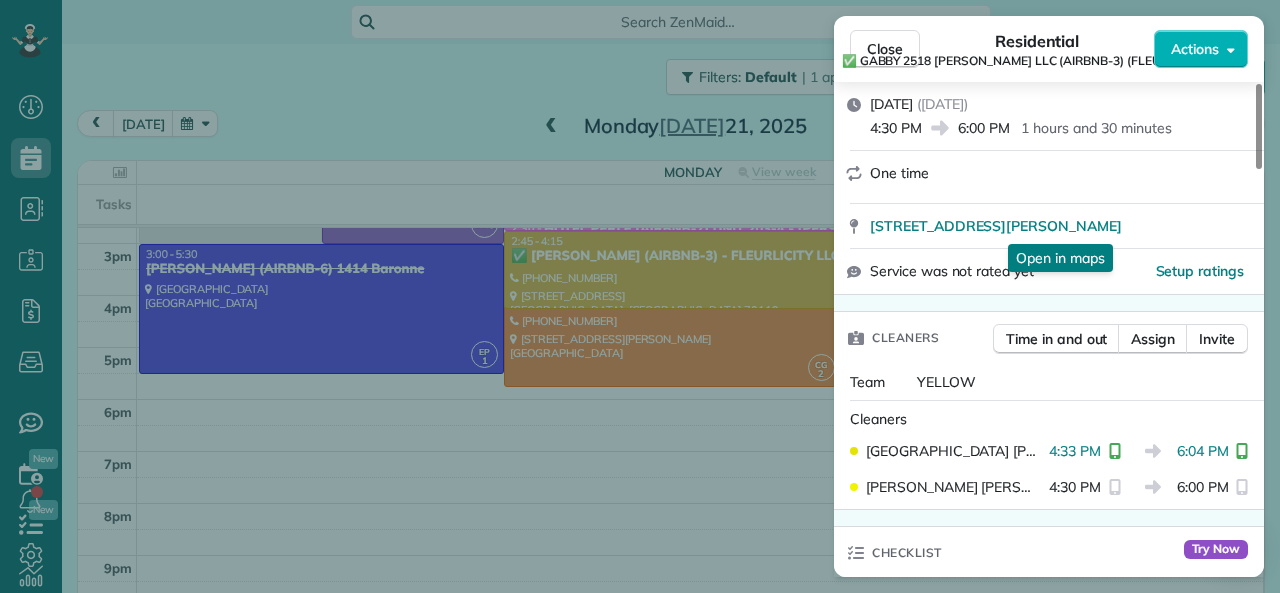 drag, startPoint x: 894, startPoint y: 44, endPoint x: 1252, endPoint y: 315, distance: 449.00446 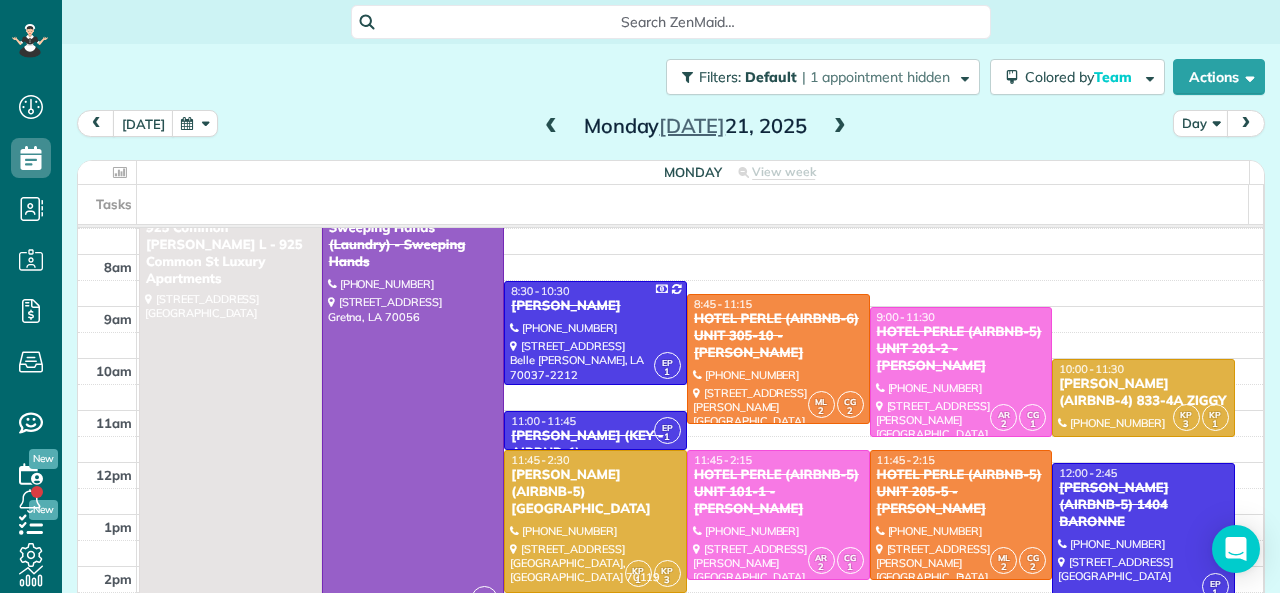 scroll, scrollTop: 0, scrollLeft: 0, axis: both 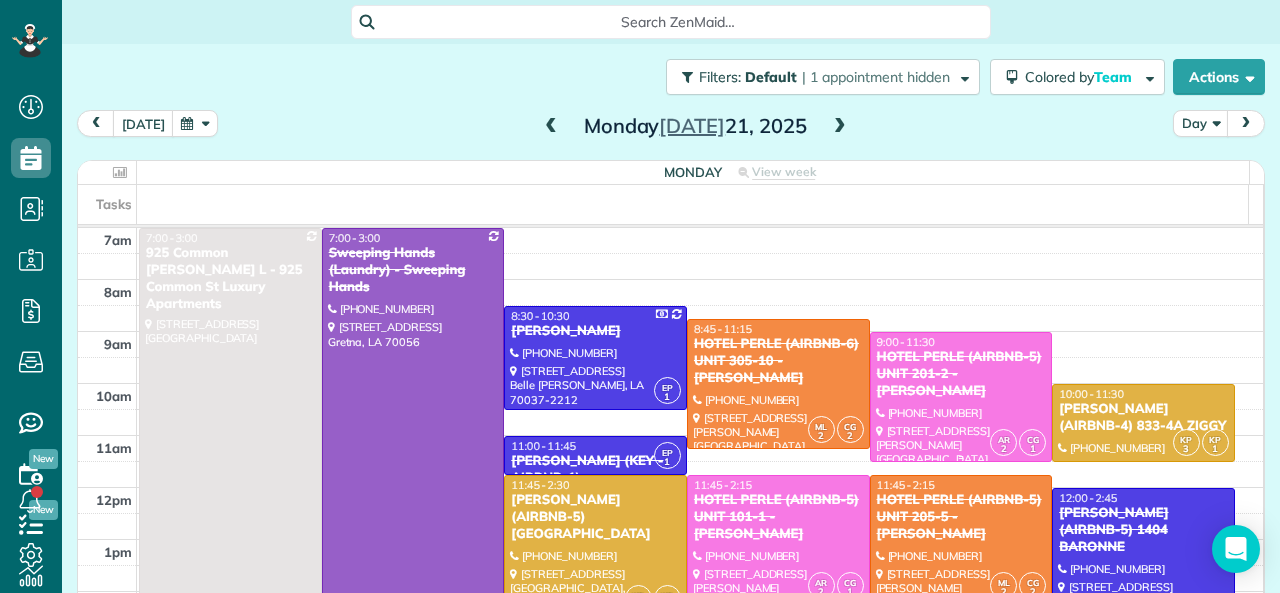 click on "HOTEL PERLE (AIRBNB-5) UNIT 201-2 - NICK BRUNO" at bounding box center [961, 374] 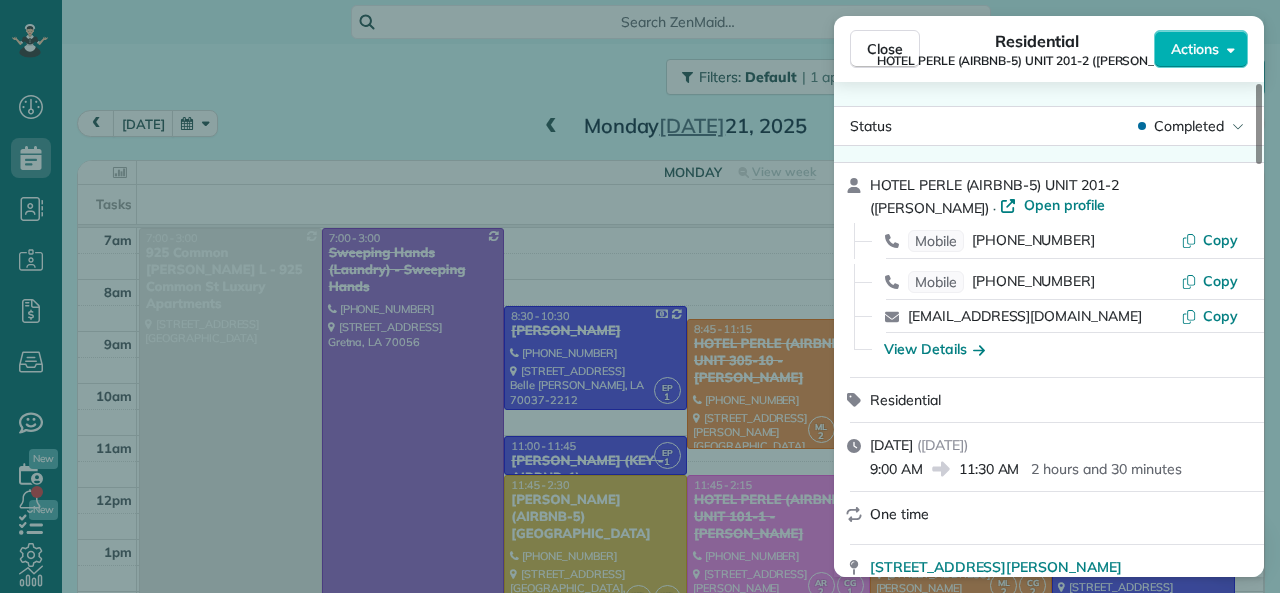 drag, startPoint x: 870, startPoint y: 472, endPoint x: 923, endPoint y: 472, distance: 53 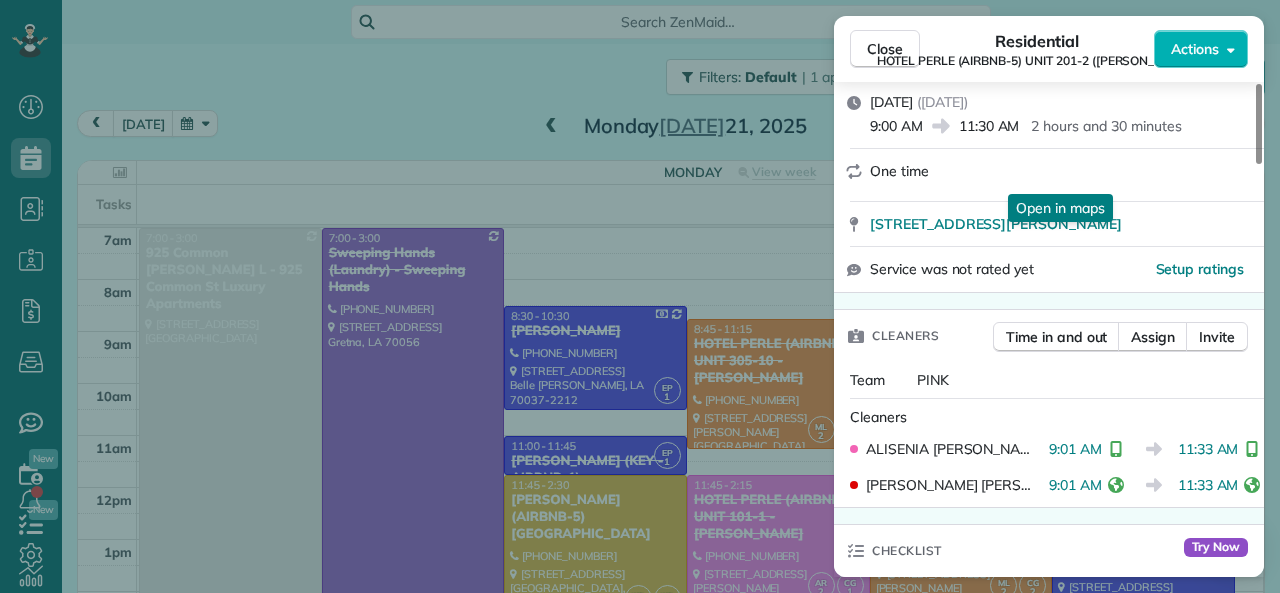 scroll, scrollTop: 400, scrollLeft: 0, axis: vertical 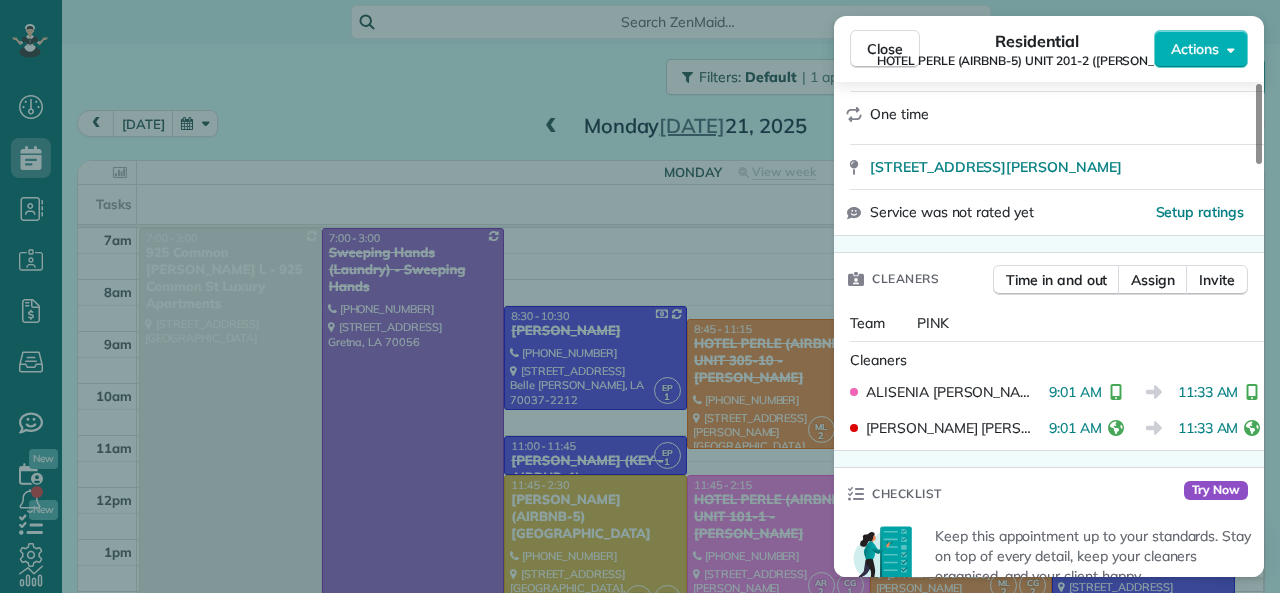 drag, startPoint x: 1037, startPoint y: 395, endPoint x: 1085, endPoint y: 394, distance: 48.010414 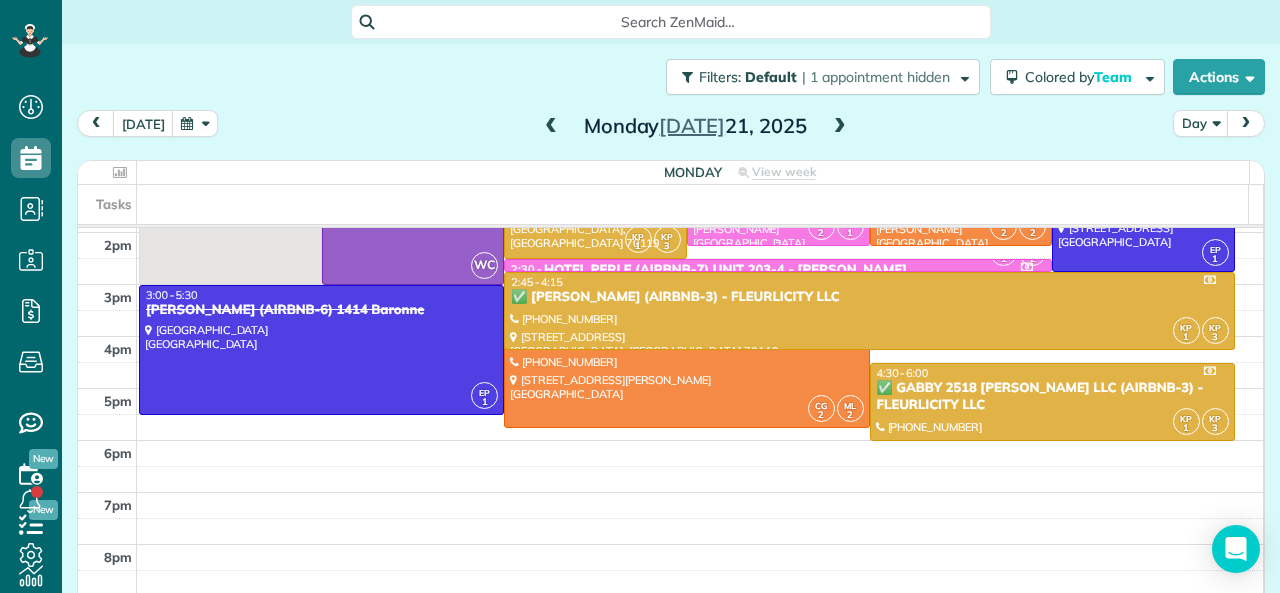 scroll, scrollTop: 112, scrollLeft: 0, axis: vertical 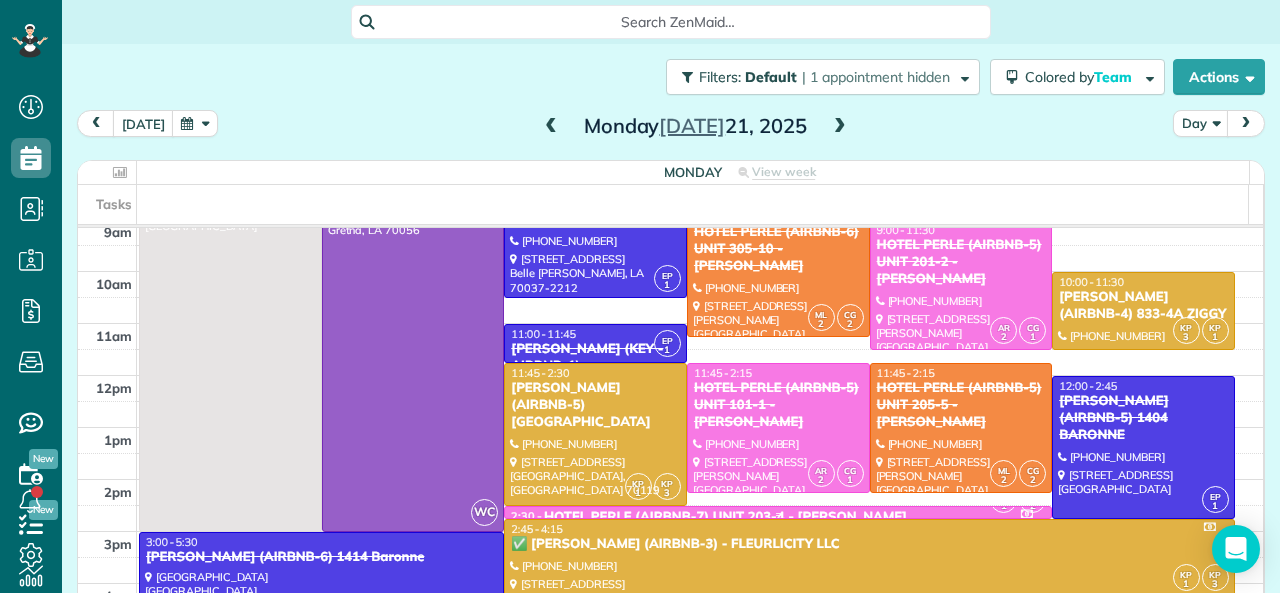 click at bounding box center (778, 514) 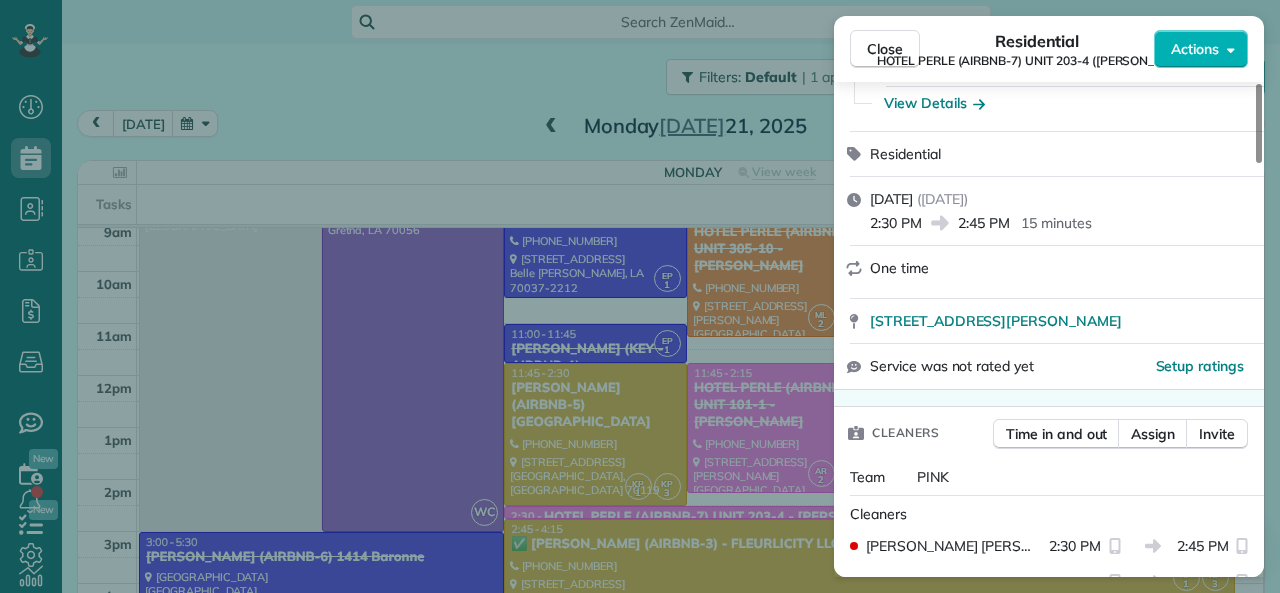 scroll, scrollTop: 300, scrollLeft: 0, axis: vertical 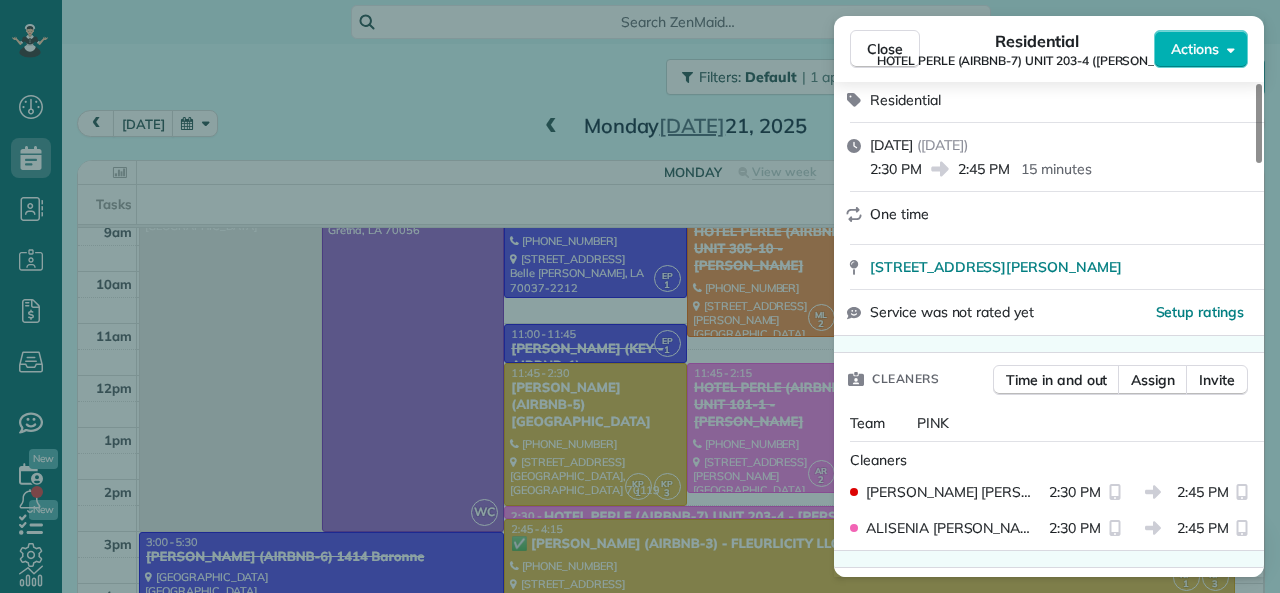 drag, startPoint x: 1167, startPoint y: 498, endPoint x: 1214, endPoint y: 497, distance: 47.010635 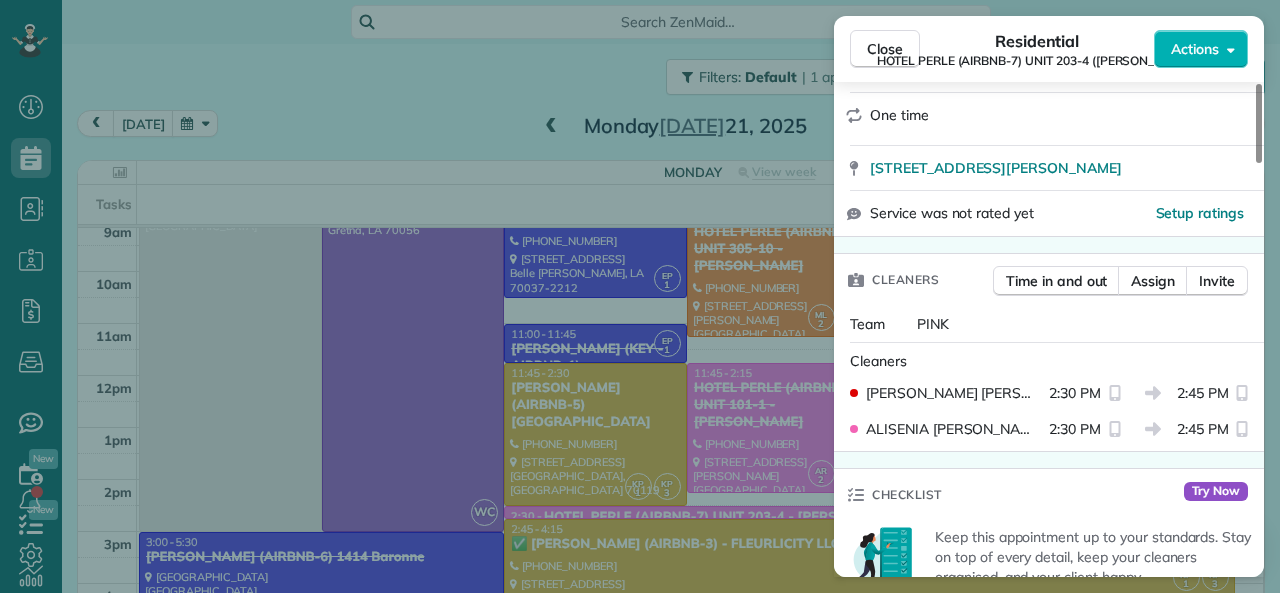 scroll, scrollTop: 400, scrollLeft: 0, axis: vertical 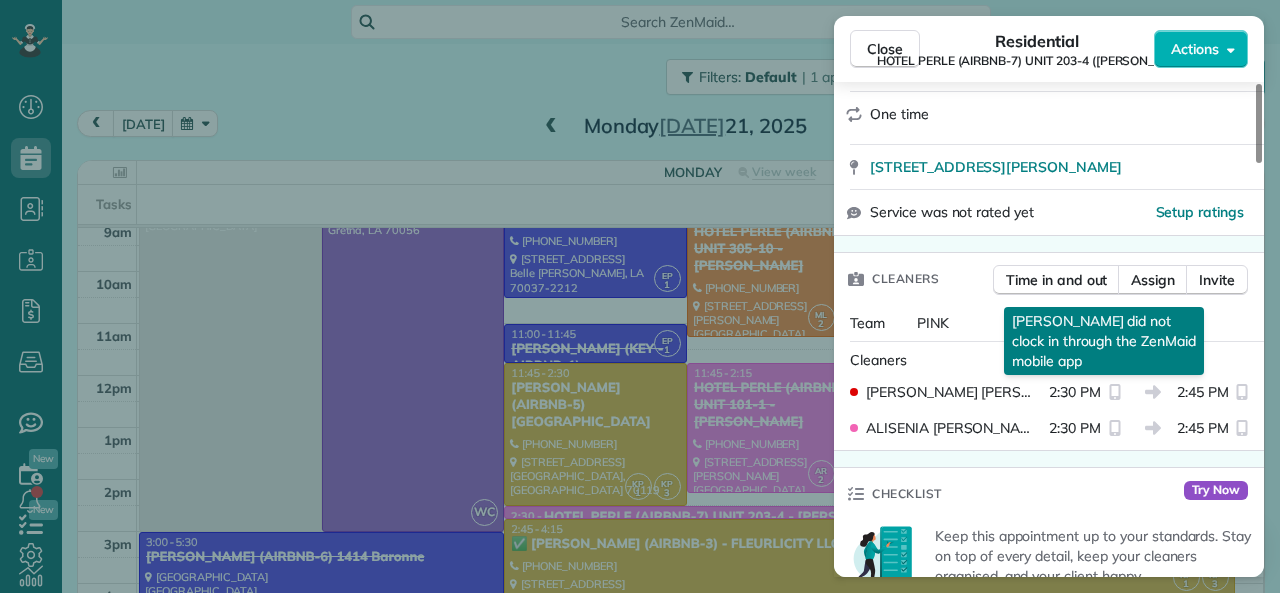 click on "2:45 PM" at bounding box center [1203, 392] 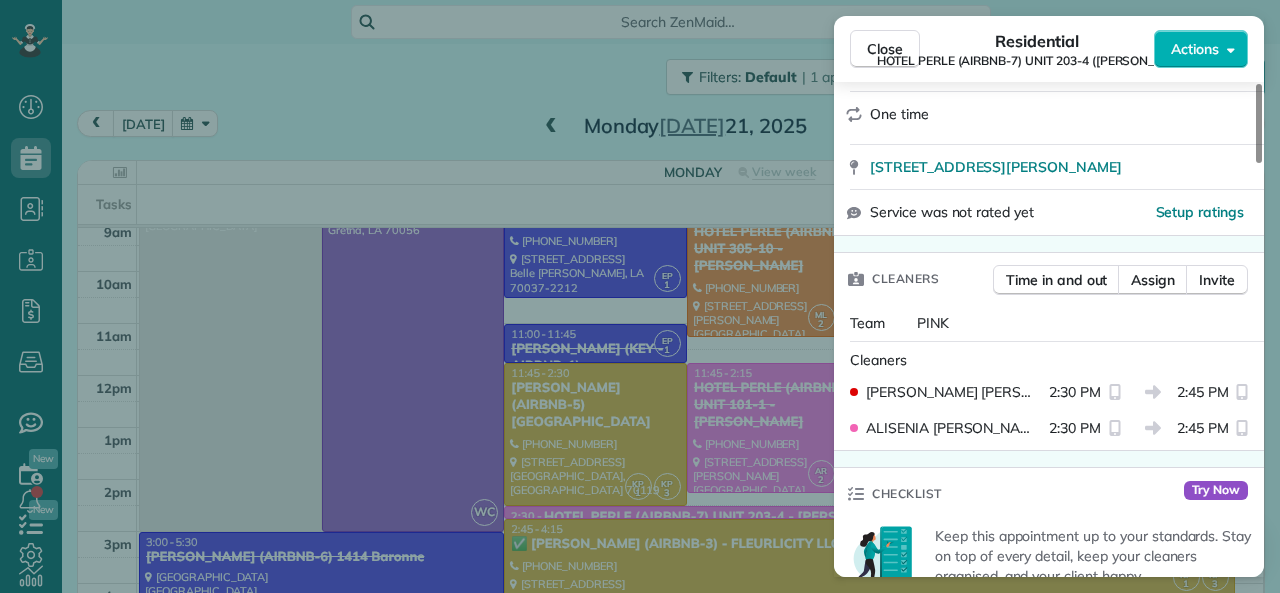 drag, startPoint x: 855, startPoint y: 53, endPoint x: 780, endPoint y: 85, distance: 81.5414 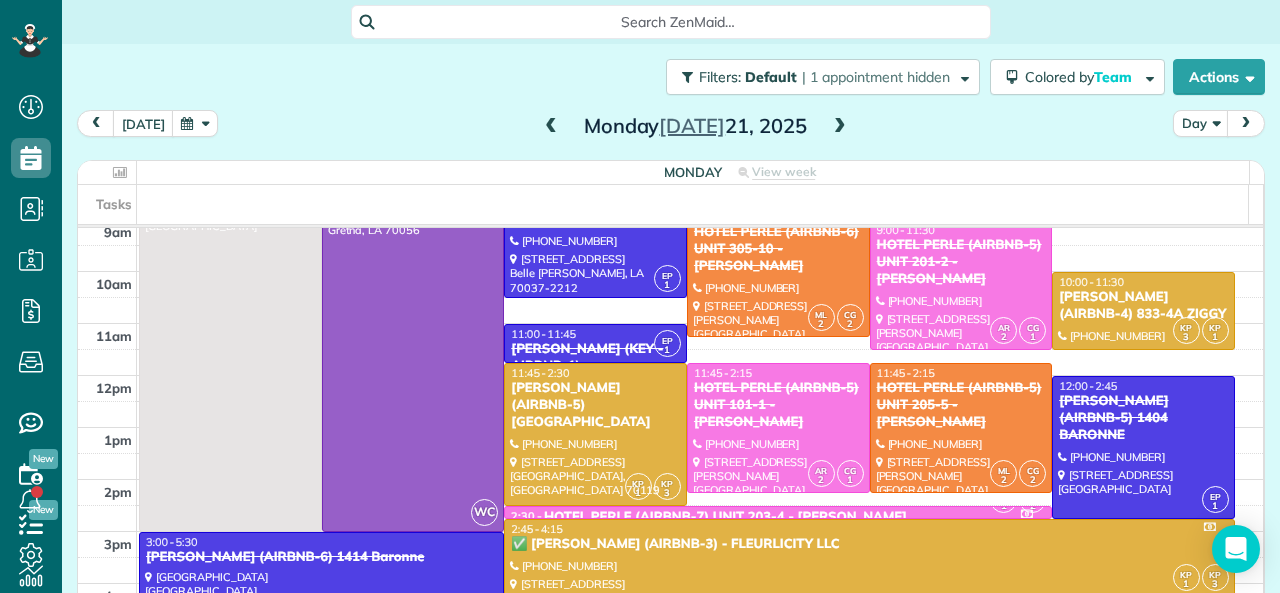 click at bounding box center (551, 127) 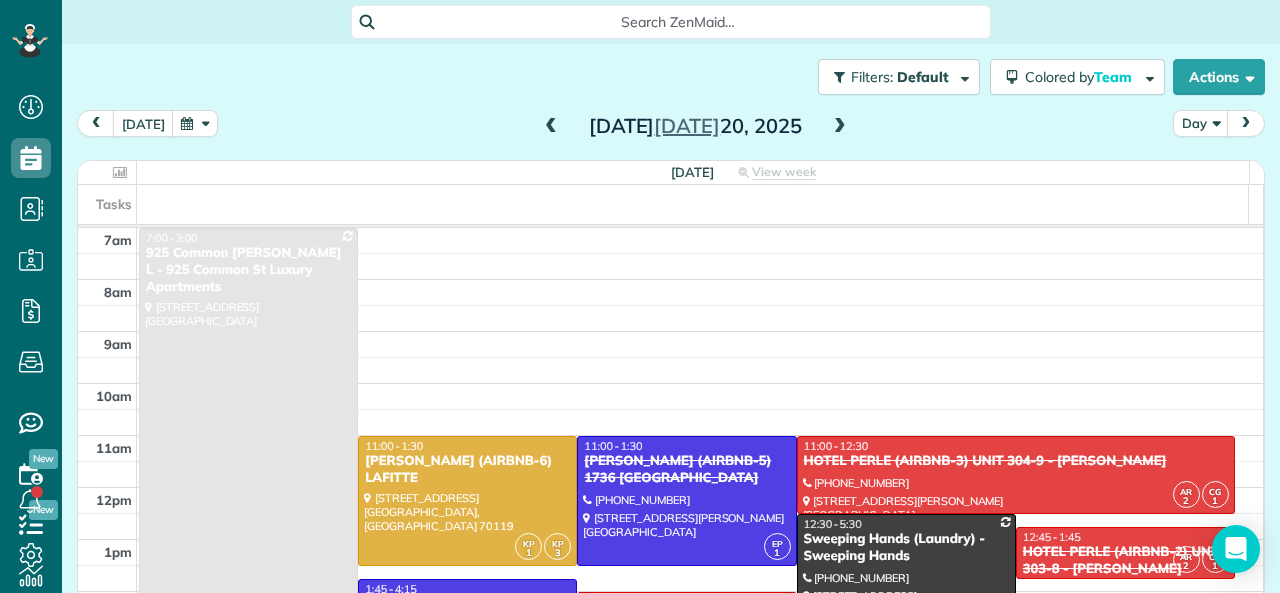 click at bounding box center [551, 127] 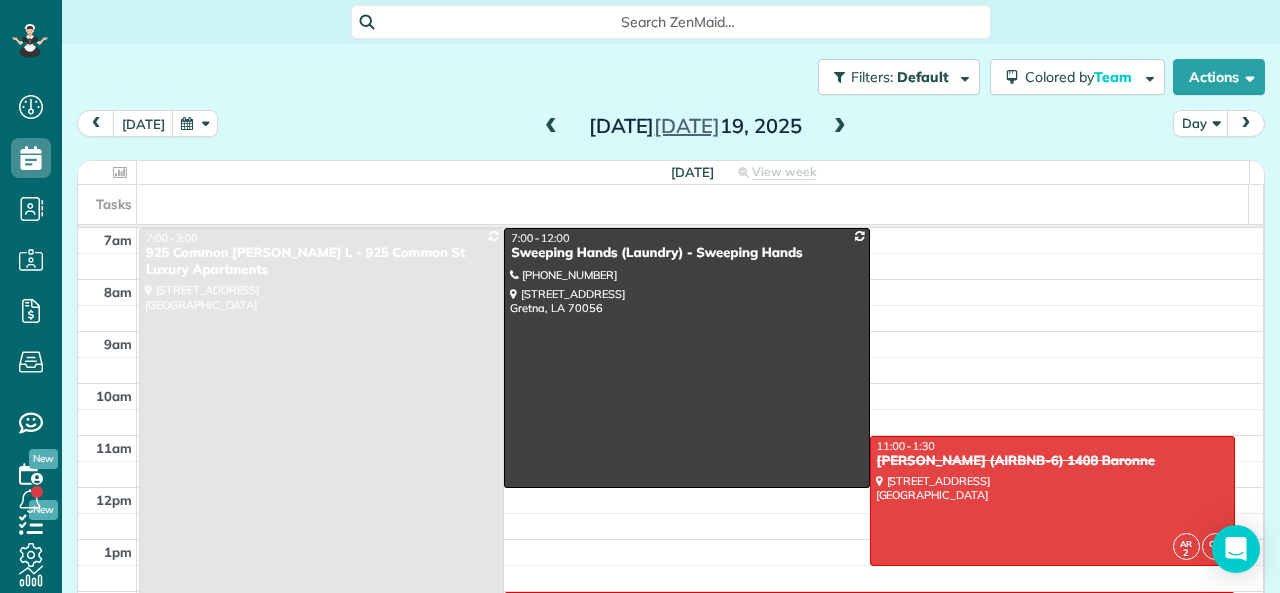 click at bounding box center (551, 127) 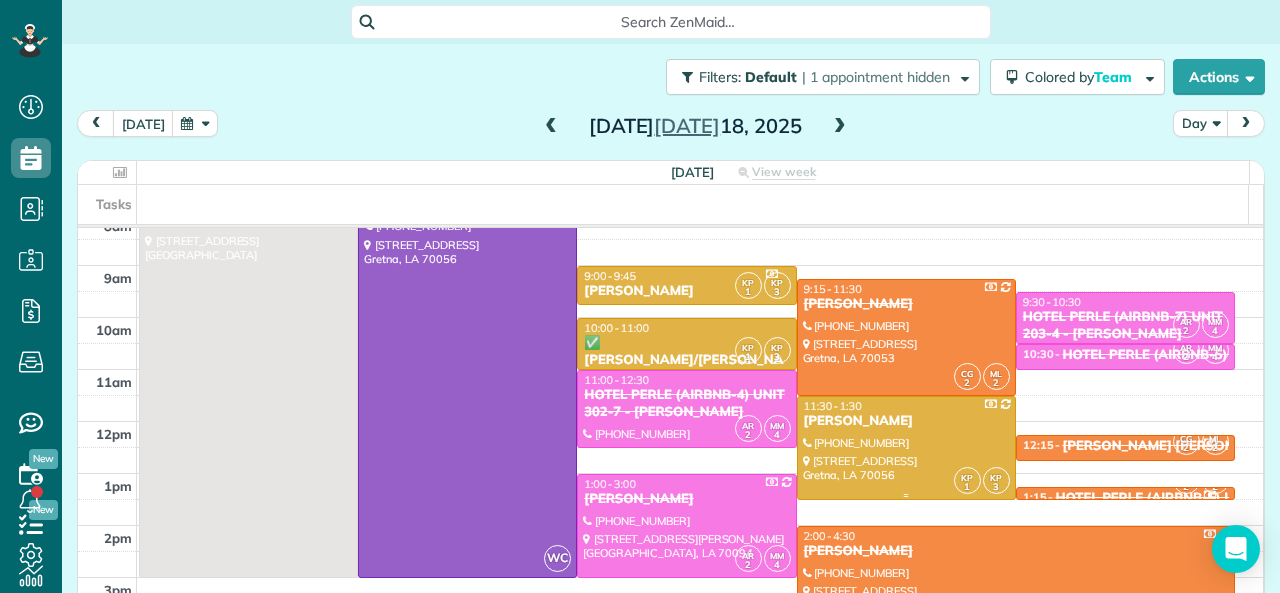 scroll, scrollTop: 100, scrollLeft: 0, axis: vertical 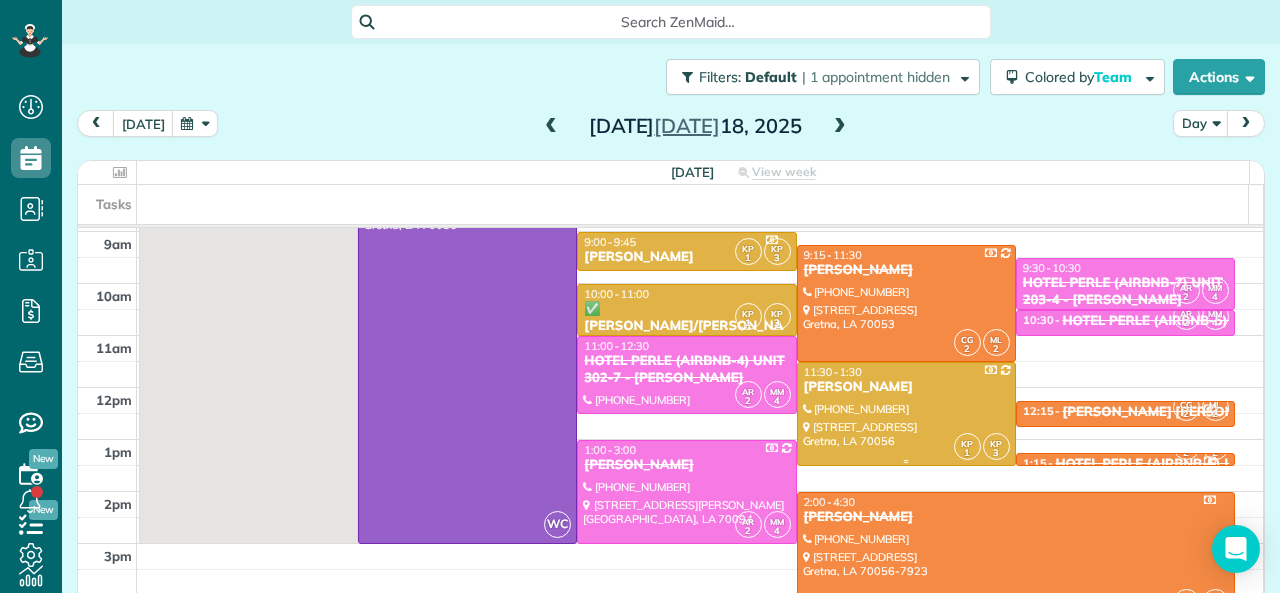 click at bounding box center (906, 414) 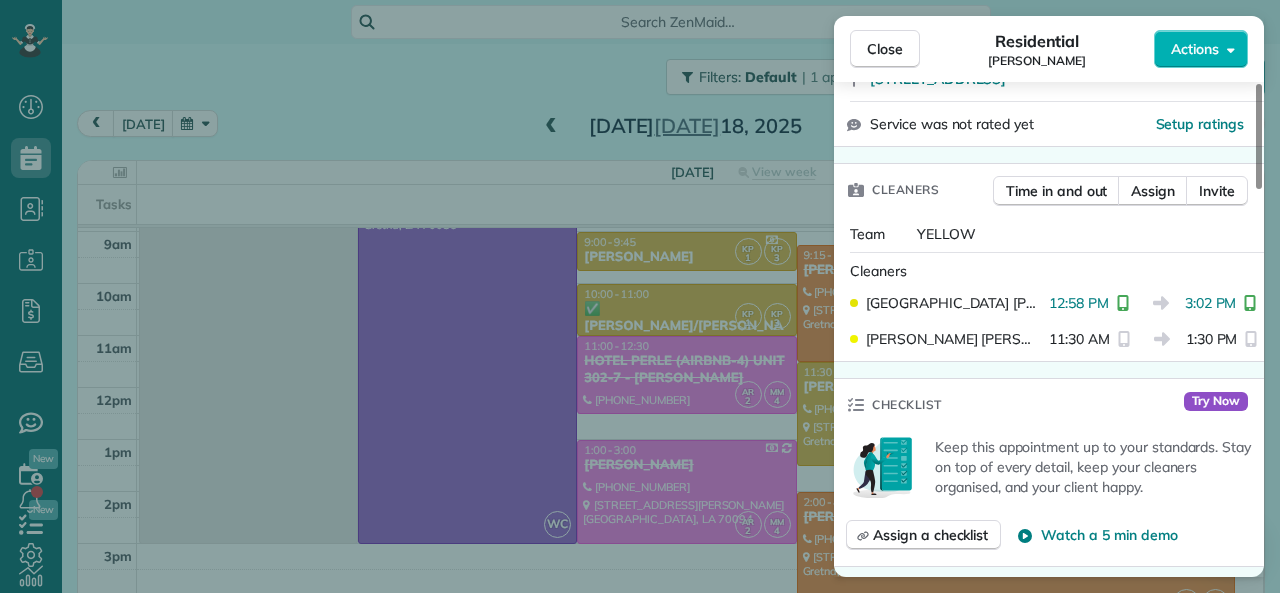 scroll, scrollTop: 500, scrollLeft: 0, axis: vertical 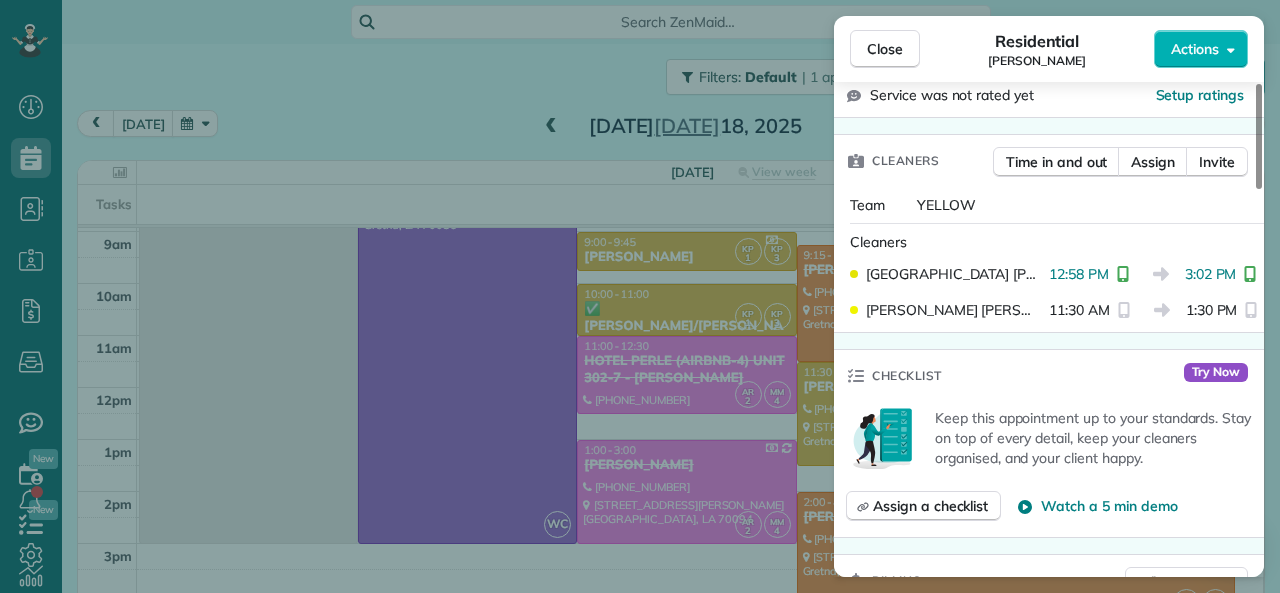drag, startPoint x: 1177, startPoint y: 254, endPoint x: 1224, endPoint y: 254, distance: 47 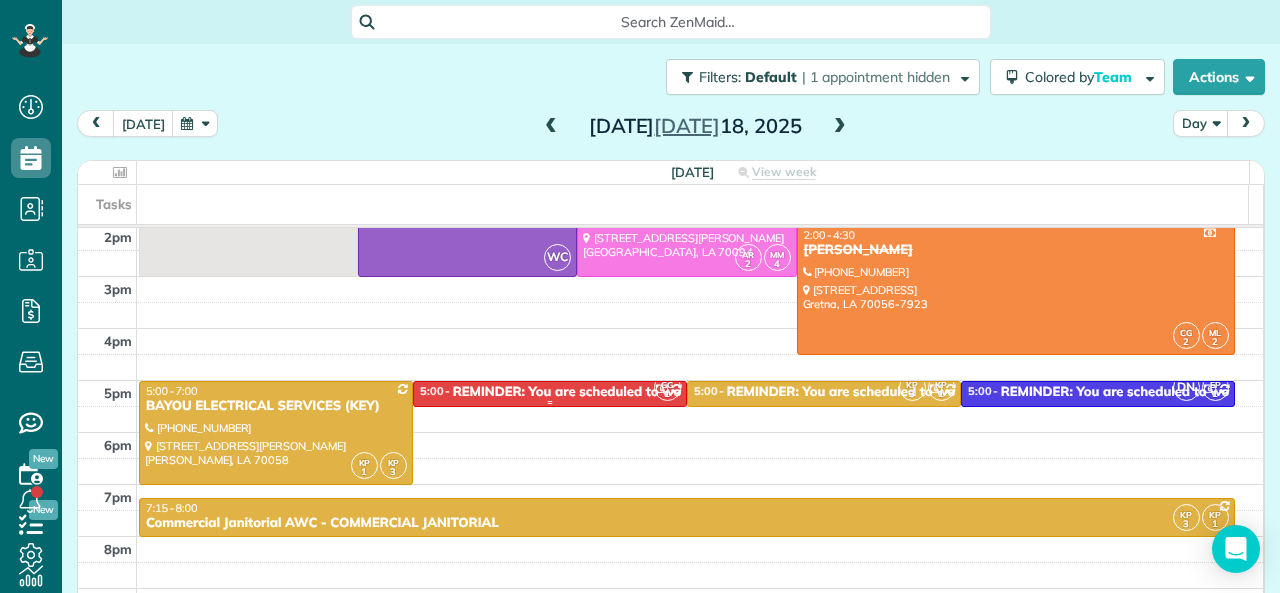 scroll, scrollTop: 400, scrollLeft: 0, axis: vertical 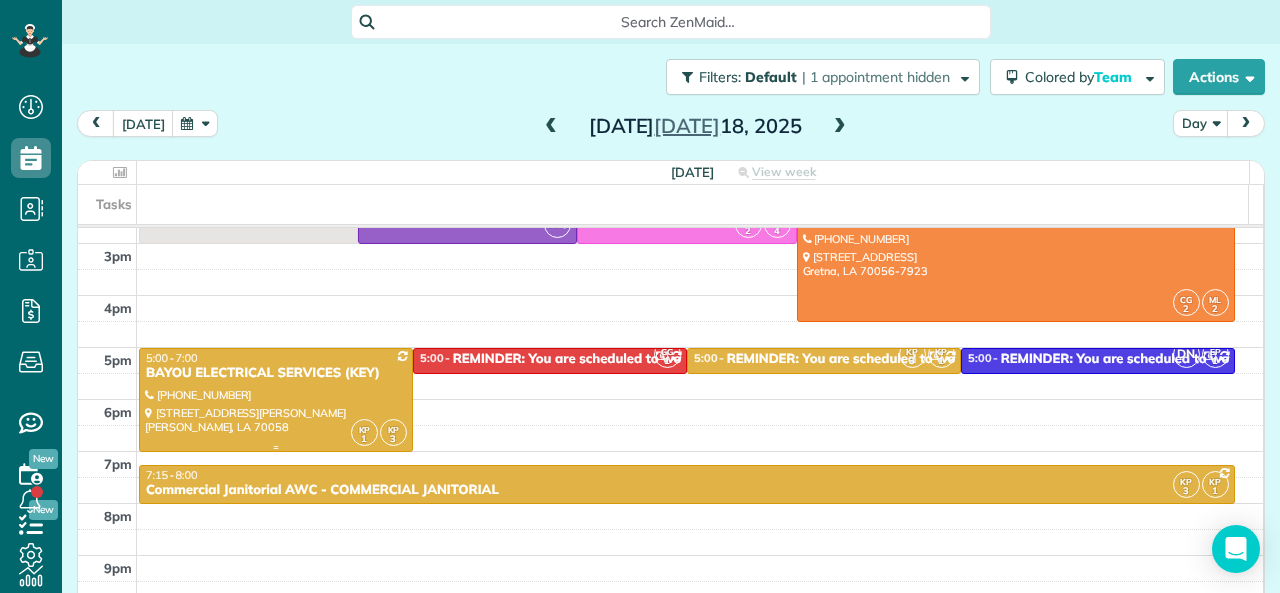 click on "BAYOU ELECTRICAL SERVICES (KEY)" at bounding box center [276, 373] 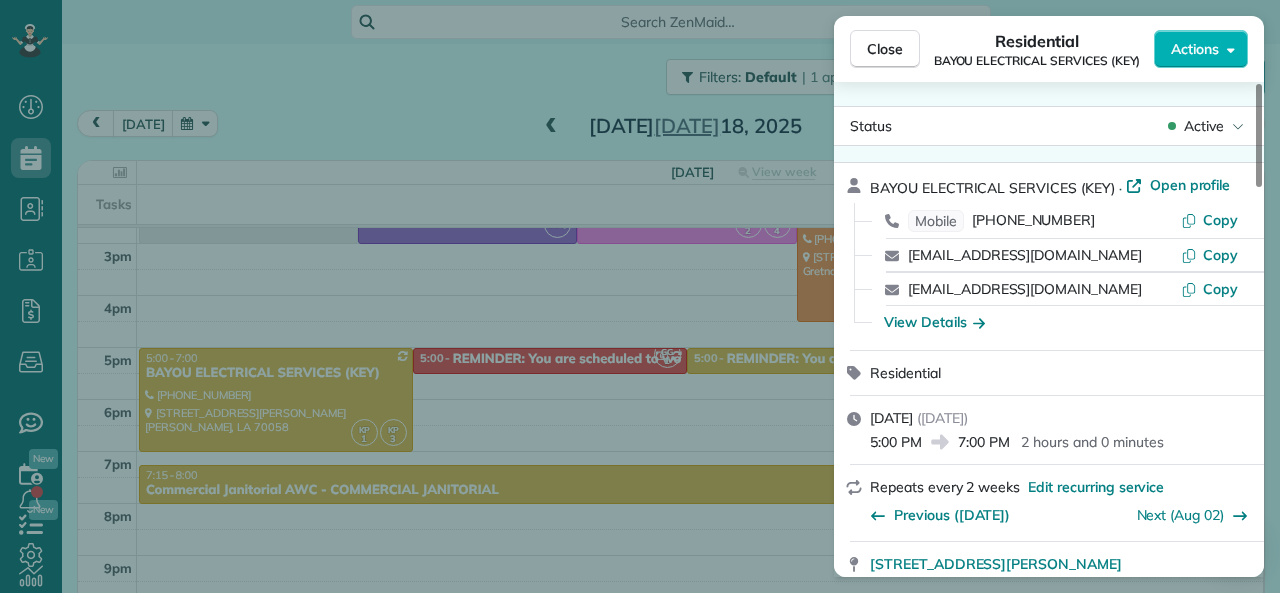 drag, startPoint x: 871, startPoint y: 442, endPoint x: 922, endPoint y: 443, distance: 51.009804 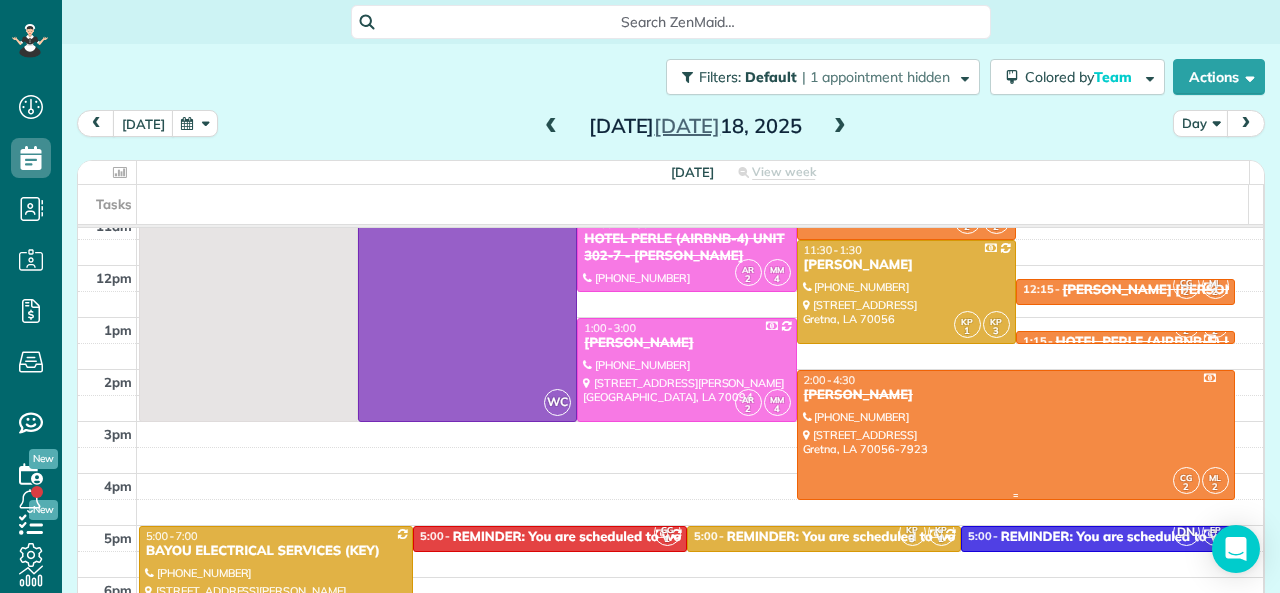 scroll, scrollTop: 200, scrollLeft: 0, axis: vertical 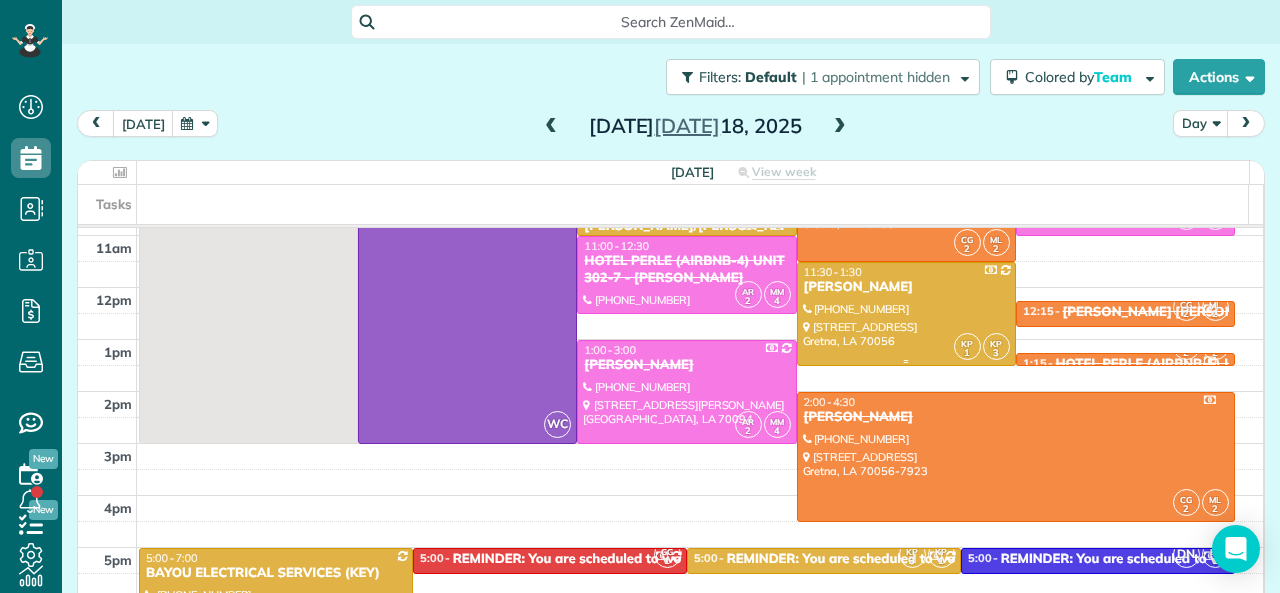 click at bounding box center [906, 314] 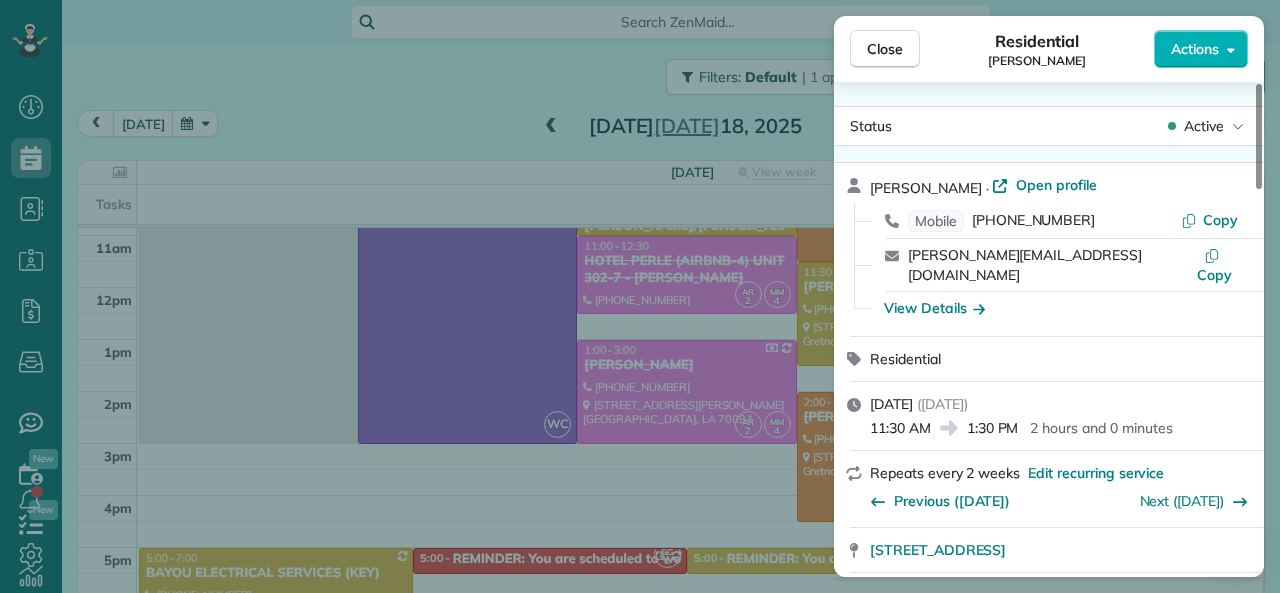 drag, startPoint x: 968, startPoint y: 411, endPoint x: 1021, endPoint y: 411, distance: 53 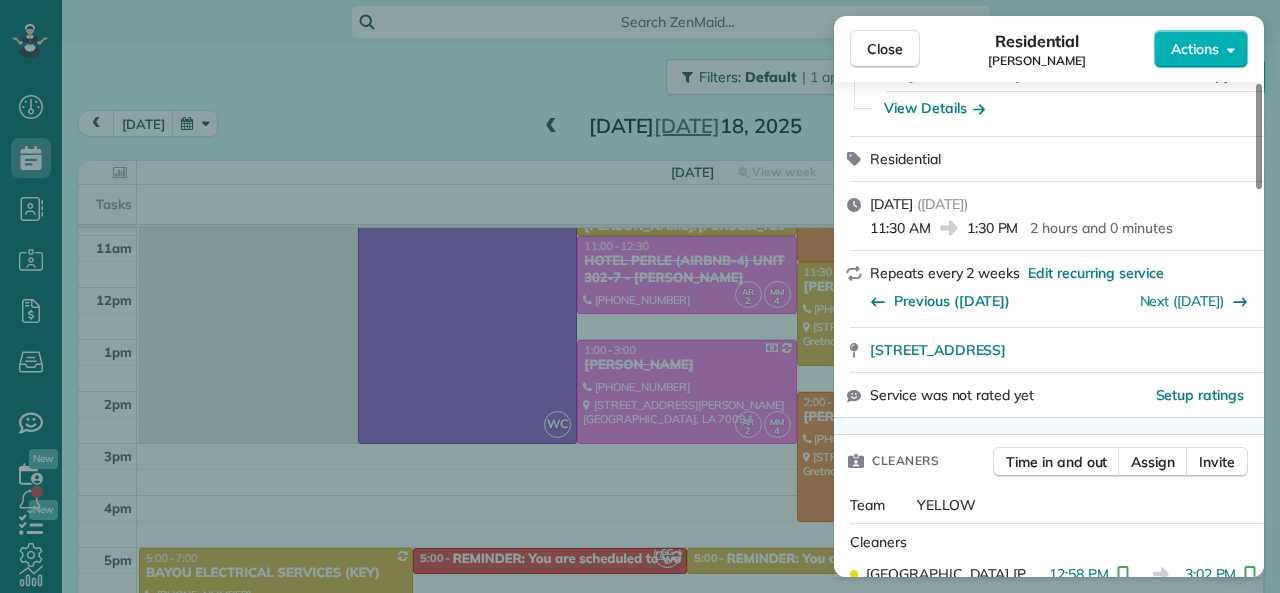 click on "1:30 PM" at bounding box center (993, 228) 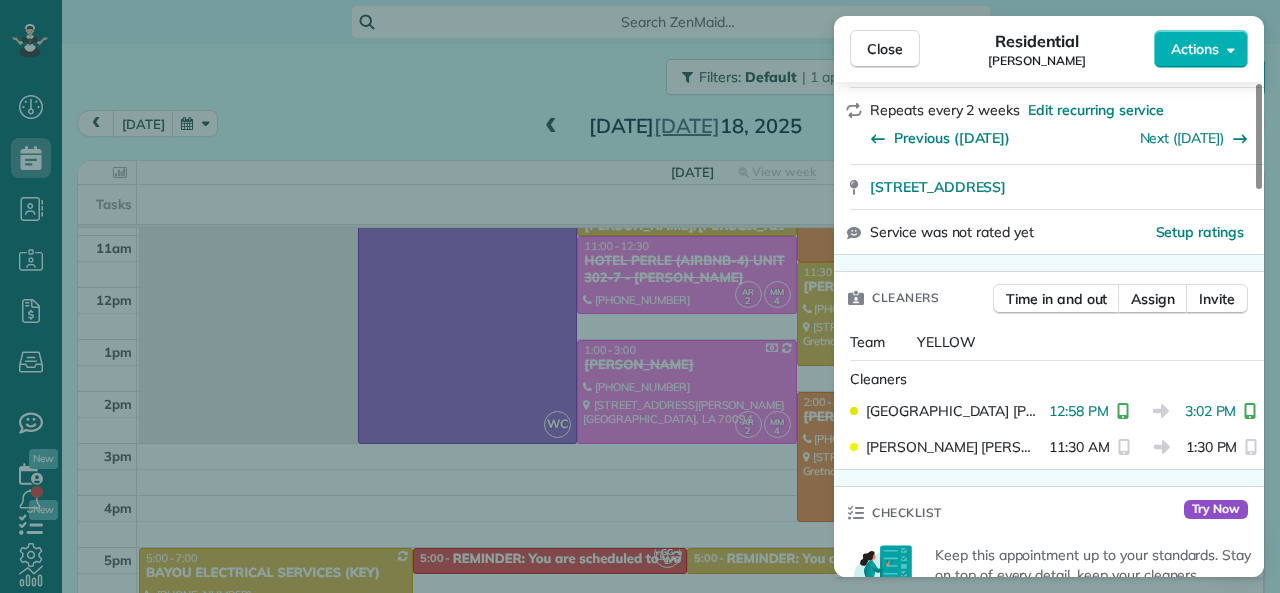 scroll, scrollTop: 400, scrollLeft: 0, axis: vertical 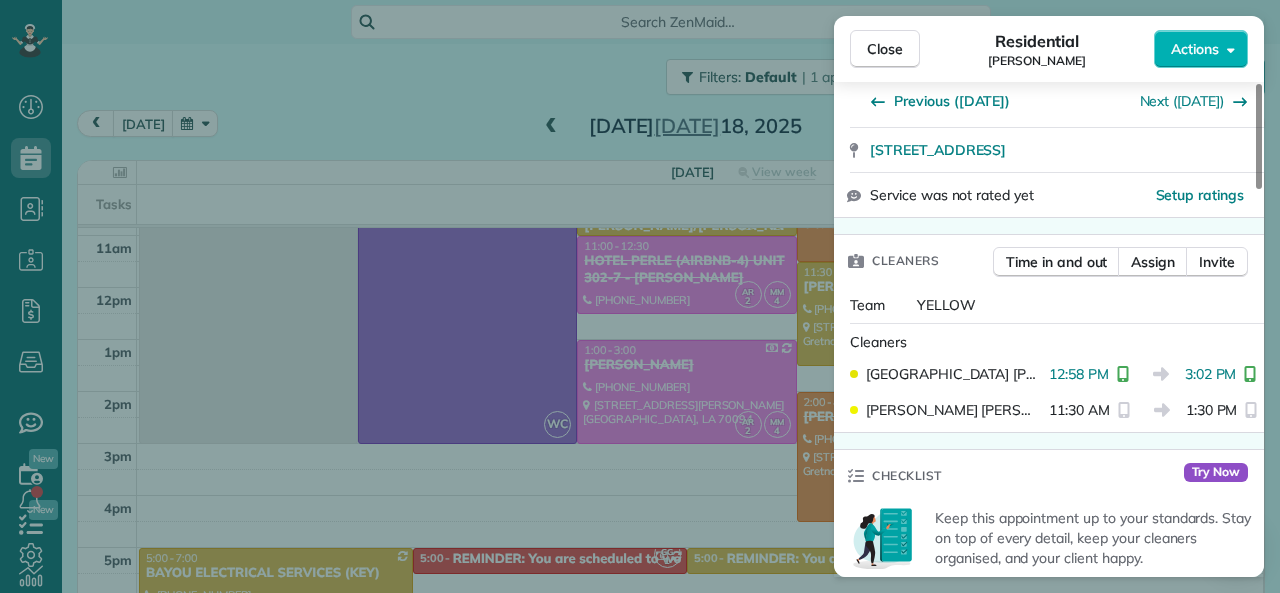 click on "Status Active TONY DALMADO · Open profile Mobile (504) 756-7491 Copy tony@bayoutitle.com Copy View Details Residential Friday, July 18, 2025 ( 4 days ago ) 11:30 AM 1:30 PM 2 hours and 0 minutes Repeats every 2 weeks Edit recurring service Previous (Jul 02) Next (Aug 01) 3725 Lake Aspen Drive West Gretna LA 70056 Service was not rated yet Setup ratings Cleaners Time in and out Assign Invite Team YELLOW Cleaners KENIA   PACHECO 12:58 PM 3:02 PM KAREN   PACHECO 11:30 AM 1:30 PM Checklist Try Now Keep this appointment up to your standards. Stay on top of every detail, keep your cleaners organised, and your client happy. Assign a checklist Watch a 5 min demo Billing Billing actions Price $175.00 Overcharge $0.00 Discount $0.00 Coupon discount - Primary tax - Secondary tax - Total appointment price $175.00 Tips collected New feature! $0.00 Paid by card Total including tip $175.00 Get paid online in no-time! Send an invoice and reward your cleaners with tips Charge customer credit card Appointment custom fields 0" at bounding box center [1049, 857] 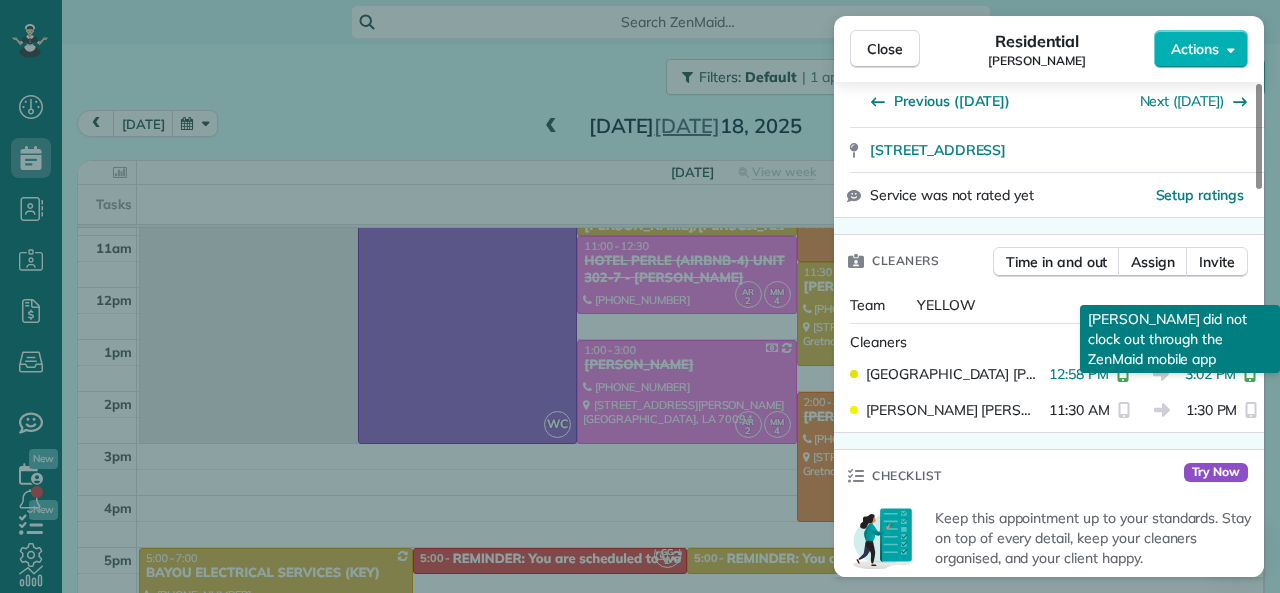 click on "Status Active TONY DALMADO · Open profile Mobile (504) 756-7491 Copy tony@bayoutitle.com Copy View Details Residential Friday, July 18, 2025 ( 4 days ago ) 11:30 AM 1:30 PM 2 hours and 0 minutes Repeats every 2 weeks Edit recurring service Previous (Jul 02) Next (Aug 01) 3725 Lake Aspen Drive West Gretna LA 70056 Service was not rated yet Setup ratings Cleaners Time in and out Assign Invite Team YELLOW Cleaners KENIA   PACHECO 12:58 PM 3:02 PM KAREN   PACHECO 11:30 AM 1:30 PM KAREN PACHECO did not clock out through the ZenMaid mobile app KAREN PACHECO did not clock out through the ZenMaid mobile app Checklist Try Now Keep this appointment up to your standards. Stay on top of every detail, keep your cleaners organised, and your client happy. Assign a checklist Watch a 5 min demo Billing Billing actions Price $175.00 Overcharge $0.00 Discount $0.00 Coupon discount - Primary tax - Secondary tax - Total appointment price $175.00 Tips collected New feature! $0.00 Paid by card Total including tip $175.00 Notes 0 1" at bounding box center [1049, 857] 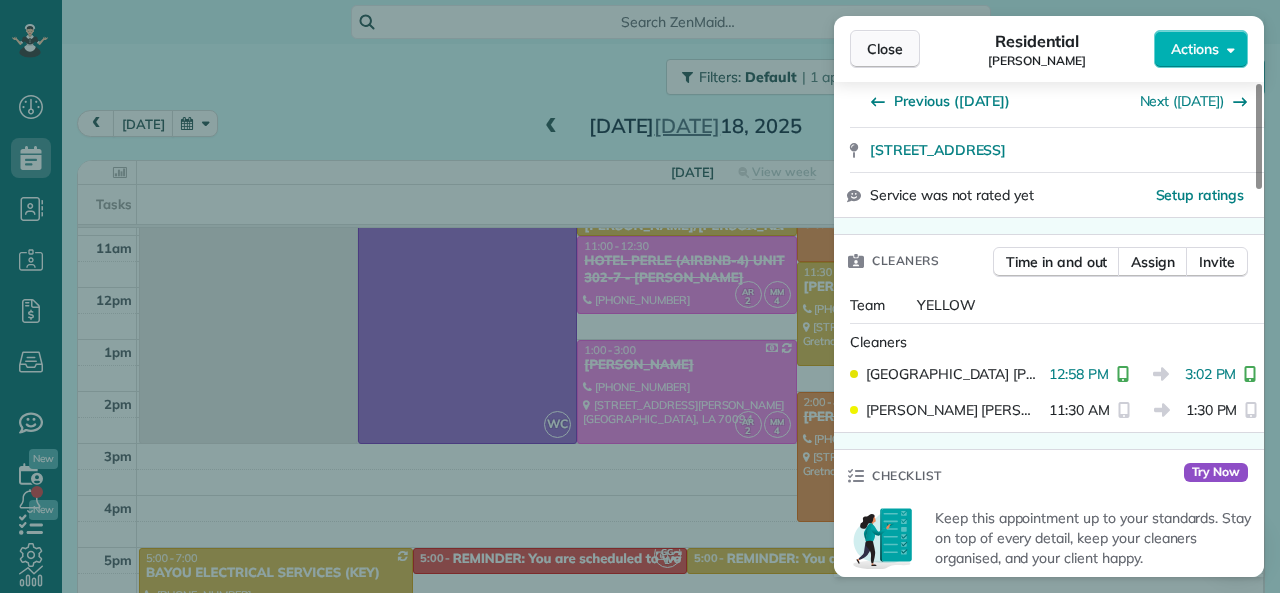 click on "Close" at bounding box center [885, 49] 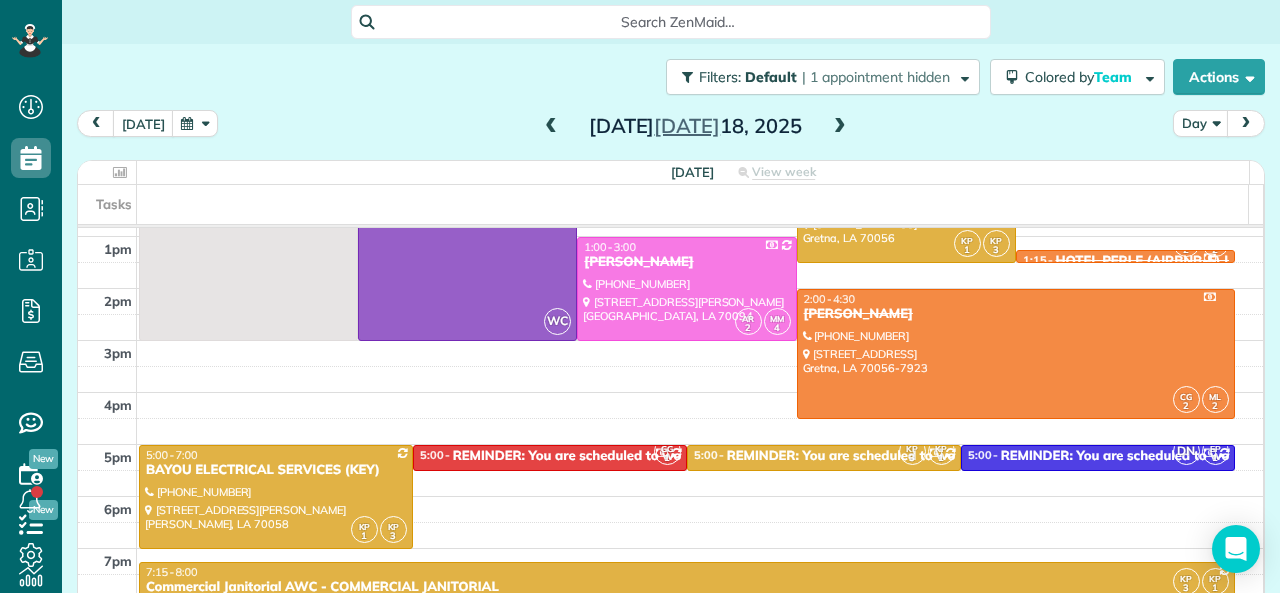 scroll, scrollTop: 500, scrollLeft: 0, axis: vertical 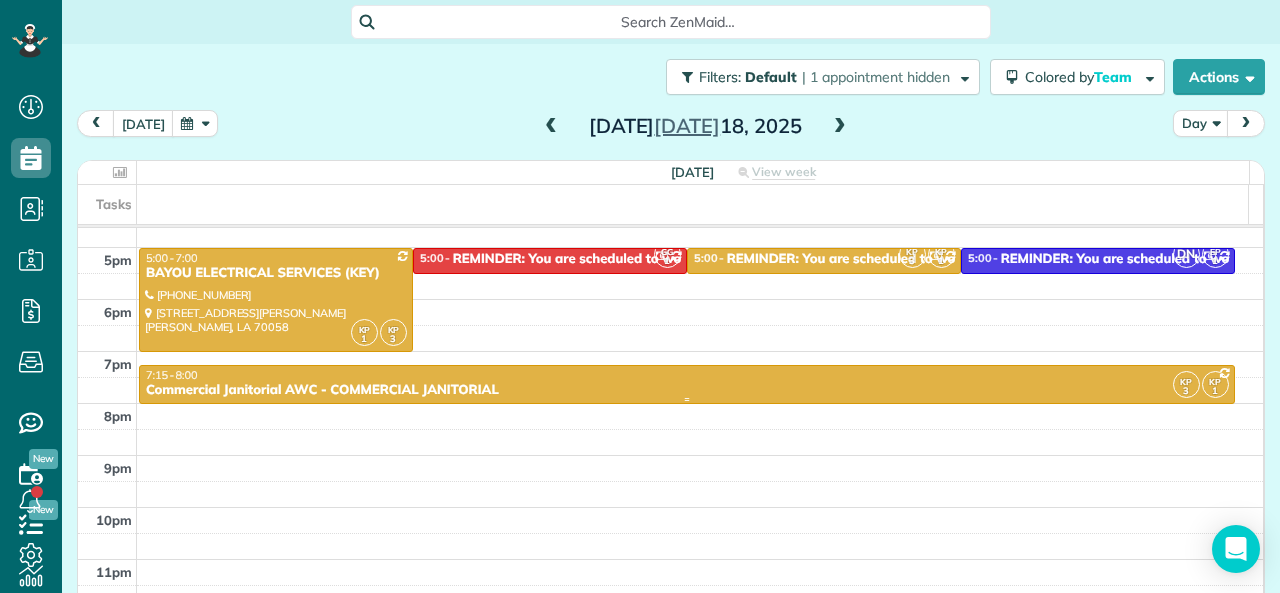 click at bounding box center (687, 399) 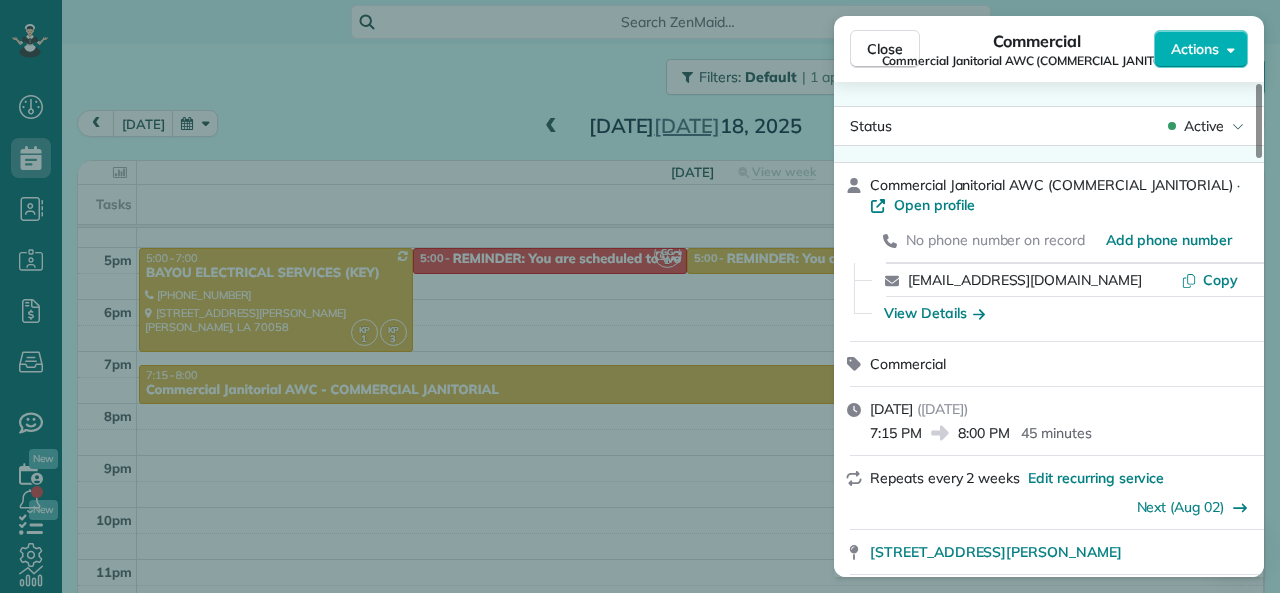 drag, startPoint x: 961, startPoint y: 436, endPoint x: 1018, endPoint y: 436, distance: 57 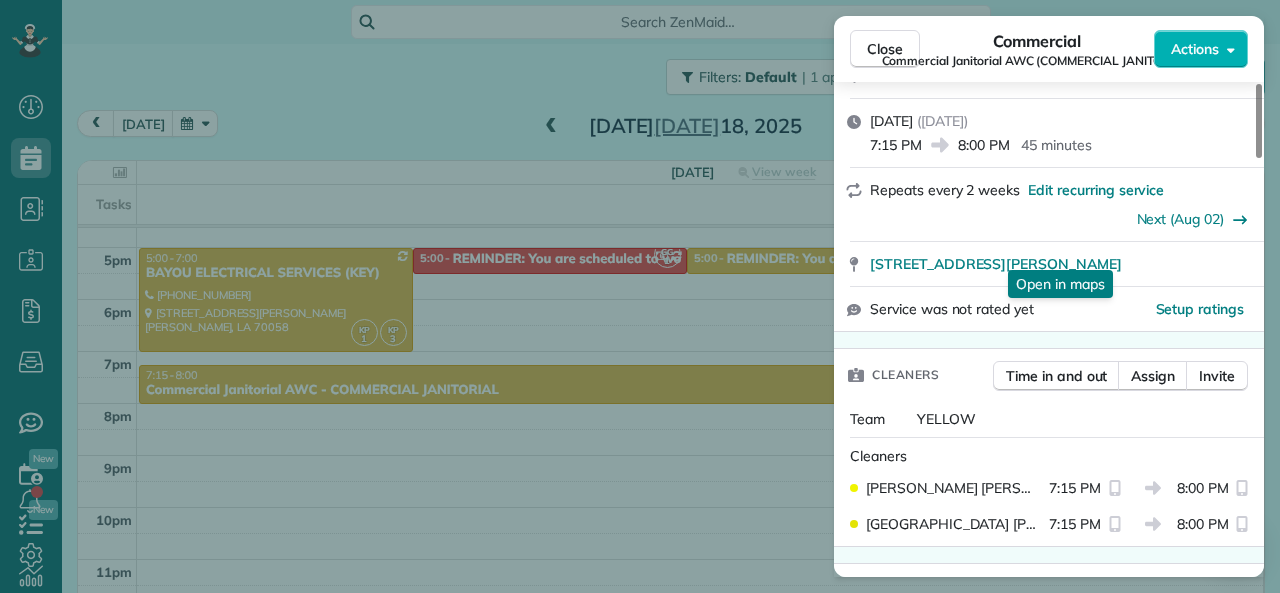scroll, scrollTop: 300, scrollLeft: 0, axis: vertical 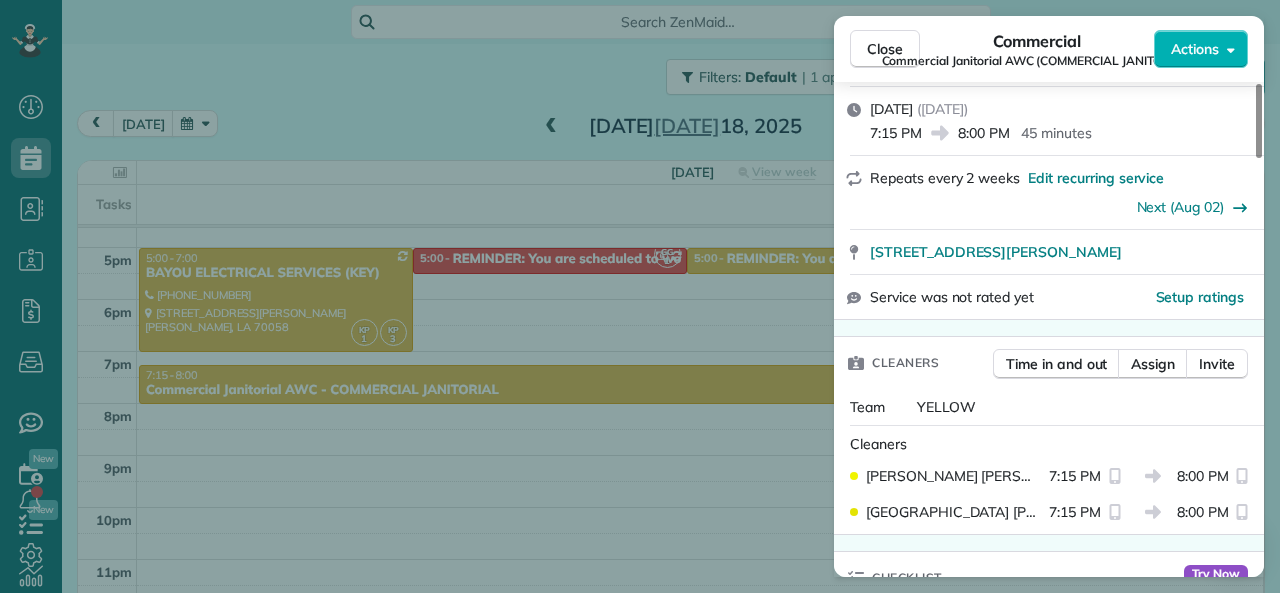 drag, startPoint x: 883, startPoint y: 45, endPoint x: 834, endPoint y: 94, distance: 69.29646 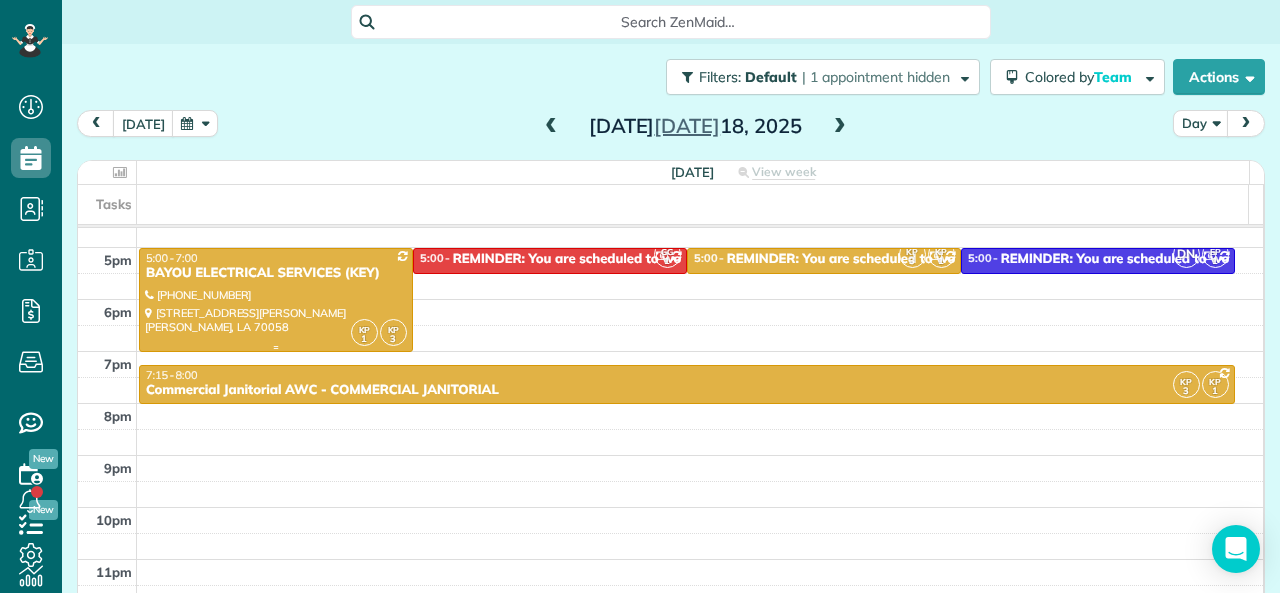 click on "BAYOU ELECTRICAL SERVICES (KEY)" at bounding box center (276, 273) 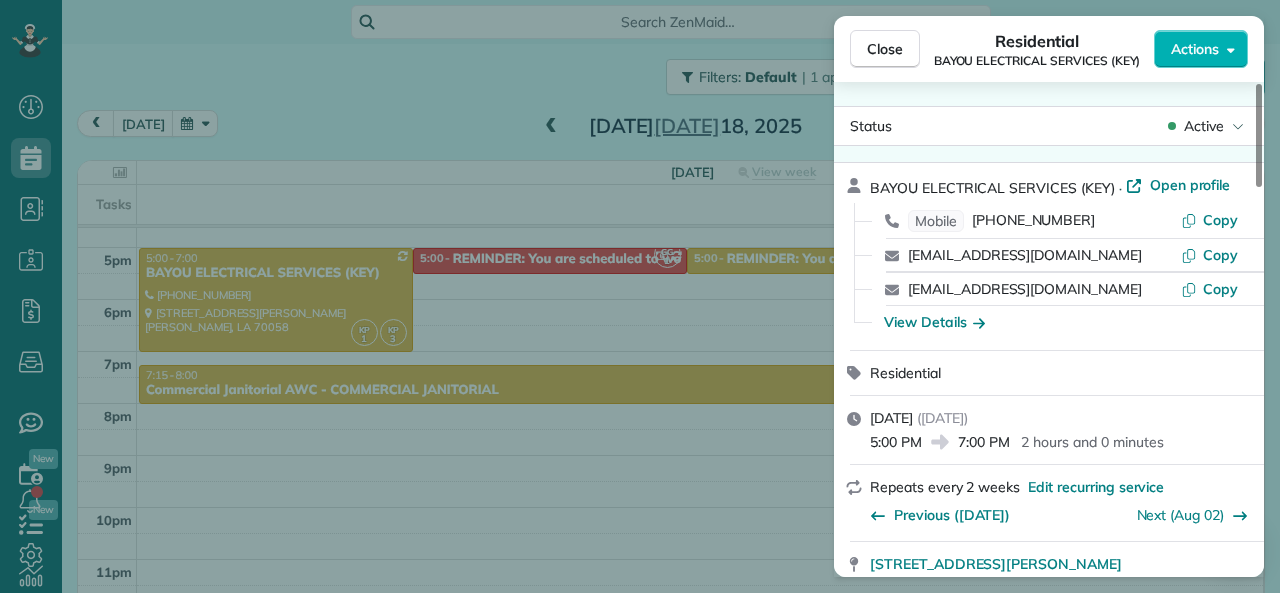 drag, startPoint x: 873, startPoint y: 447, endPoint x: 919, endPoint y: 443, distance: 46.173584 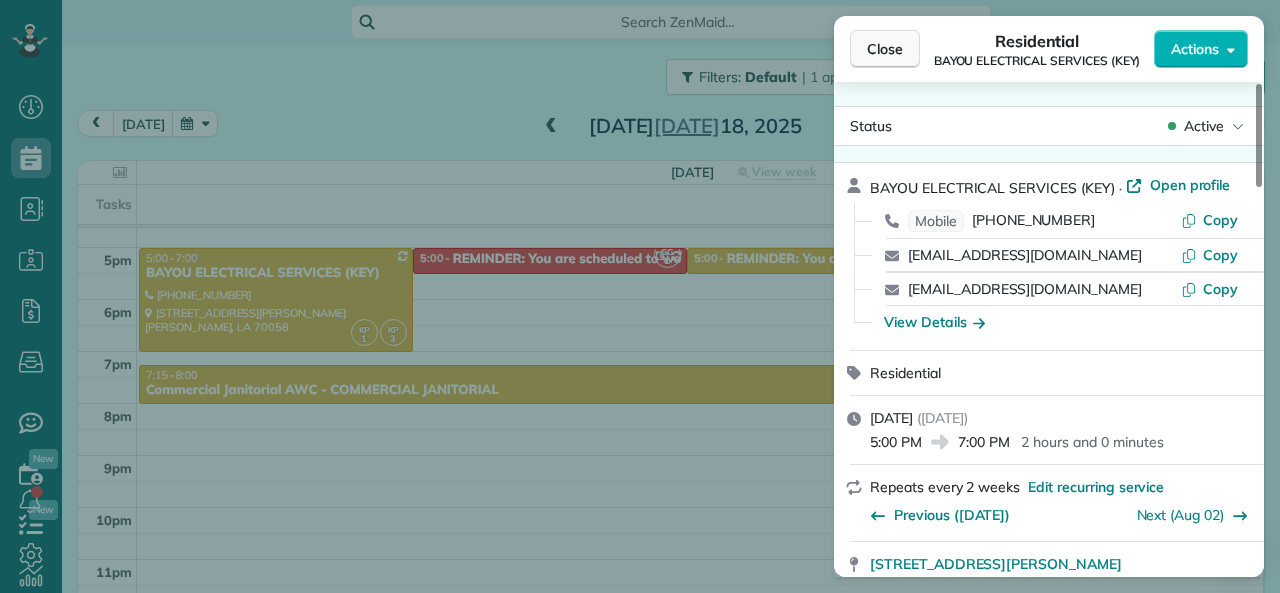 click on "Close" at bounding box center (885, 49) 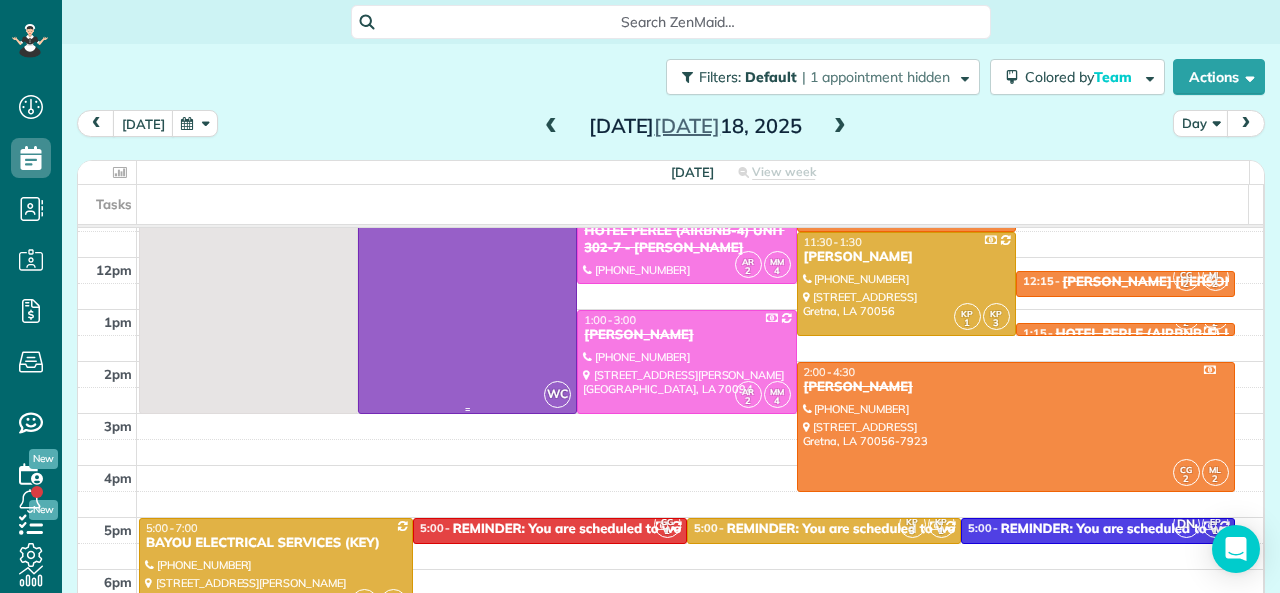 scroll, scrollTop: 0, scrollLeft: 0, axis: both 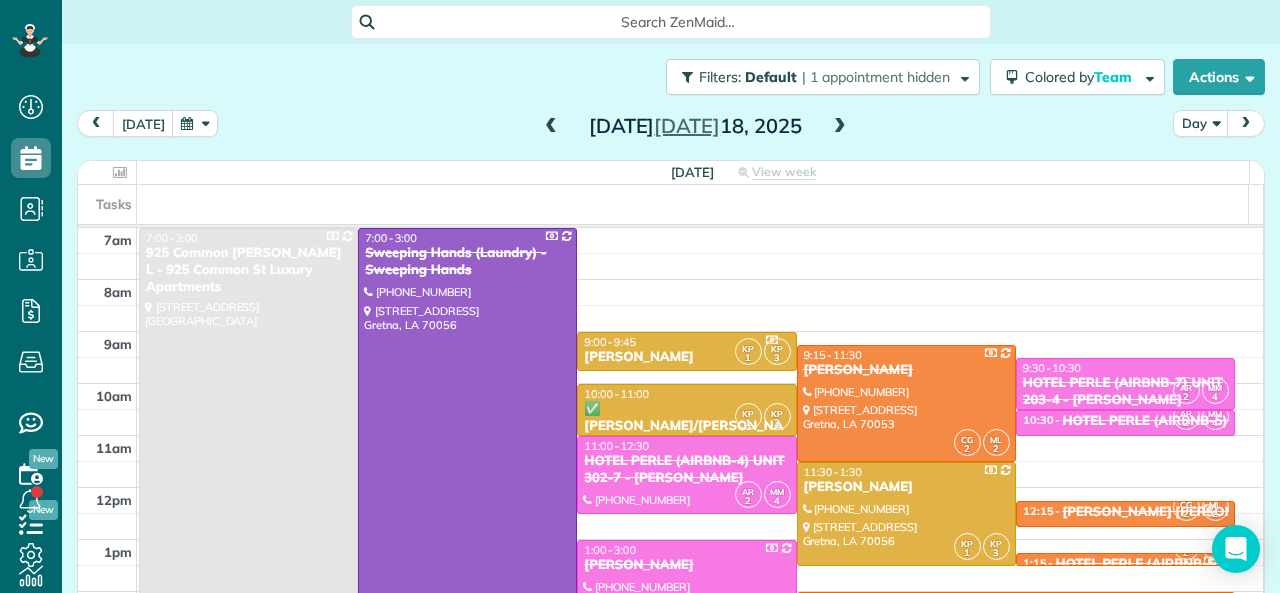 click at bounding box center [840, 127] 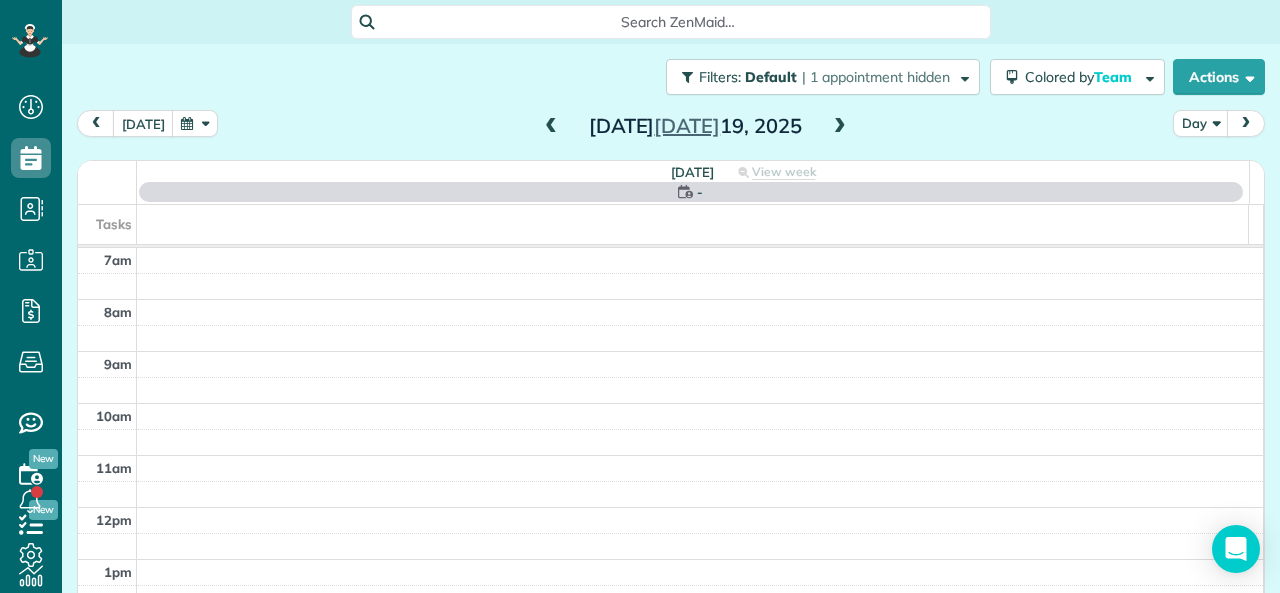 click at bounding box center (840, 127) 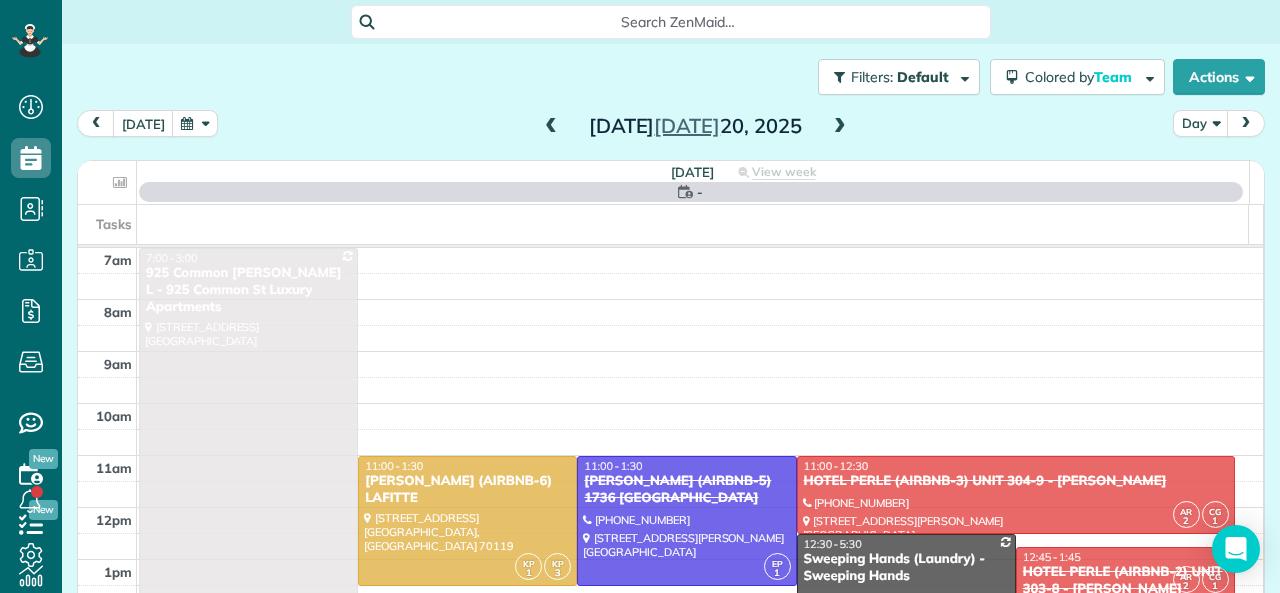click at bounding box center (840, 127) 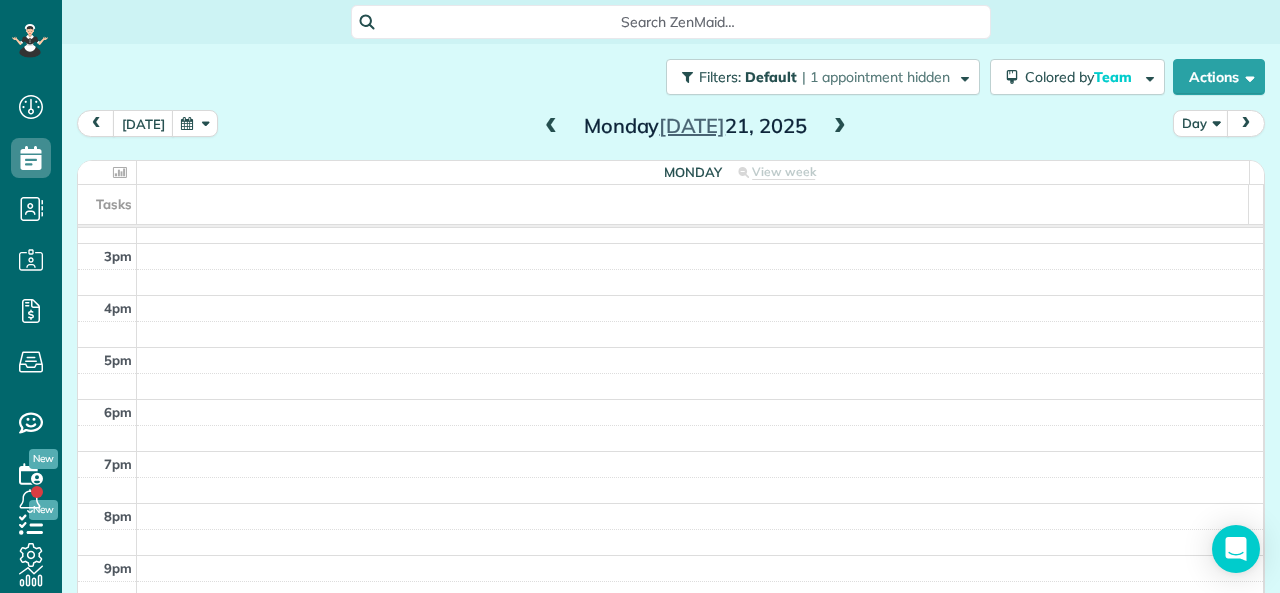 scroll, scrollTop: 0, scrollLeft: 0, axis: both 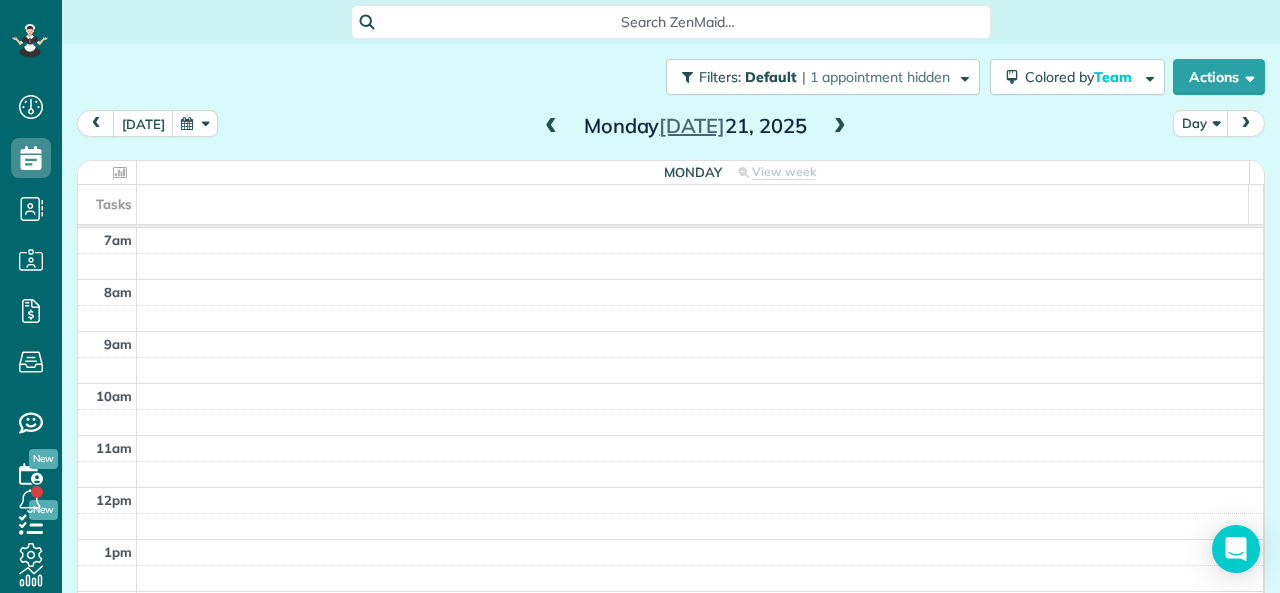 click at bounding box center [551, 127] 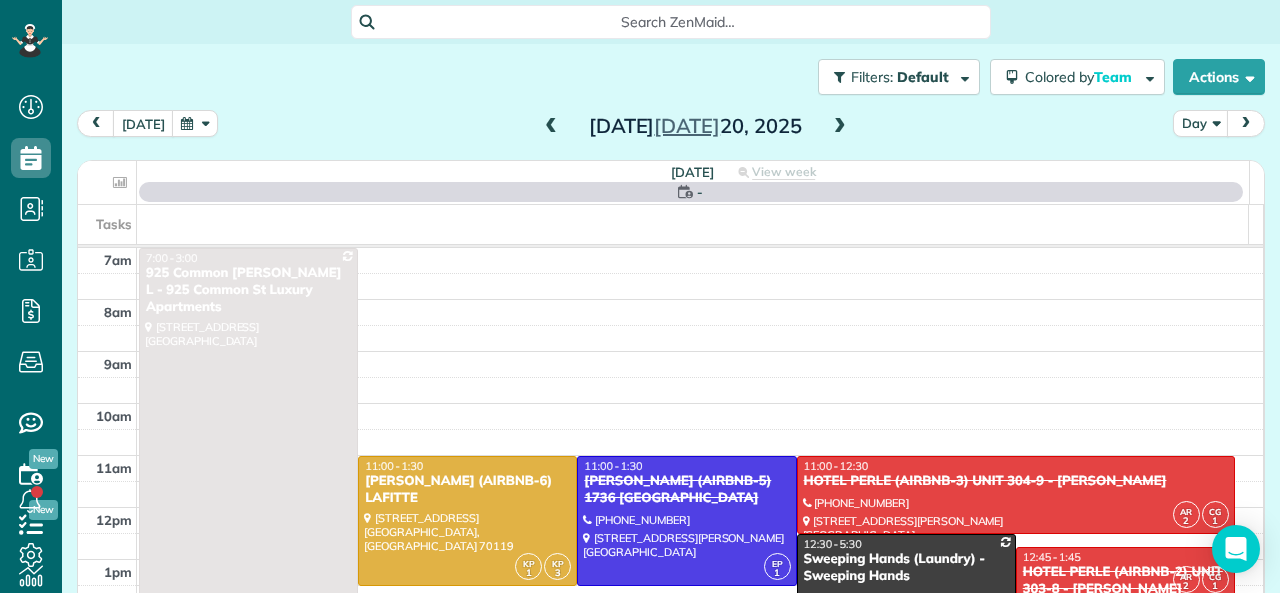 click at bounding box center (840, 127) 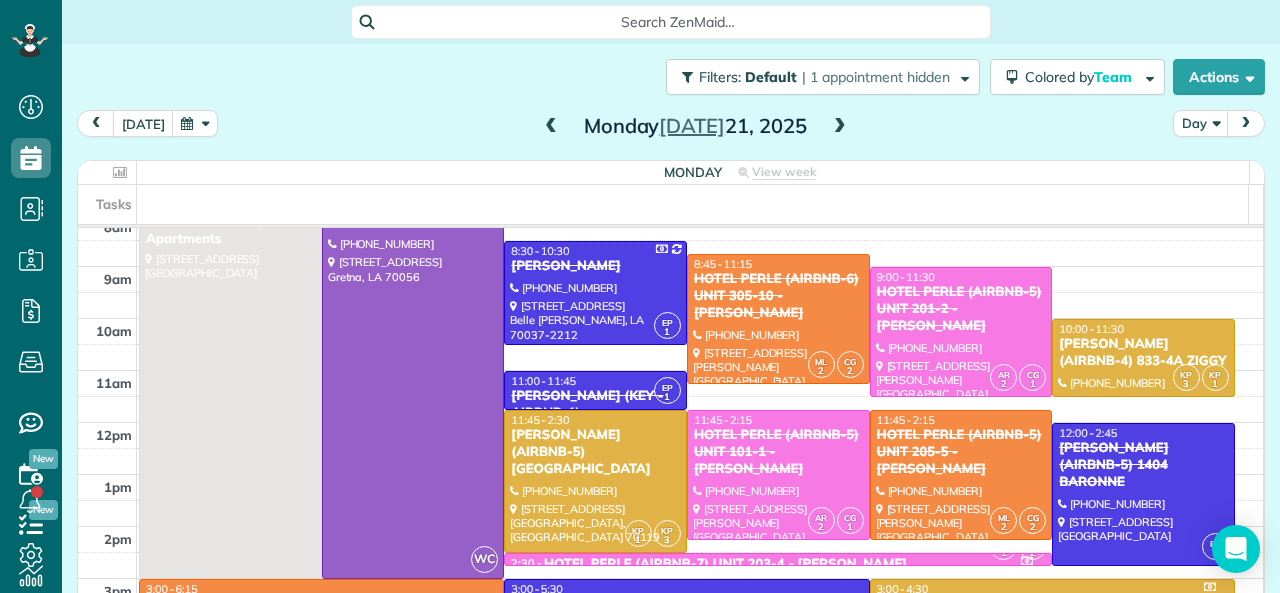 scroll, scrollTop: 100, scrollLeft: 0, axis: vertical 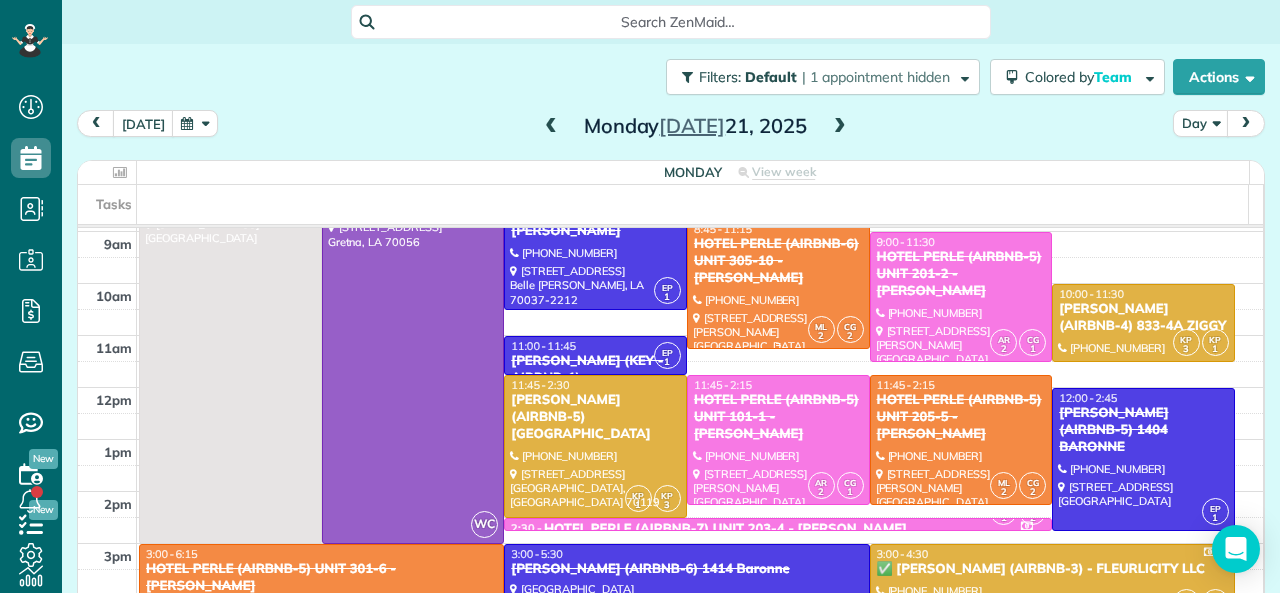 click on "HOTEL PERLE (AIRBNB-6) UNIT 305-10 - NICK BRUNO" at bounding box center [778, 261] 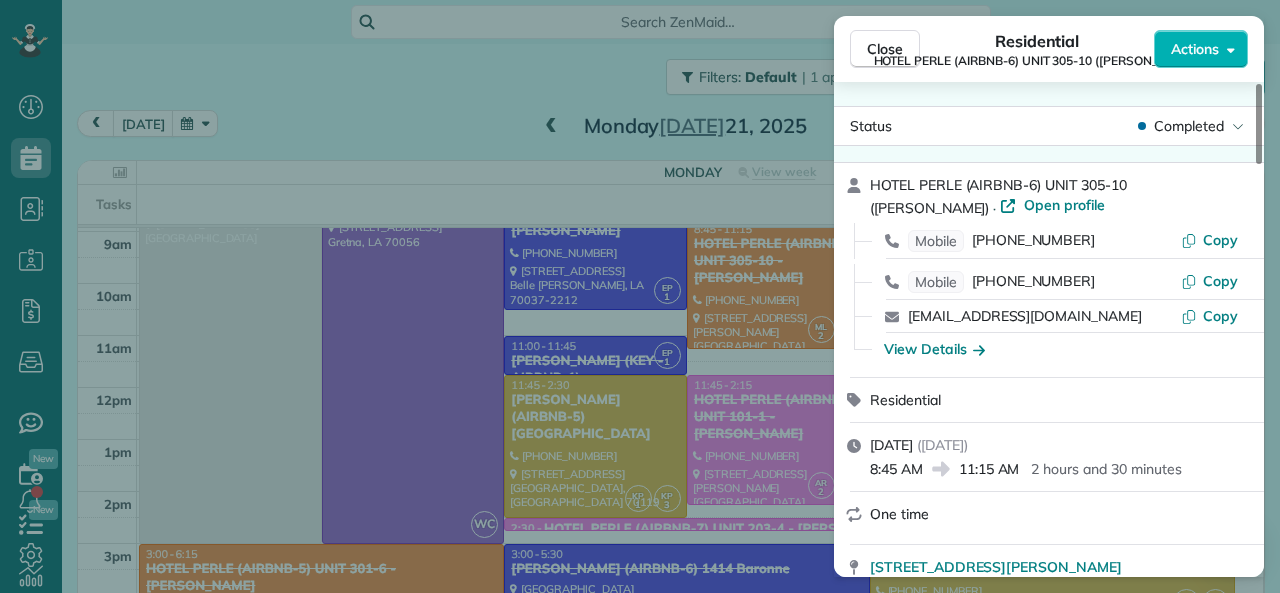 drag, startPoint x: 872, startPoint y: 473, endPoint x: 923, endPoint y: 469, distance: 51.156624 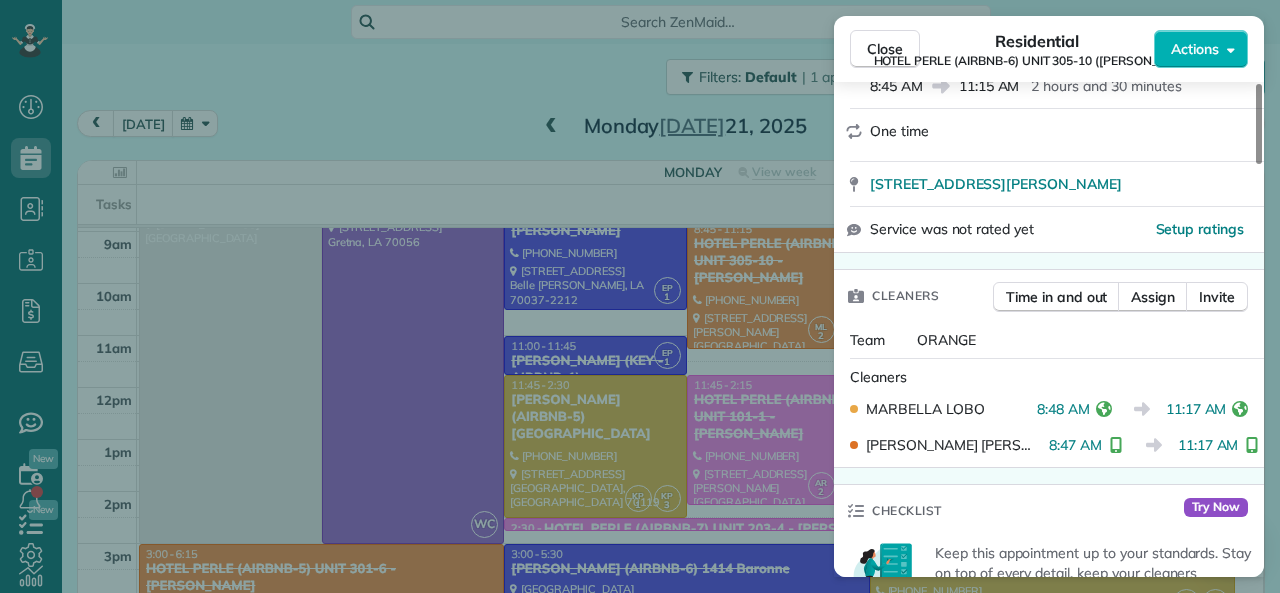 scroll, scrollTop: 400, scrollLeft: 0, axis: vertical 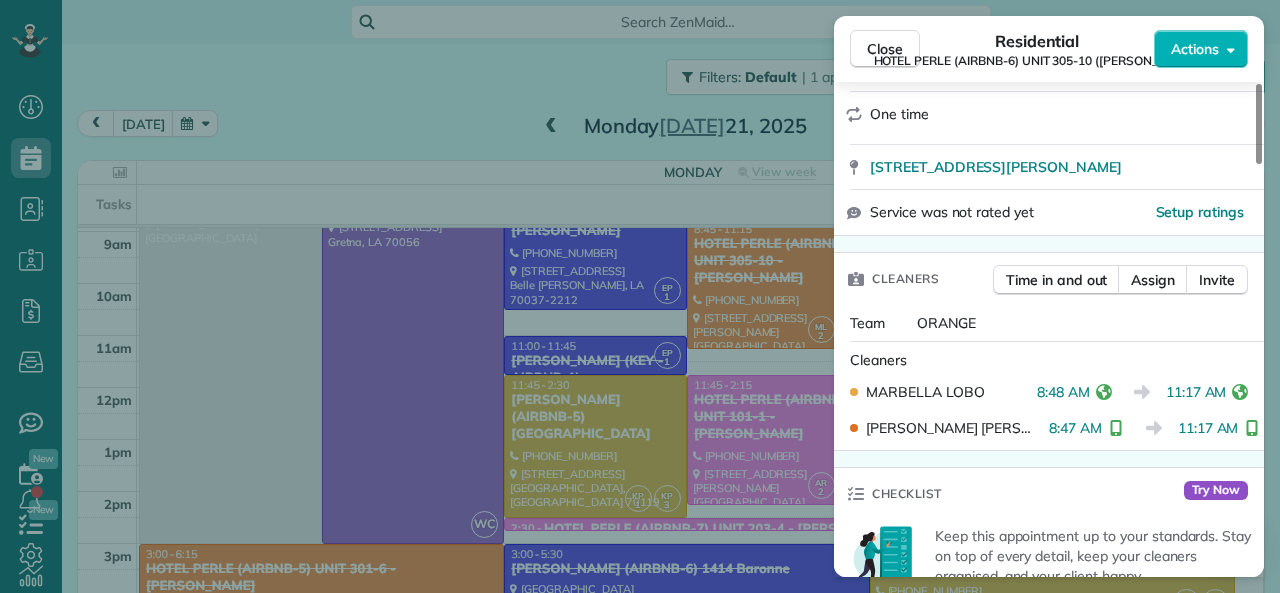 drag, startPoint x: 1037, startPoint y: 397, endPoint x: 1090, endPoint y: 395, distance: 53.037724 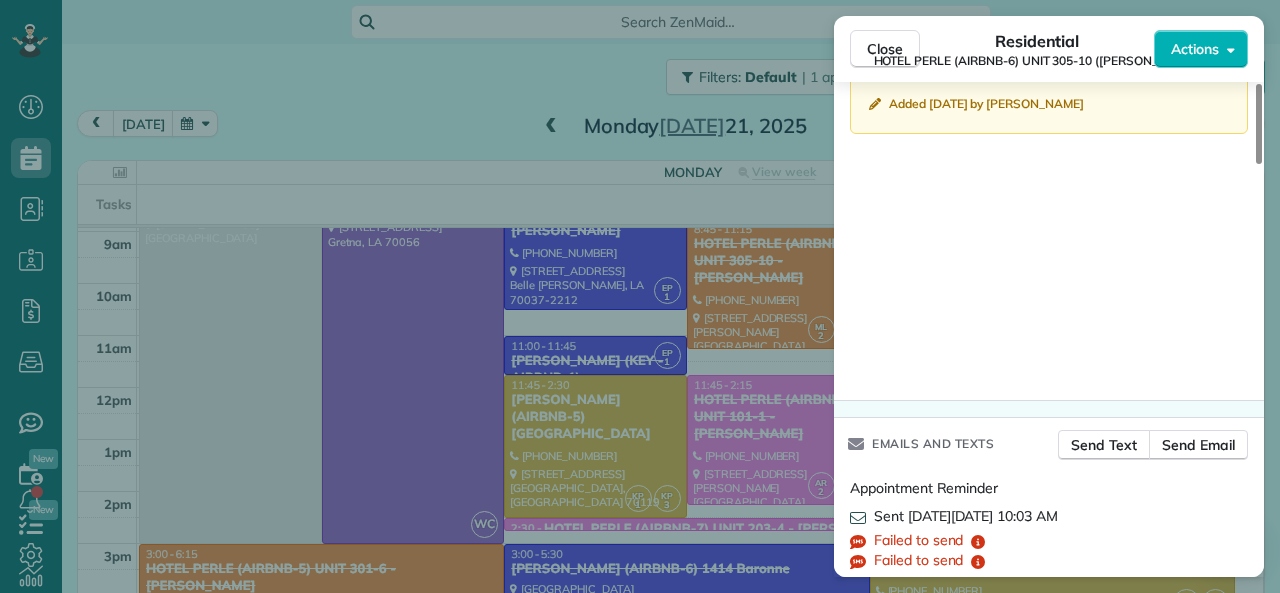 scroll, scrollTop: 2050, scrollLeft: 0, axis: vertical 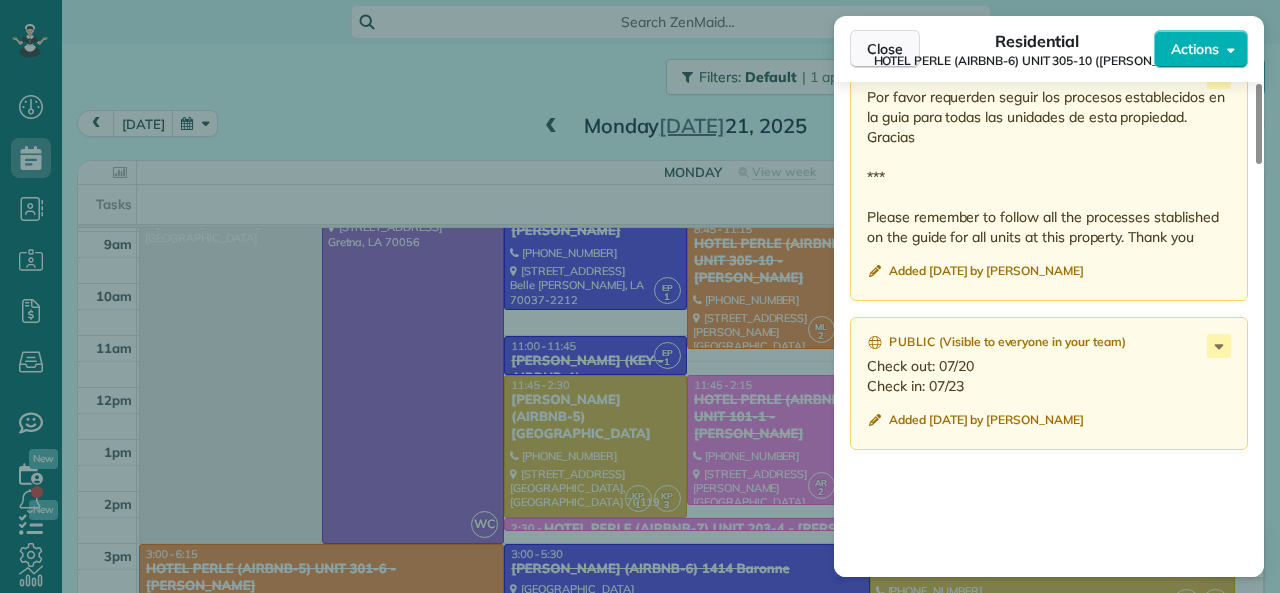 click on "Close" at bounding box center (885, 49) 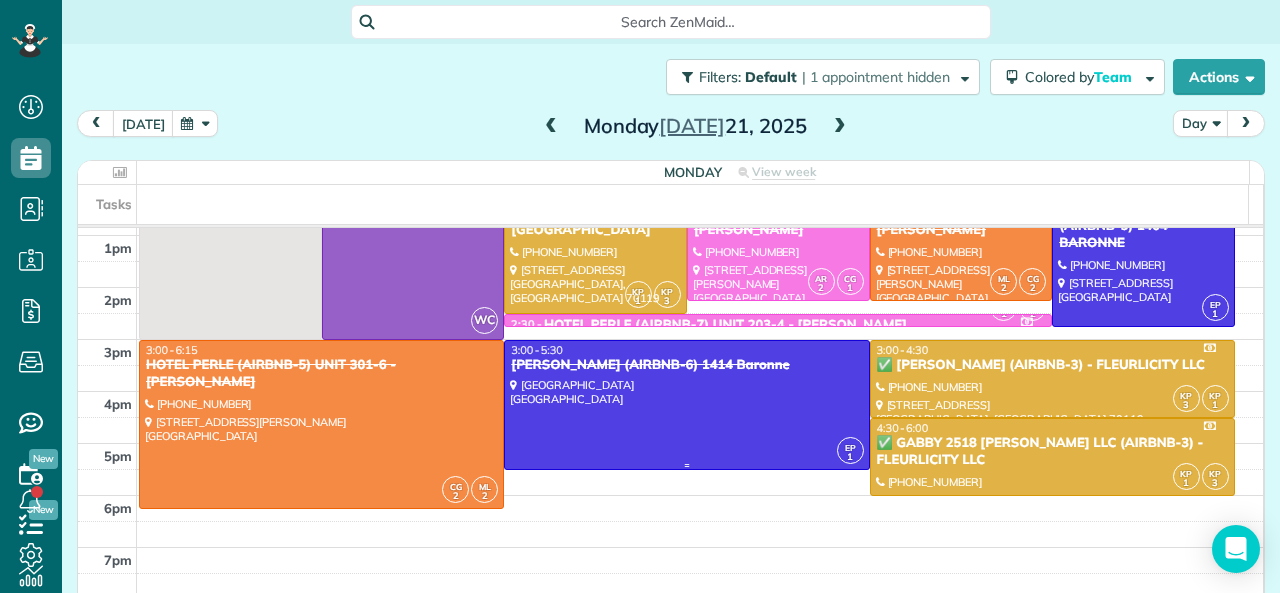 scroll, scrollTop: 400, scrollLeft: 0, axis: vertical 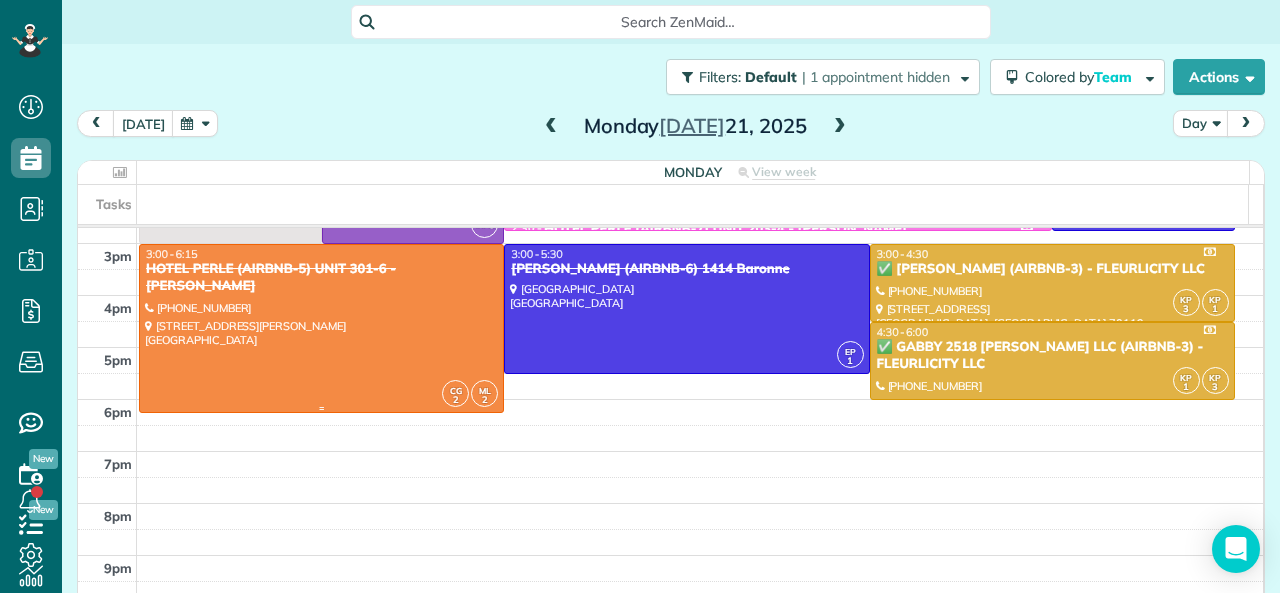 click at bounding box center [321, 328] 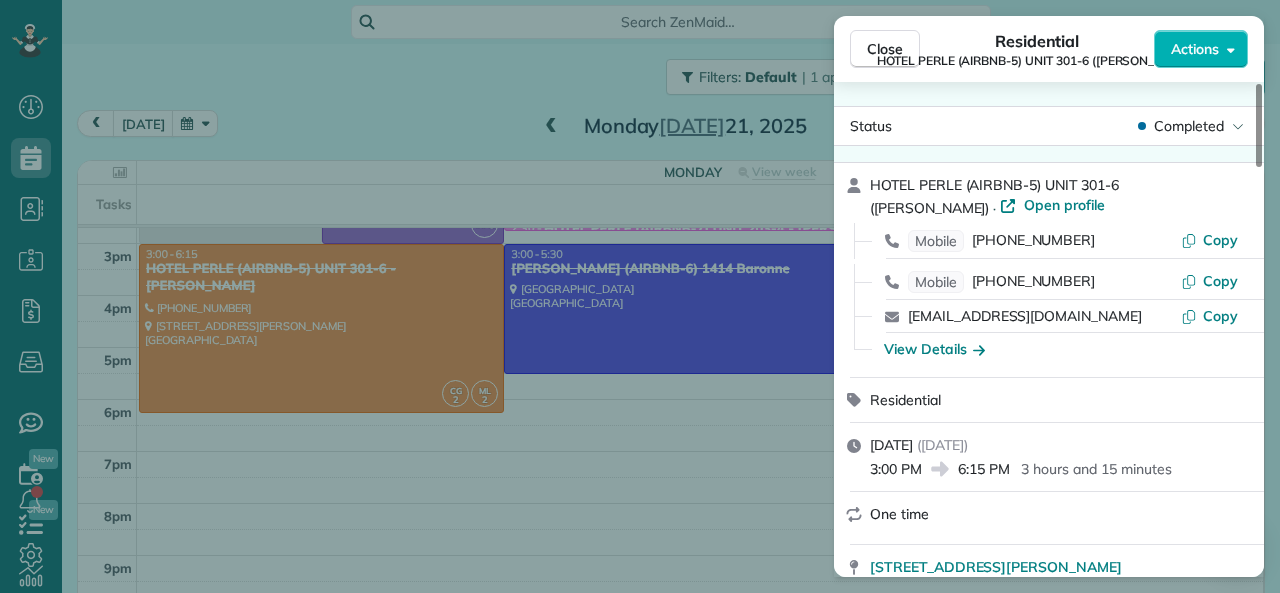 drag, startPoint x: 964, startPoint y: 475, endPoint x: 1009, endPoint y: 471, distance: 45.17743 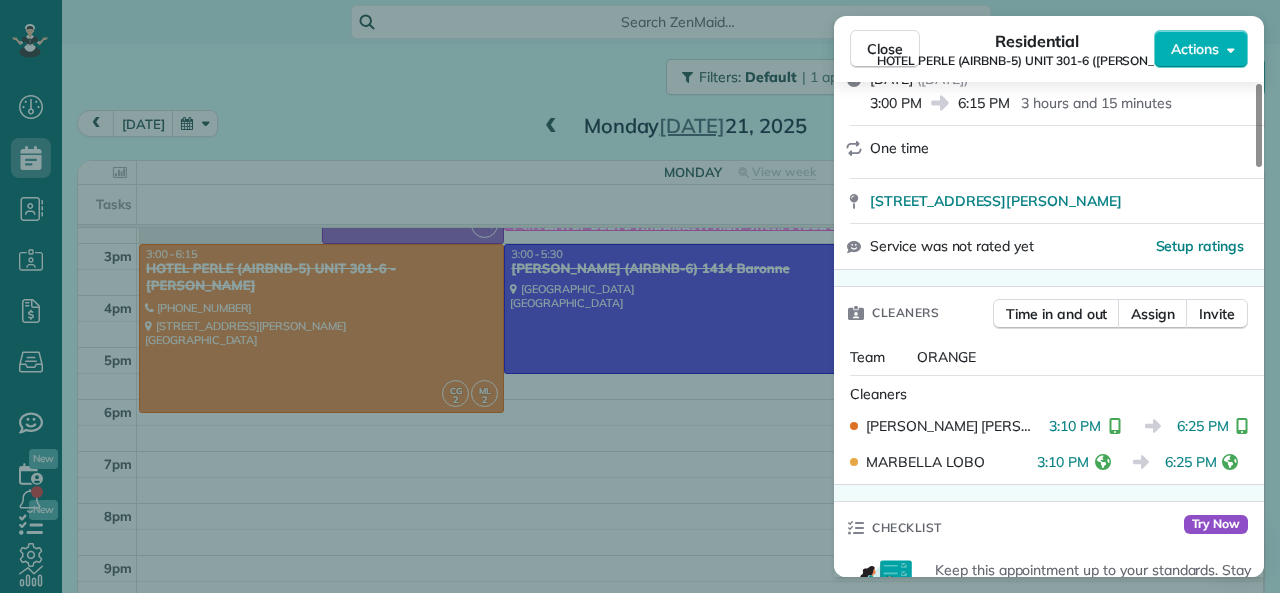 scroll, scrollTop: 400, scrollLeft: 0, axis: vertical 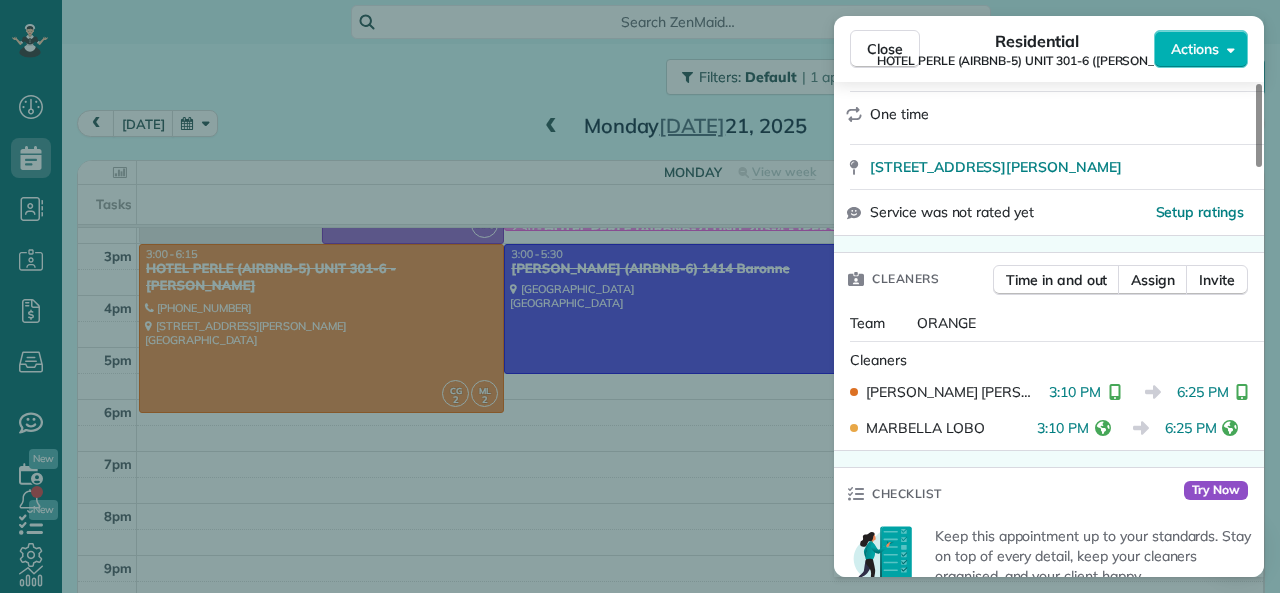 drag, startPoint x: 1167, startPoint y: 430, endPoint x: 1216, endPoint y: 430, distance: 49 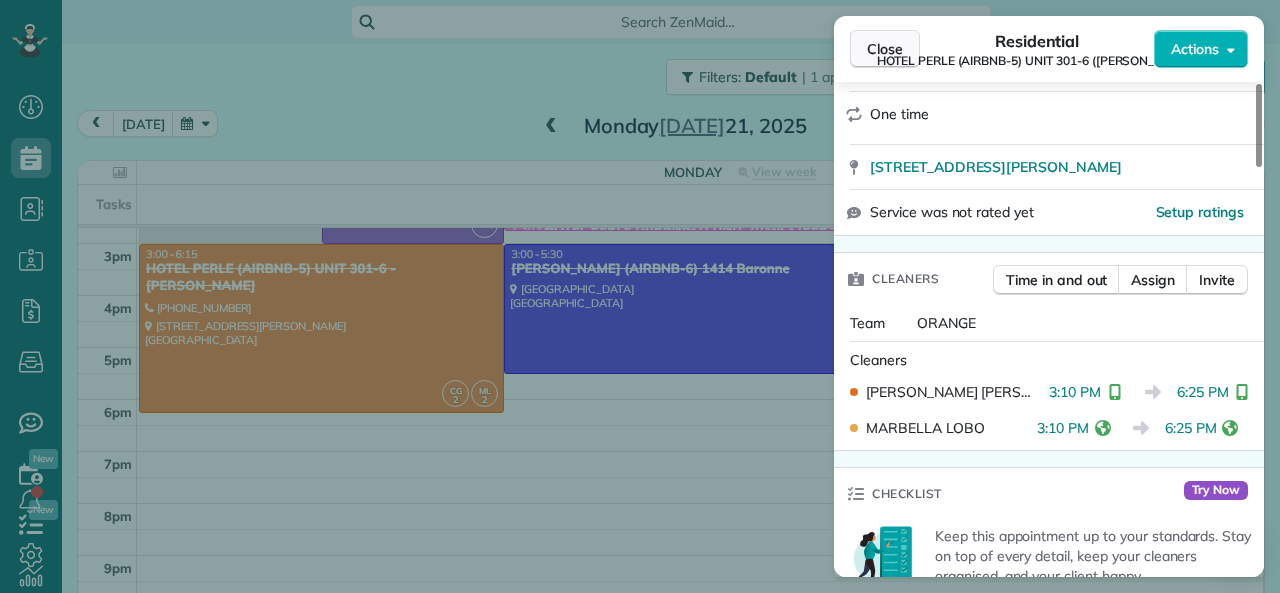 click on "Close" at bounding box center (885, 49) 